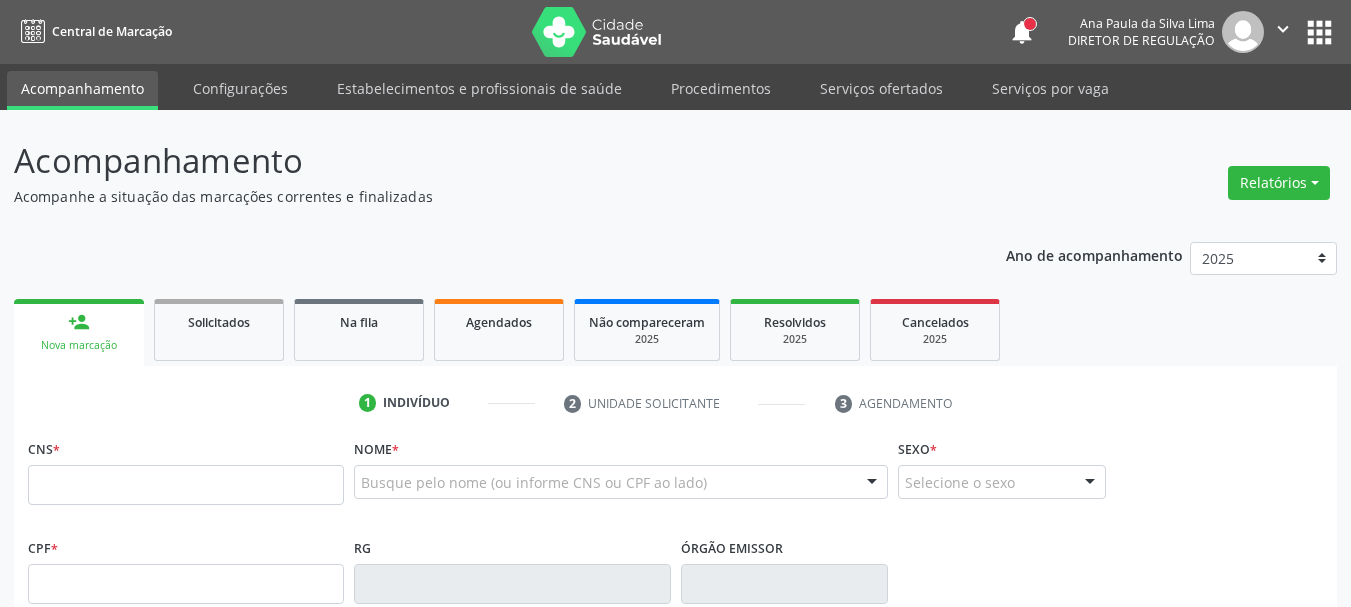 scroll, scrollTop: 0, scrollLeft: 0, axis: both 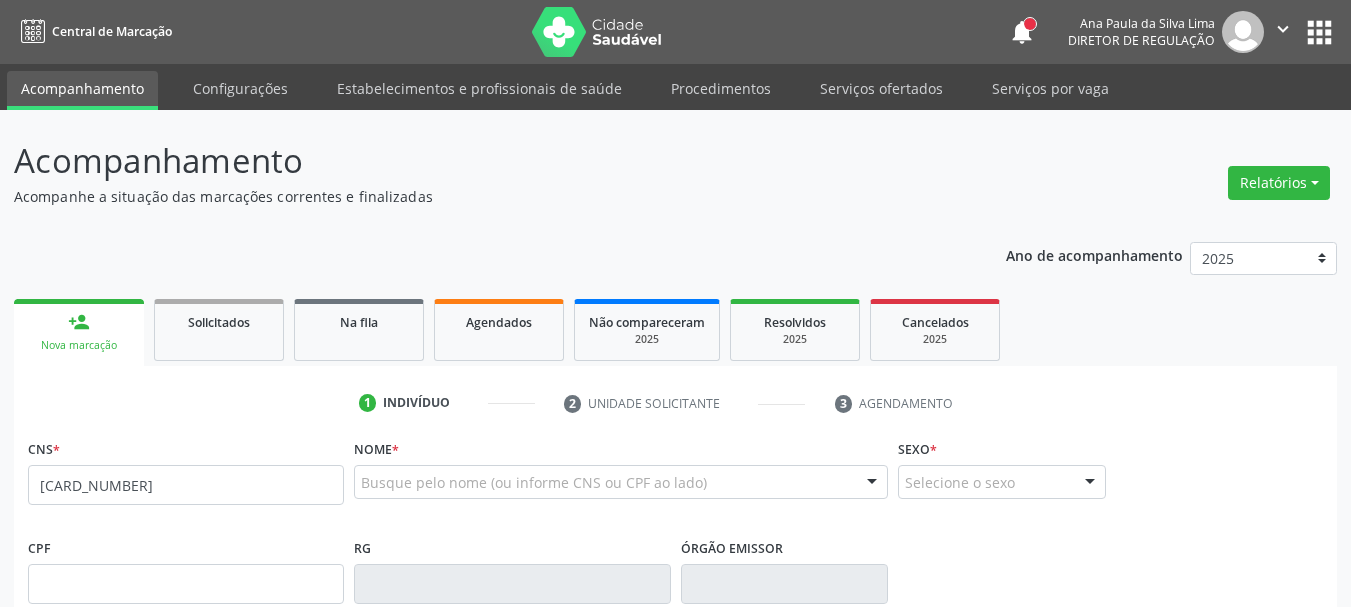 type on "[NUMBER]" 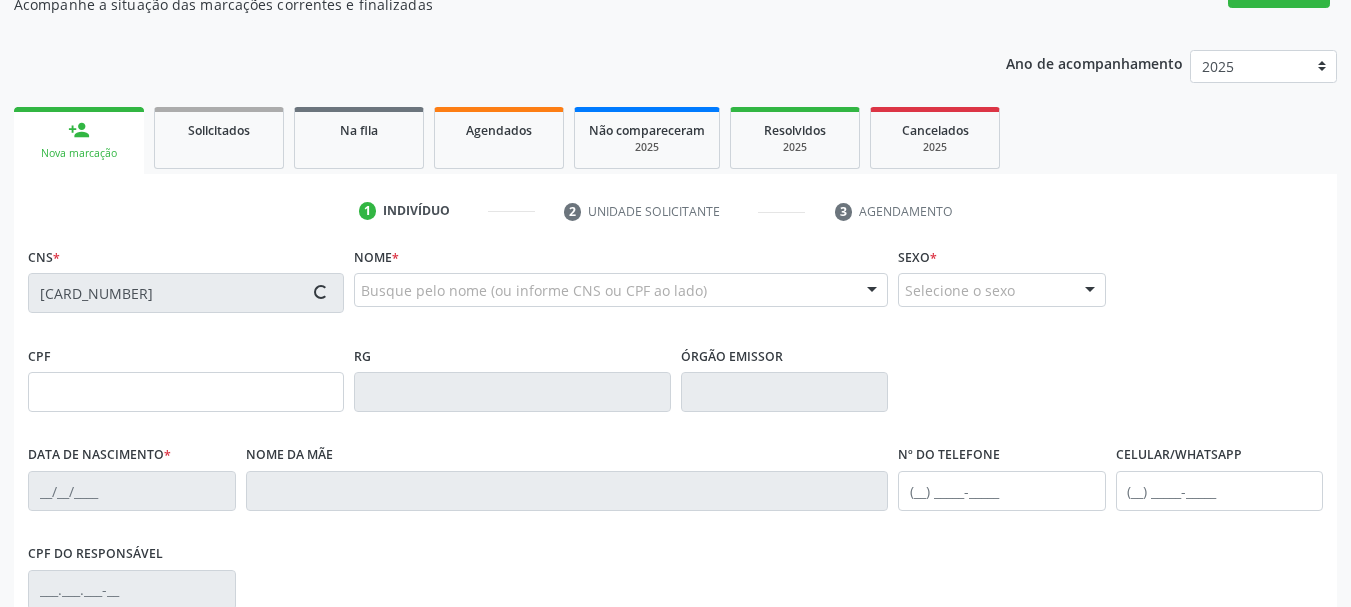 type on "[DATE]" 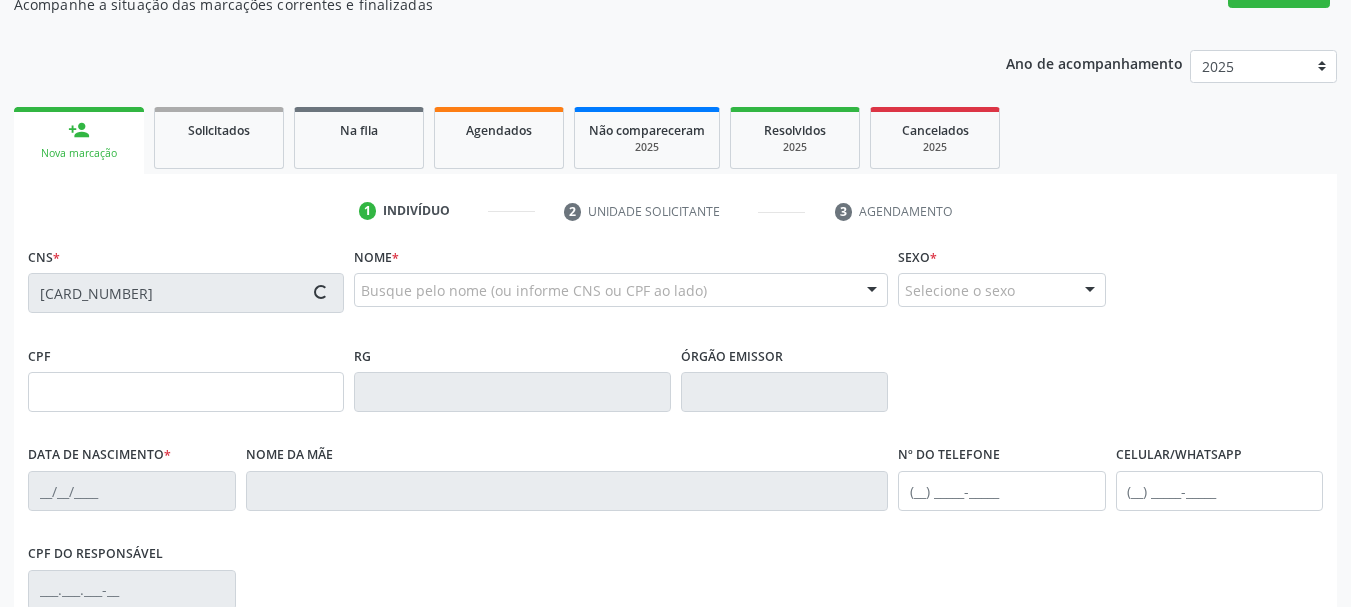 type on "[FIRST] [LAST]" 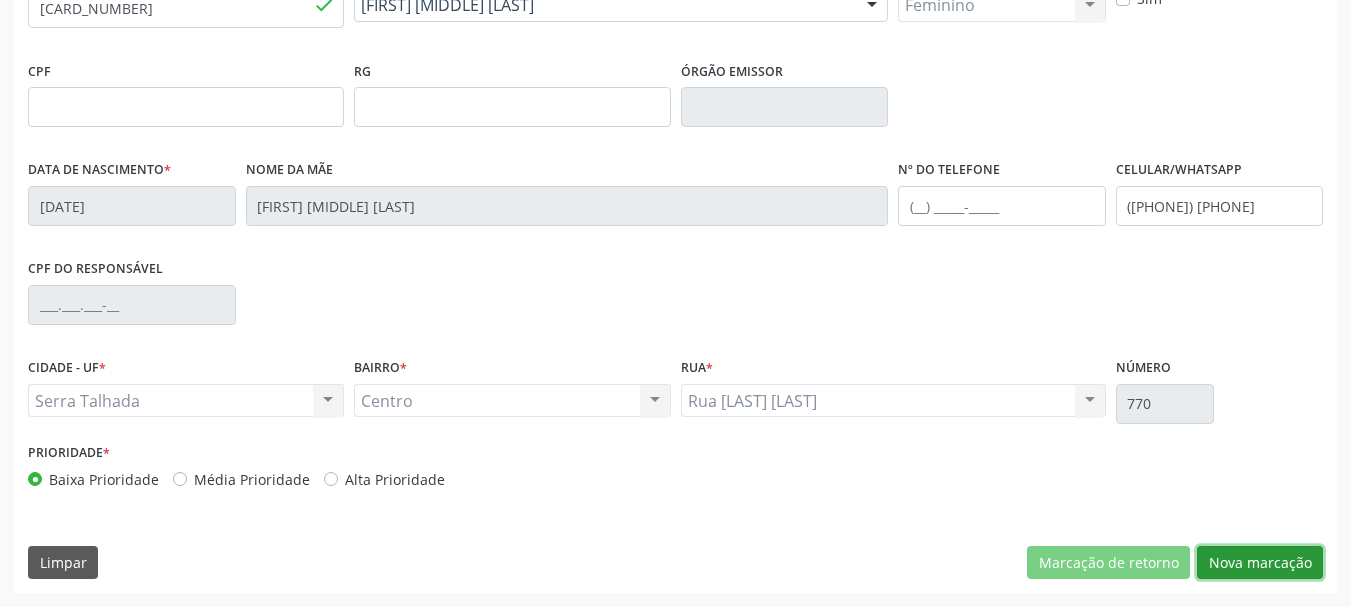 click on "Nova marcação" at bounding box center (1260, 563) 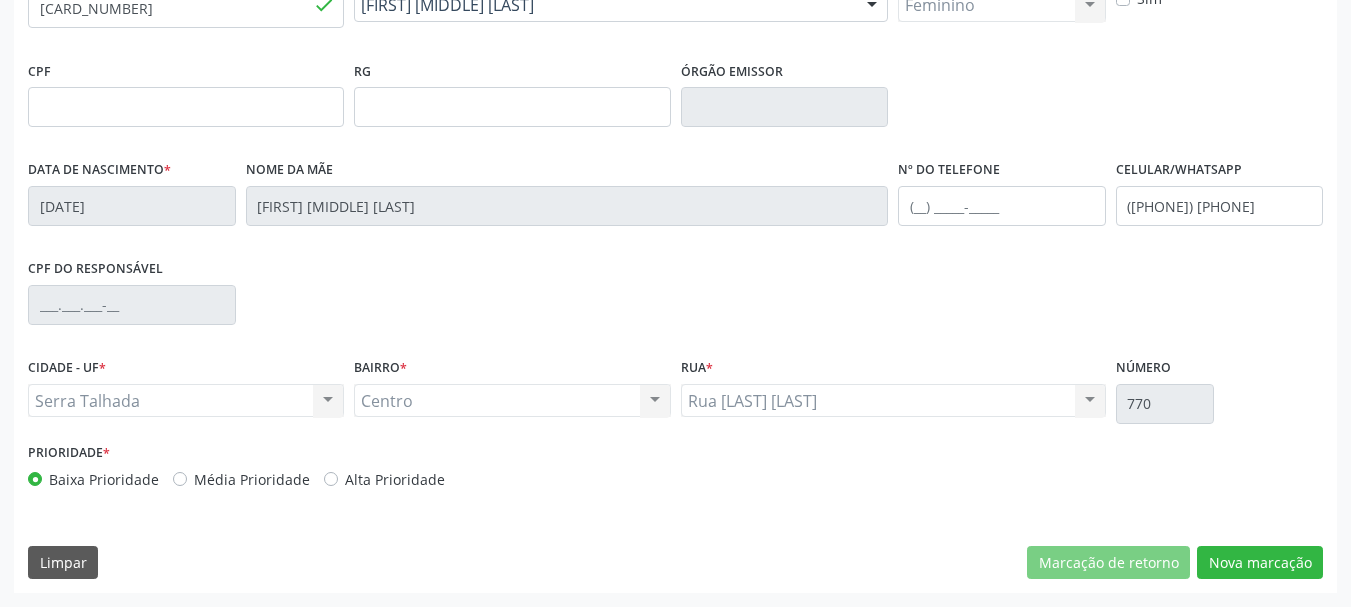 scroll, scrollTop: 299, scrollLeft: 0, axis: vertical 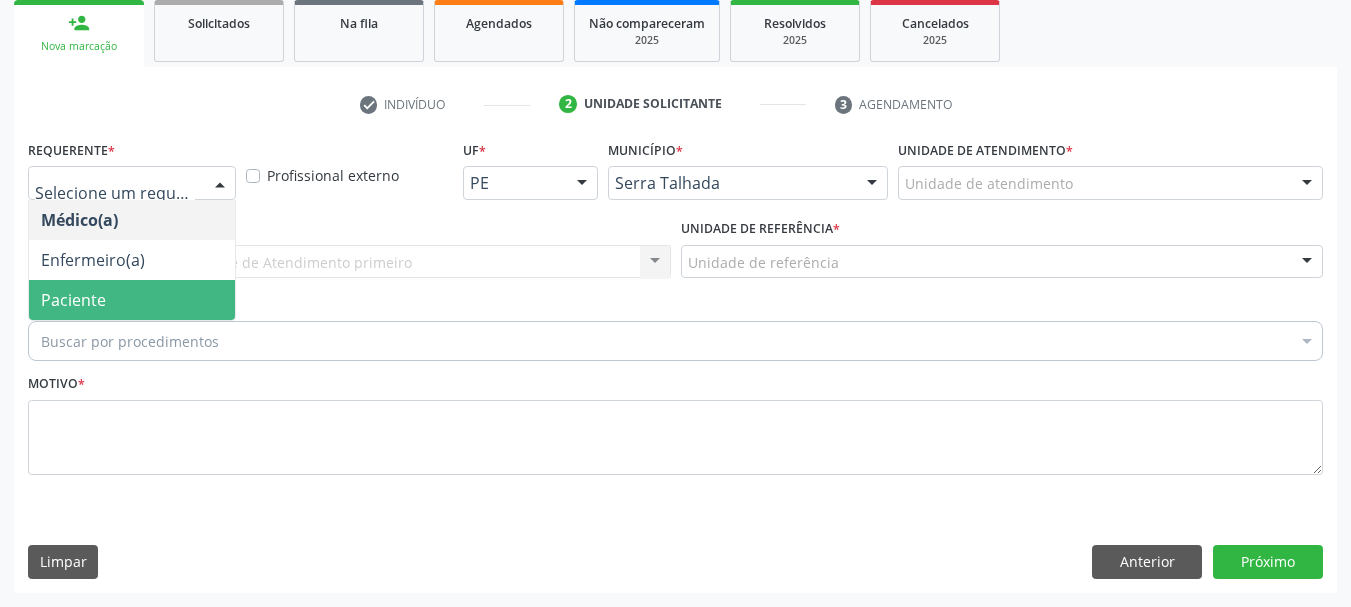 click on "Paciente" at bounding box center (132, 300) 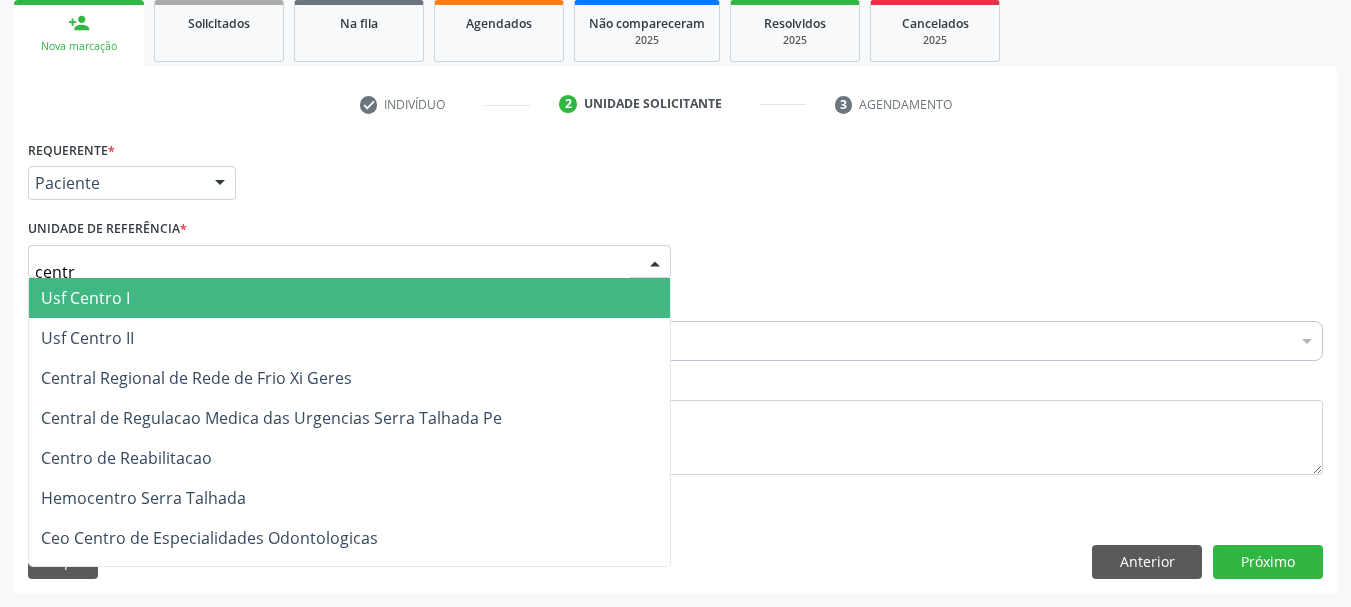 type on "centro" 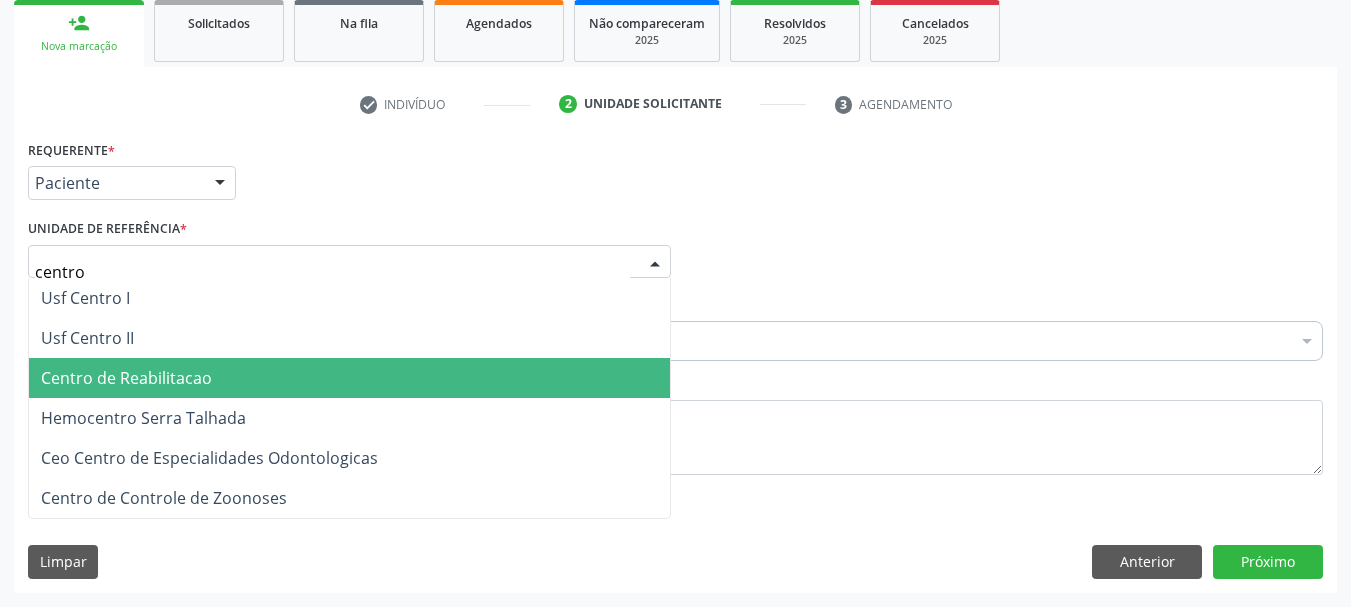 click on "Centro de Reabilitacao" at bounding box center (126, 378) 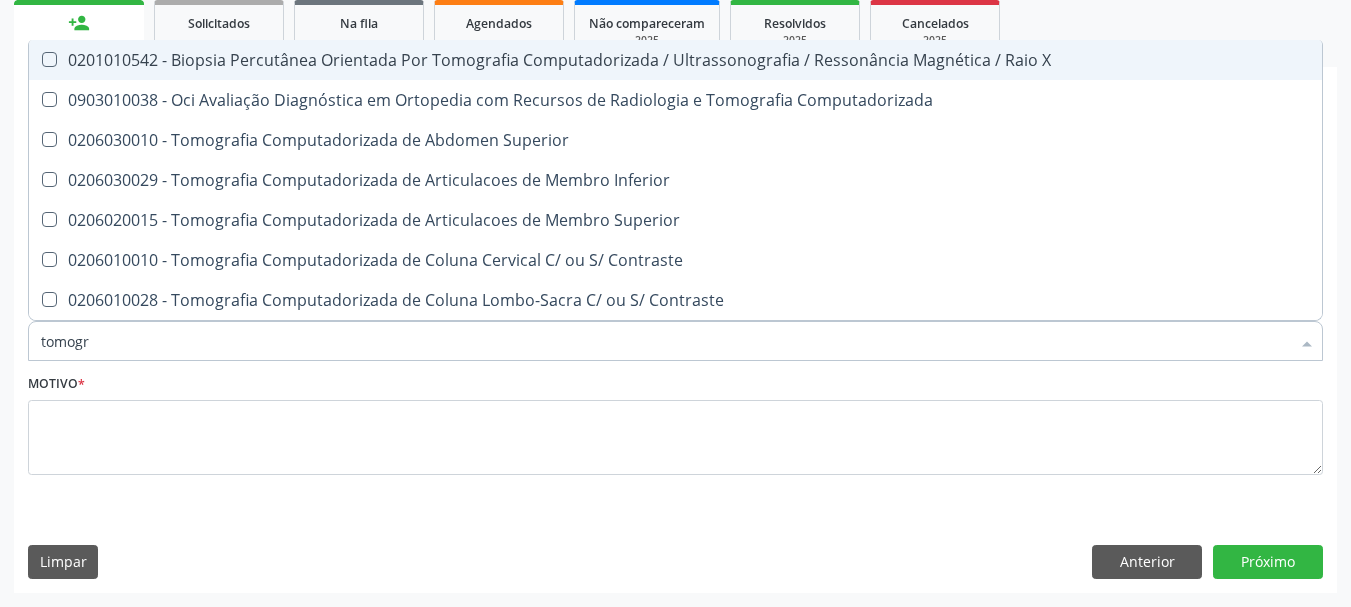 type on "tomogra" 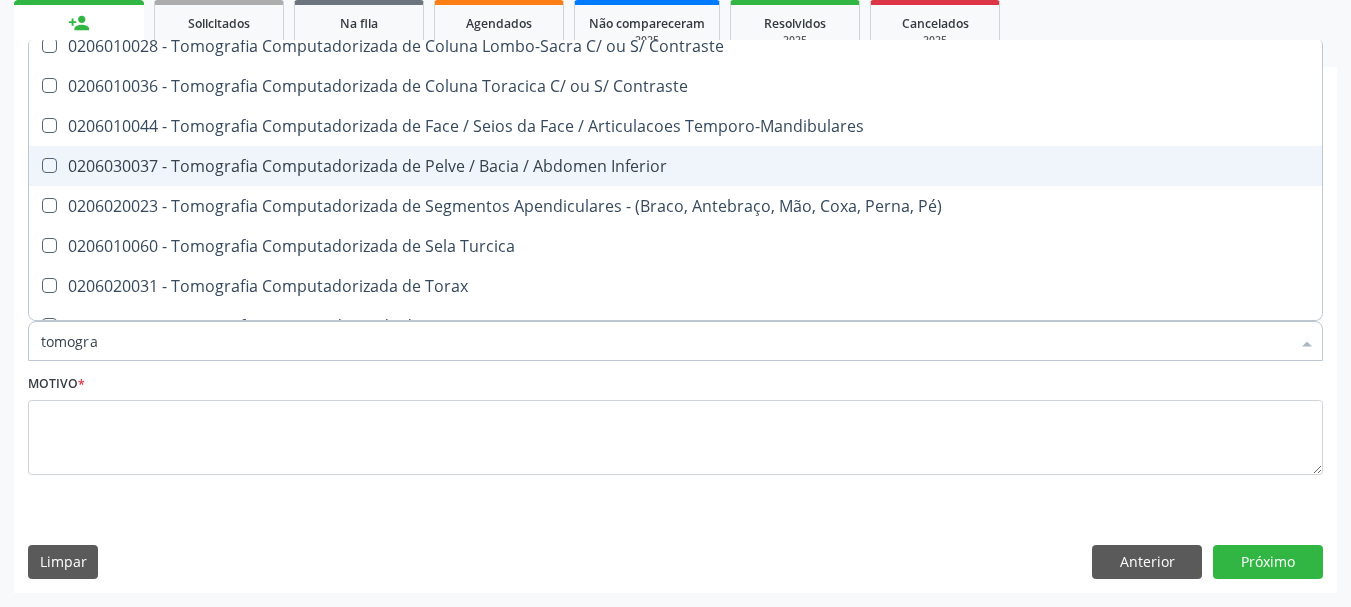 scroll, scrollTop: 300, scrollLeft: 0, axis: vertical 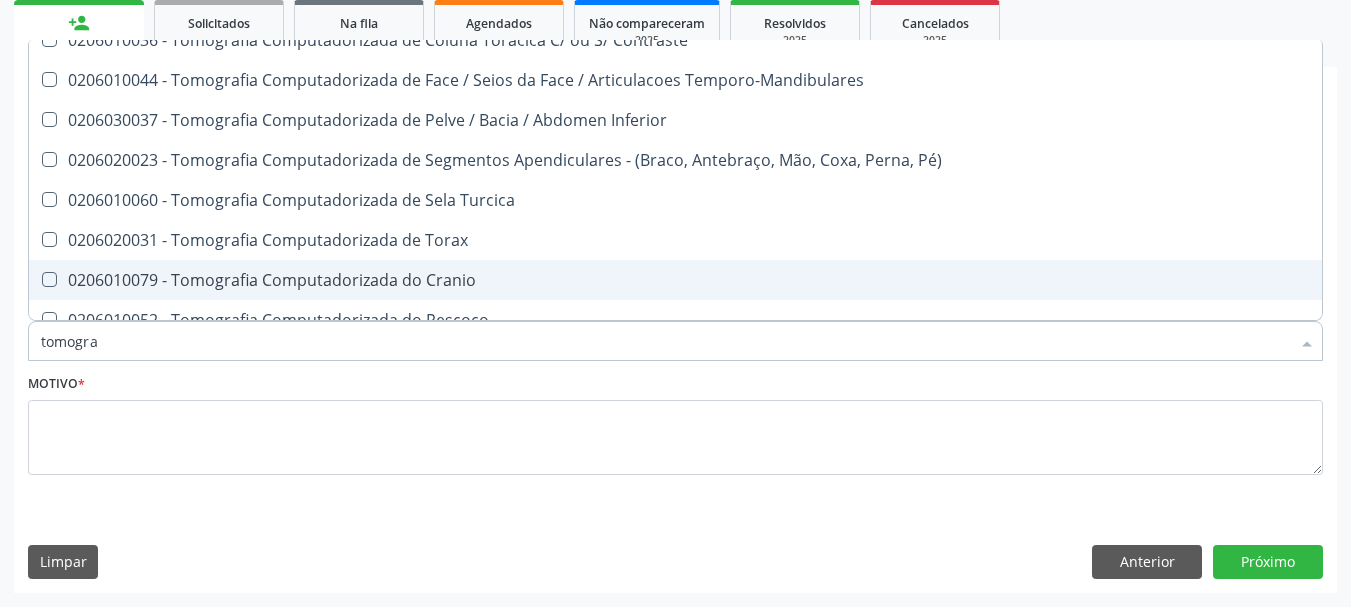 click on "0206010079 - Tomografia Computadorizada do Cranio" at bounding box center (675, 280) 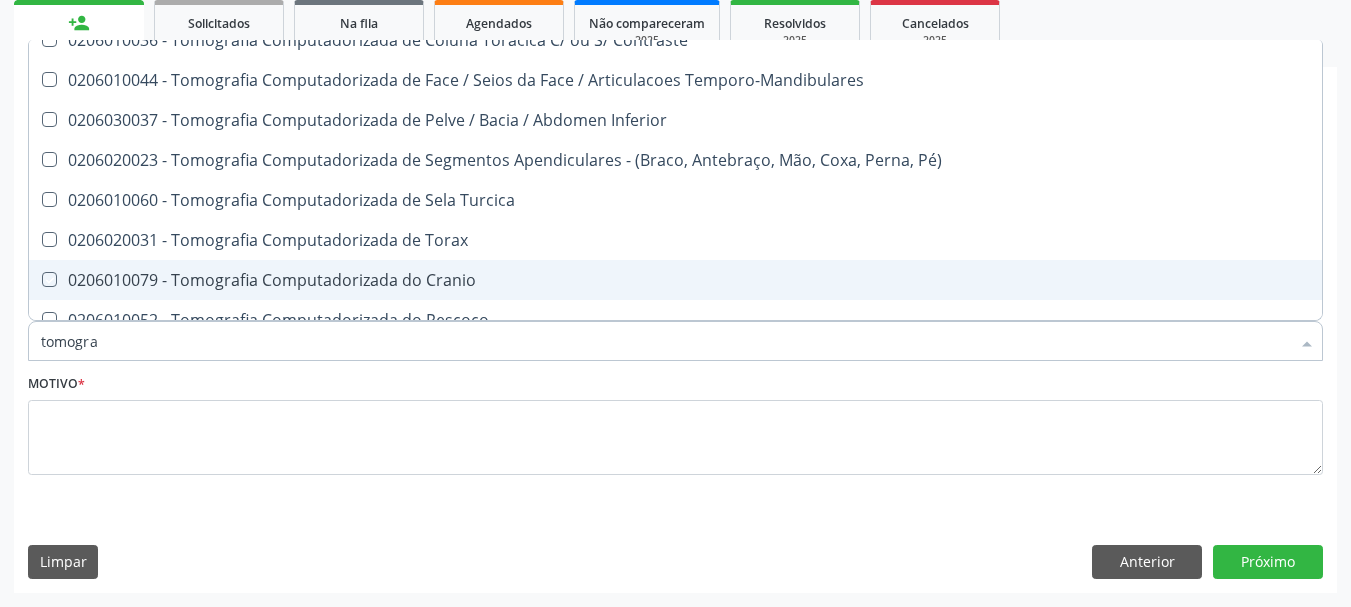 checkbox on "true" 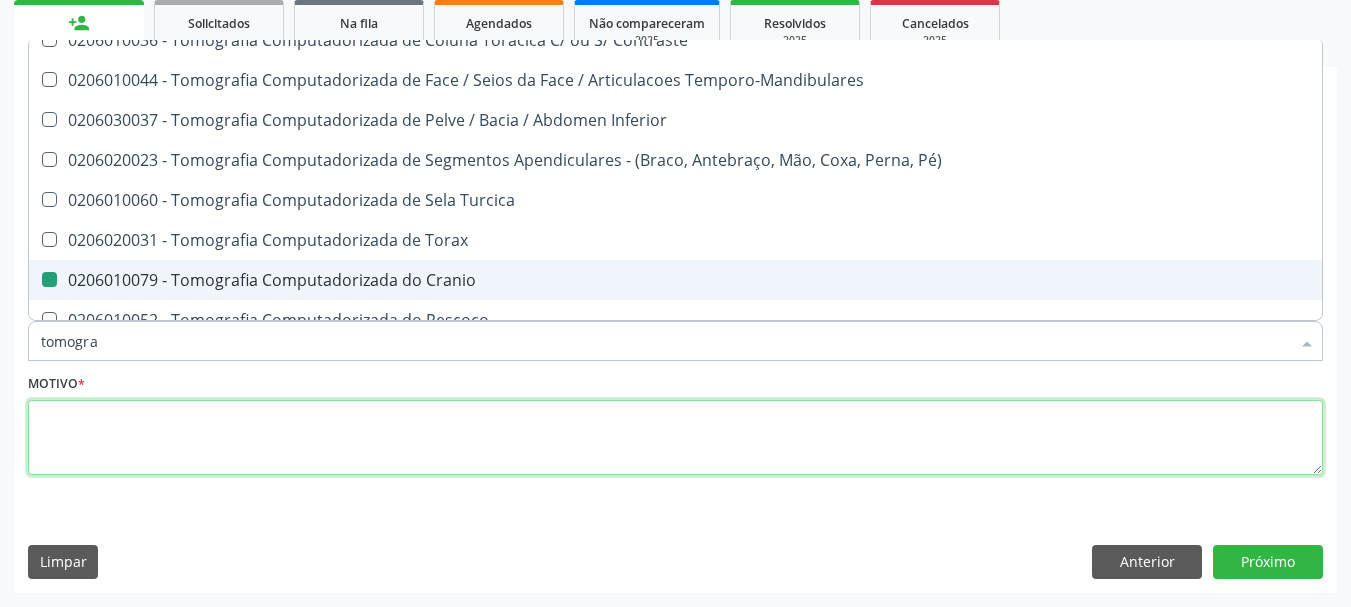 click at bounding box center [675, 438] 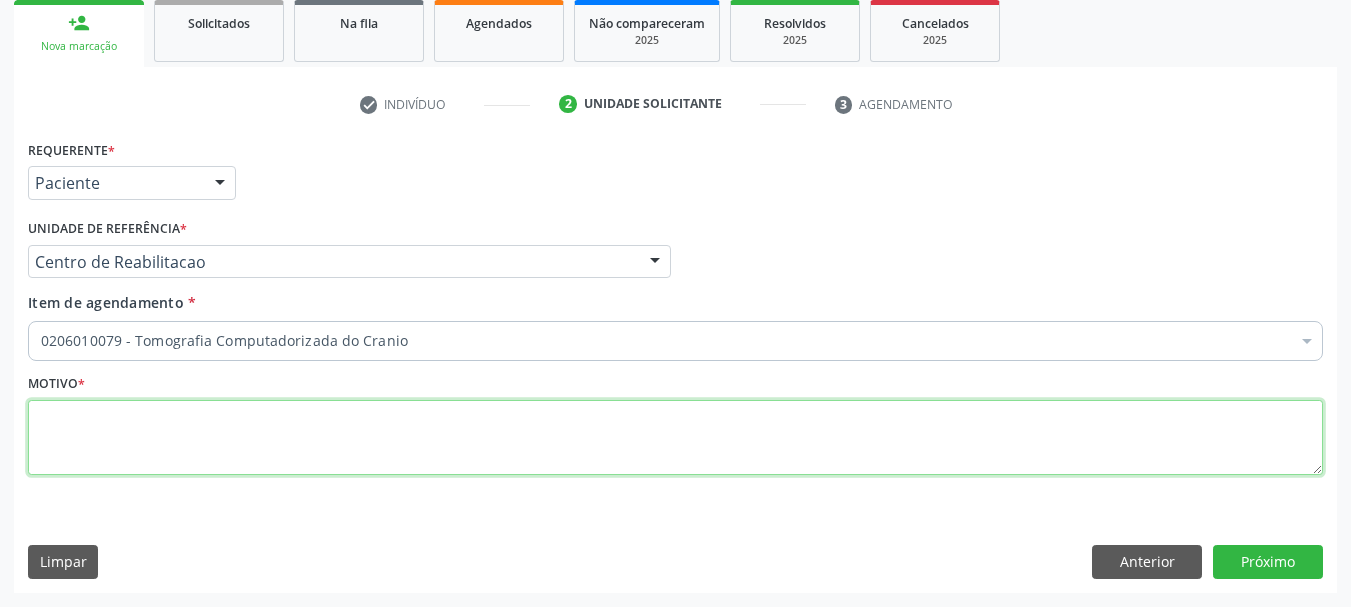 scroll, scrollTop: 0, scrollLeft: 0, axis: both 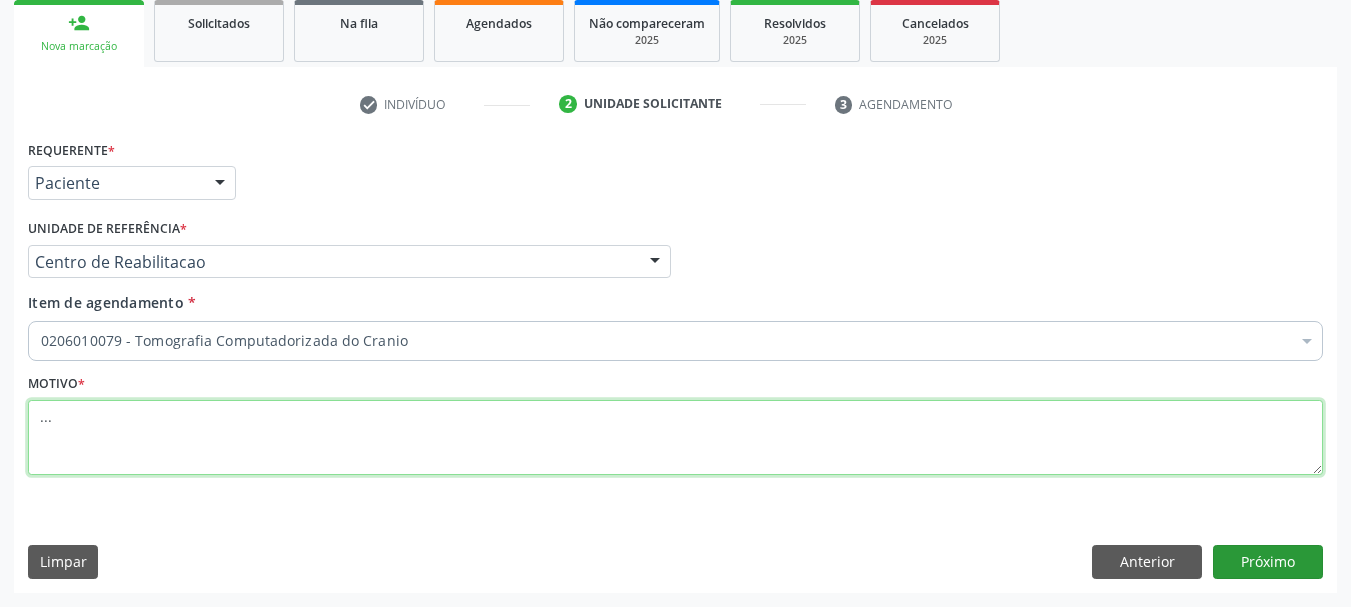 type on "..." 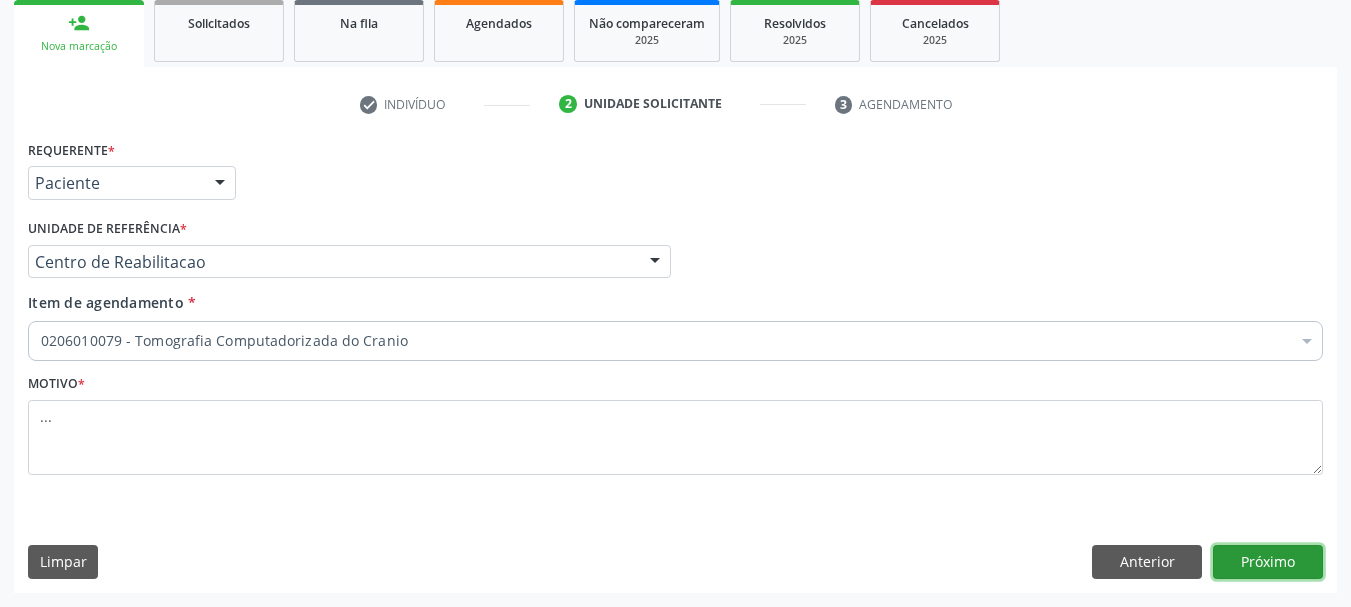 click on "Próximo" at bounding box center [1268, 562] 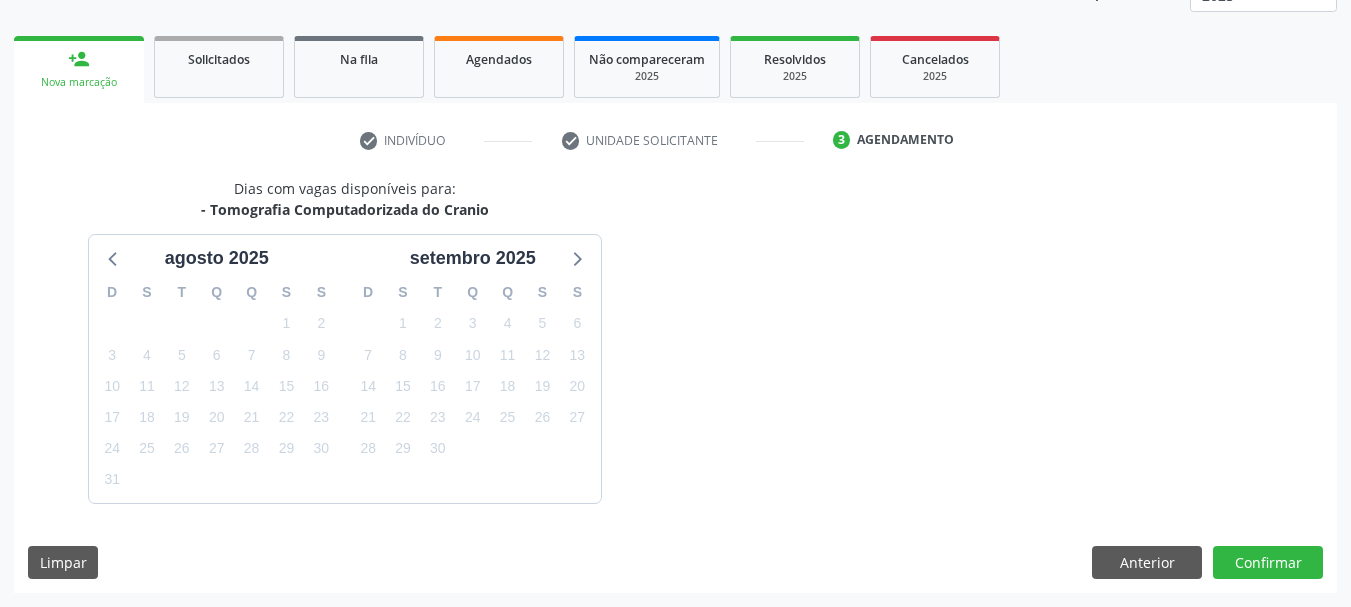 scroll, scrollTop: 299, scrollLeft: 0, axis: vertical 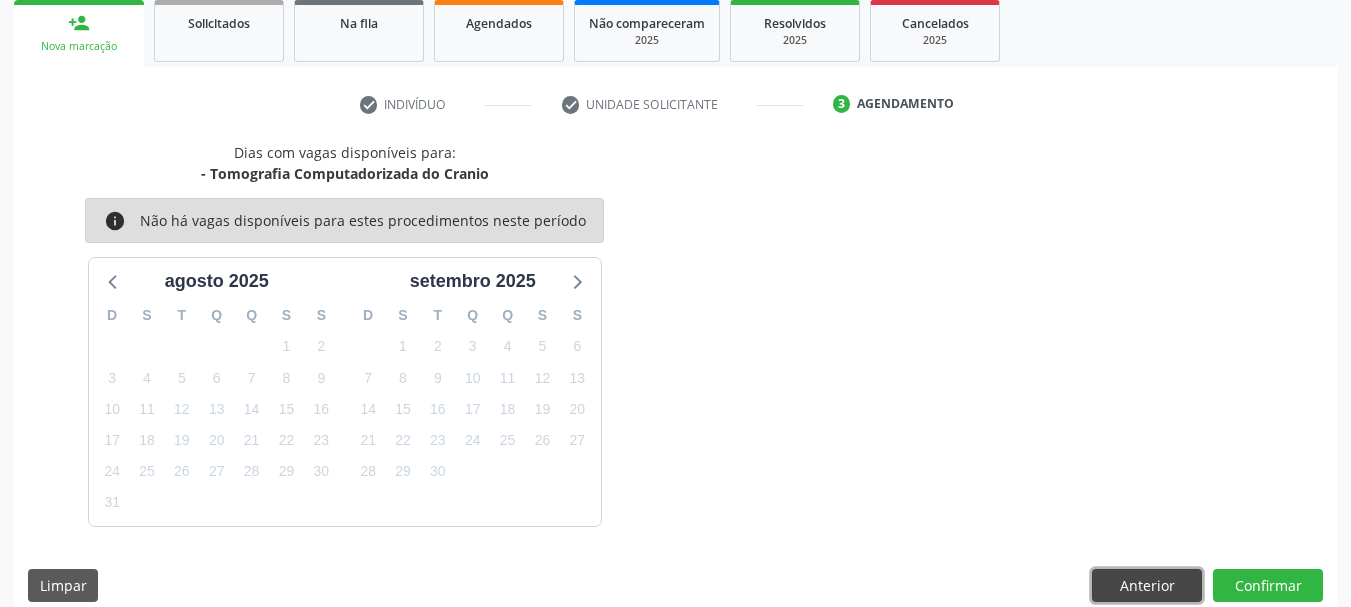 click on "Anterior" at bounding box center [1147, 586] 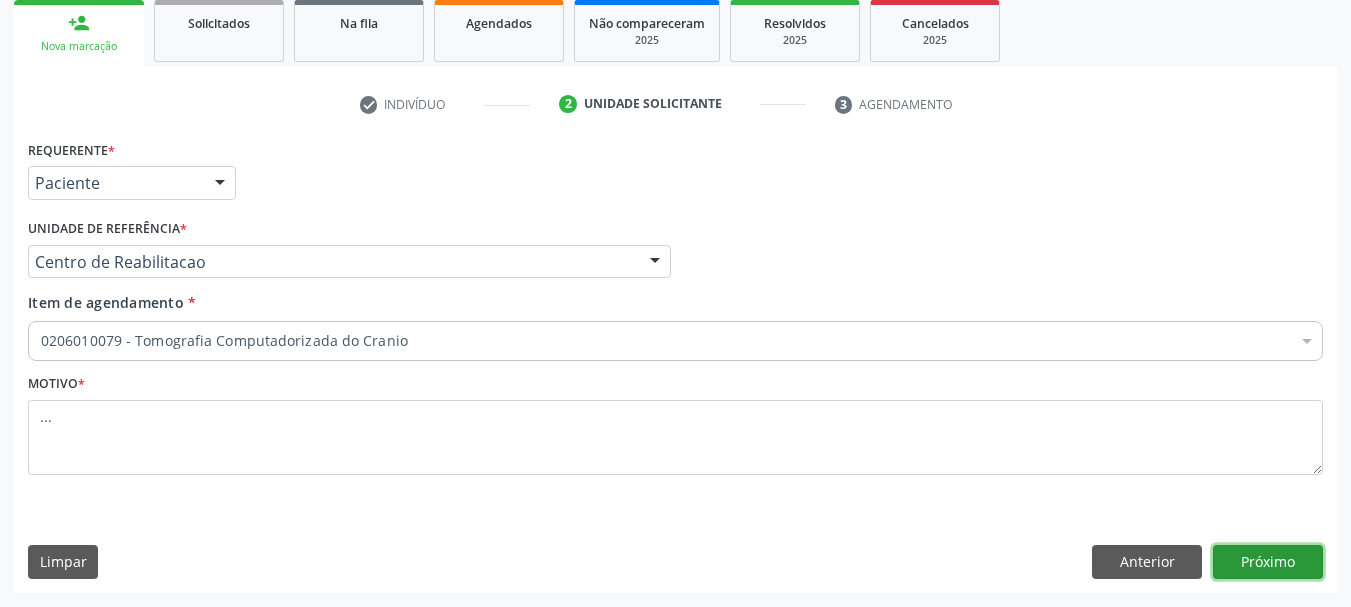 click on "Próximo" at bounding box center (1268, 562) 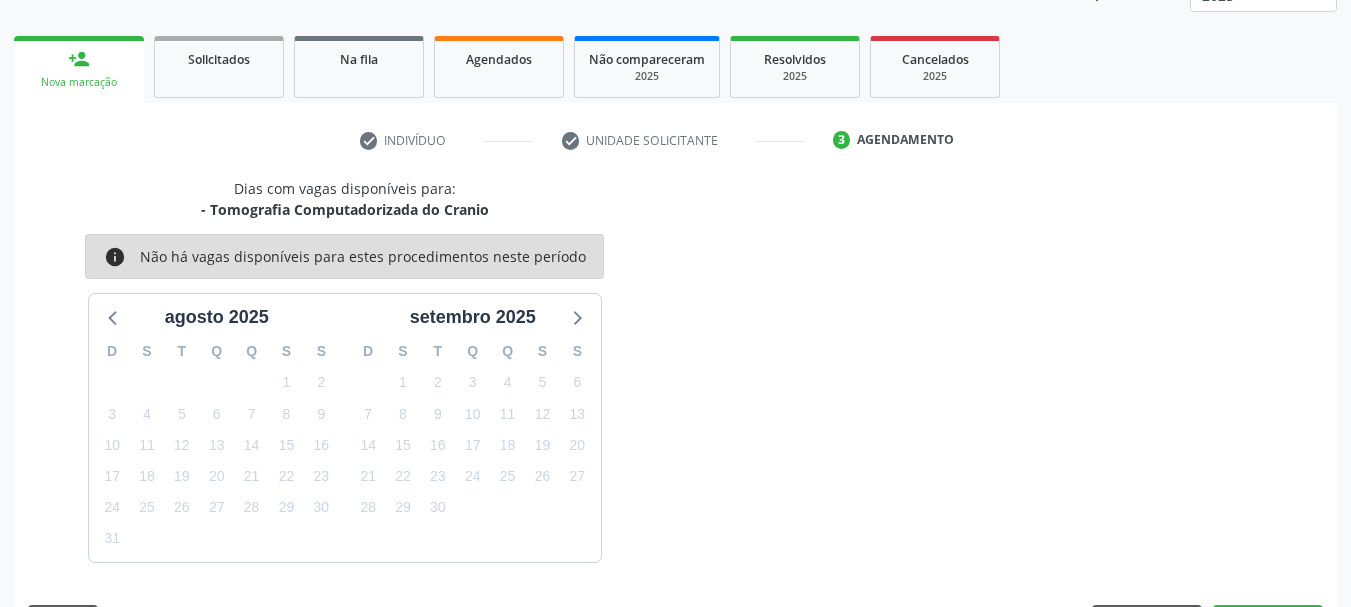 scroll, scrollTop: 299, scrollLeft: 0, axis: vertical 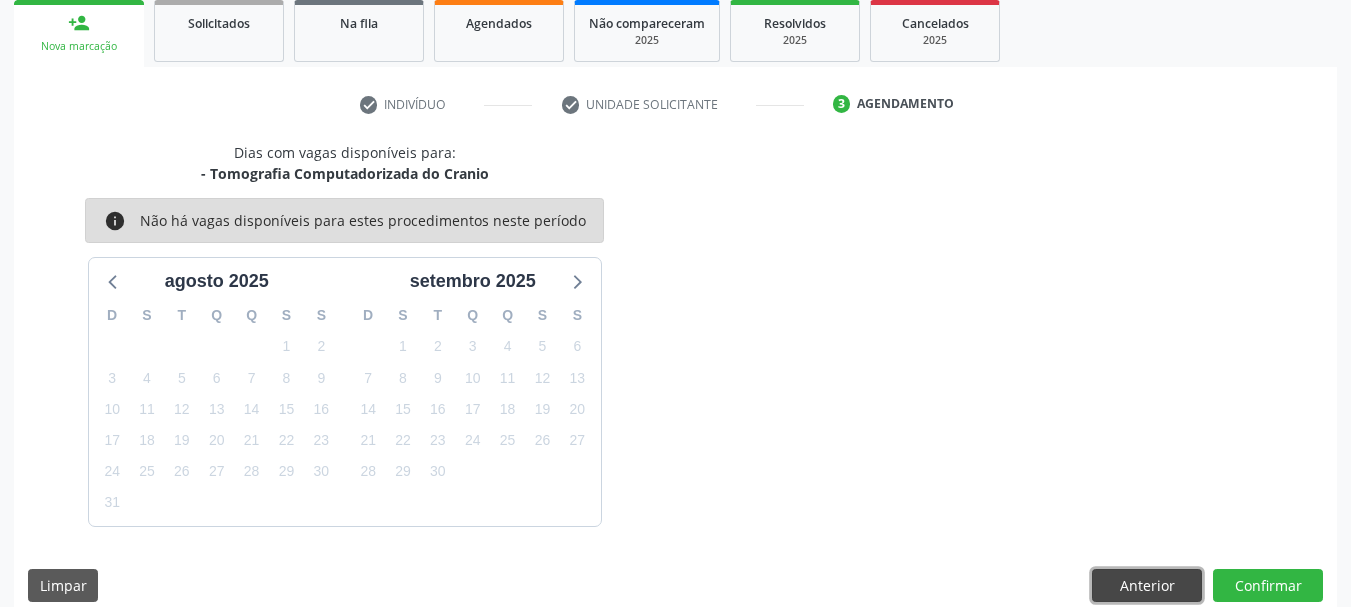 click on "Anterior" at bounding box center (1147, 586) 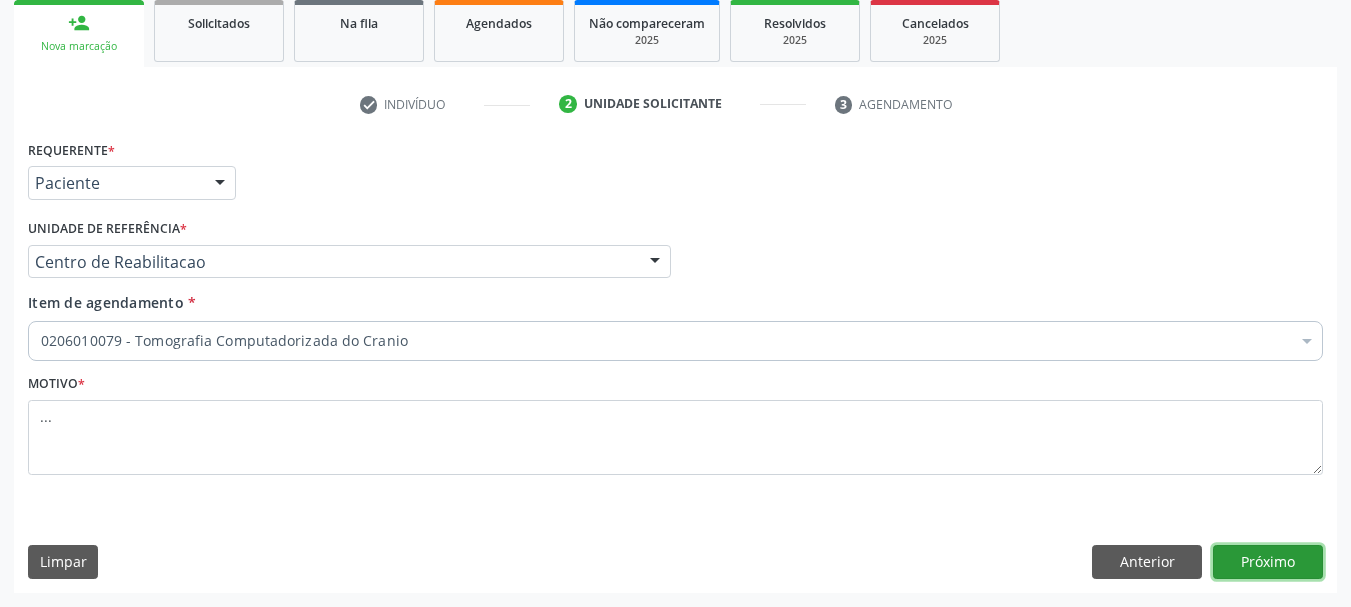 click on "Próximo" at bounding box center [1268, 562] 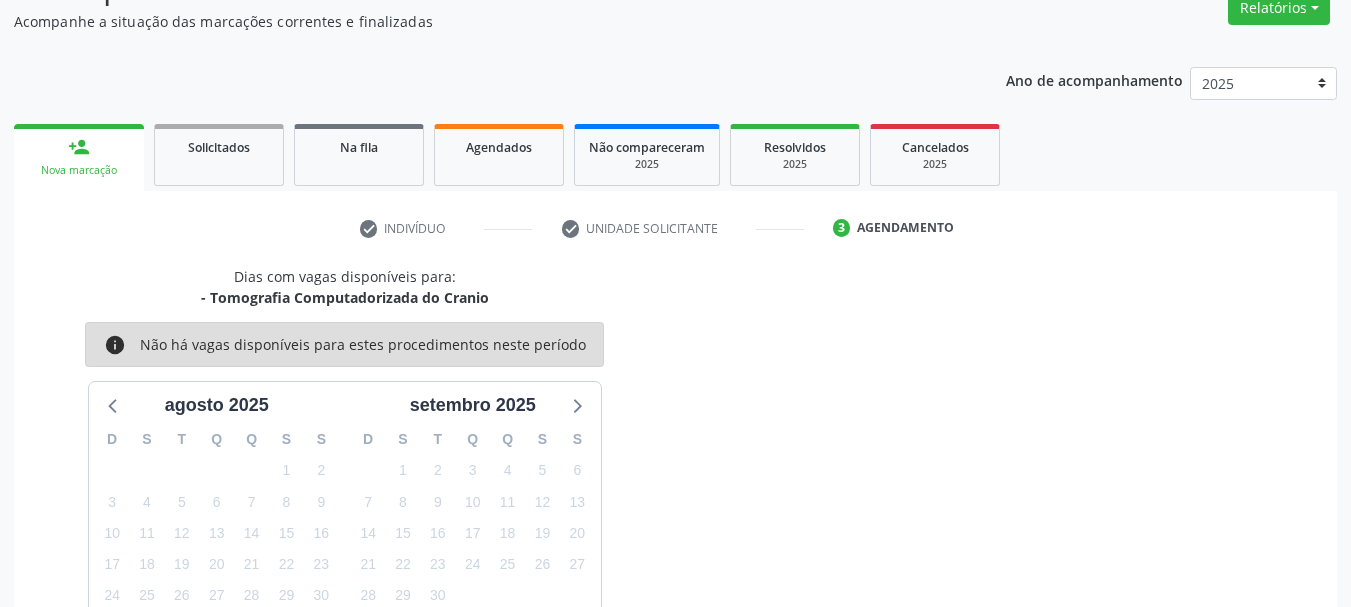 scroll, scrollTop: 122, scrollLeft: 0, axis: vertical 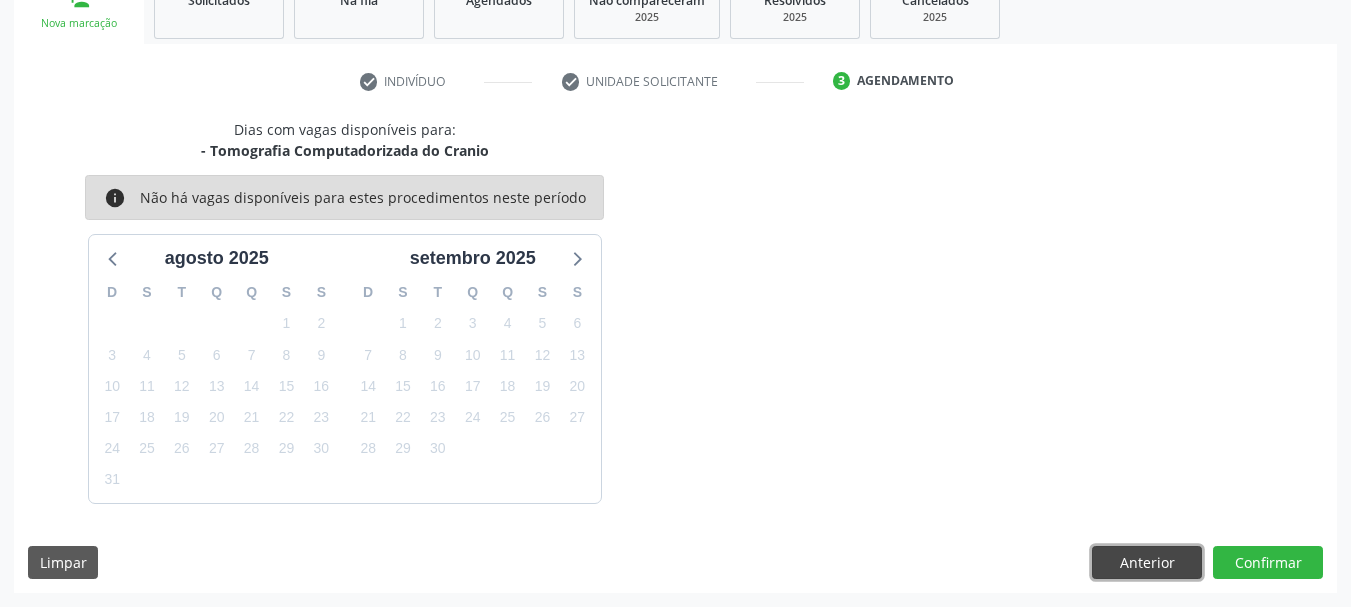 click on "Anterior" at bounding box center (1147, 563) 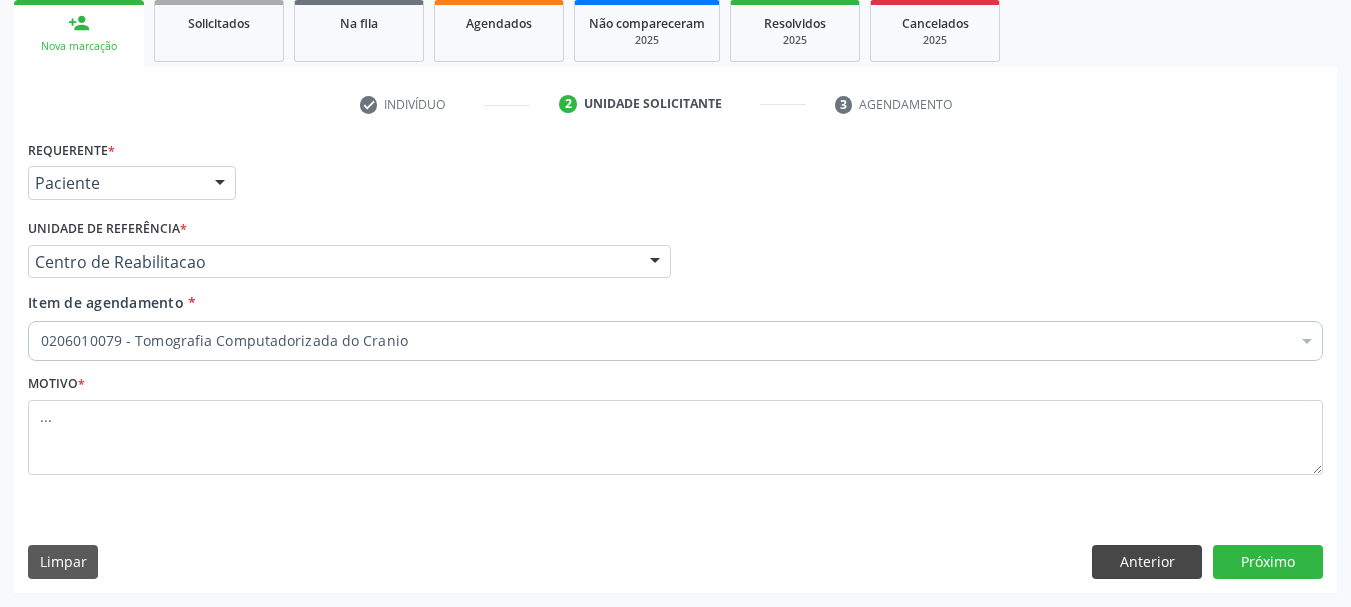 scroll, scrollTop: 299, scrollLeft: 0, axis: vertical 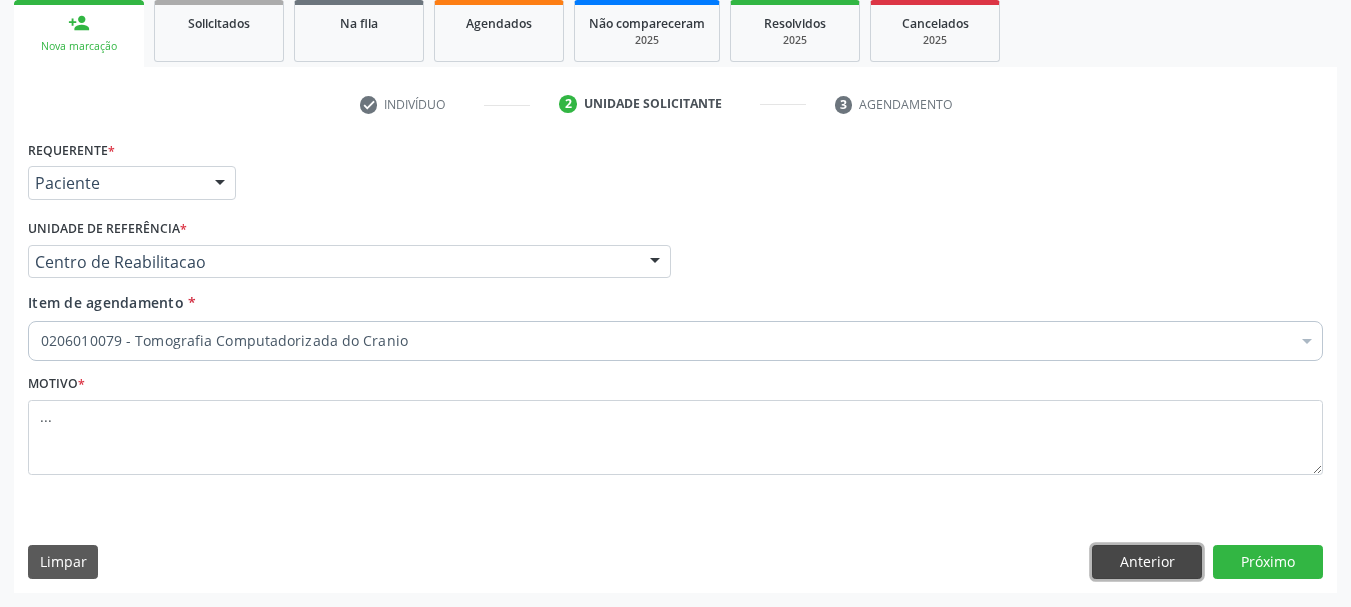 click on "Anterior" at bounding box center (1147, 562) 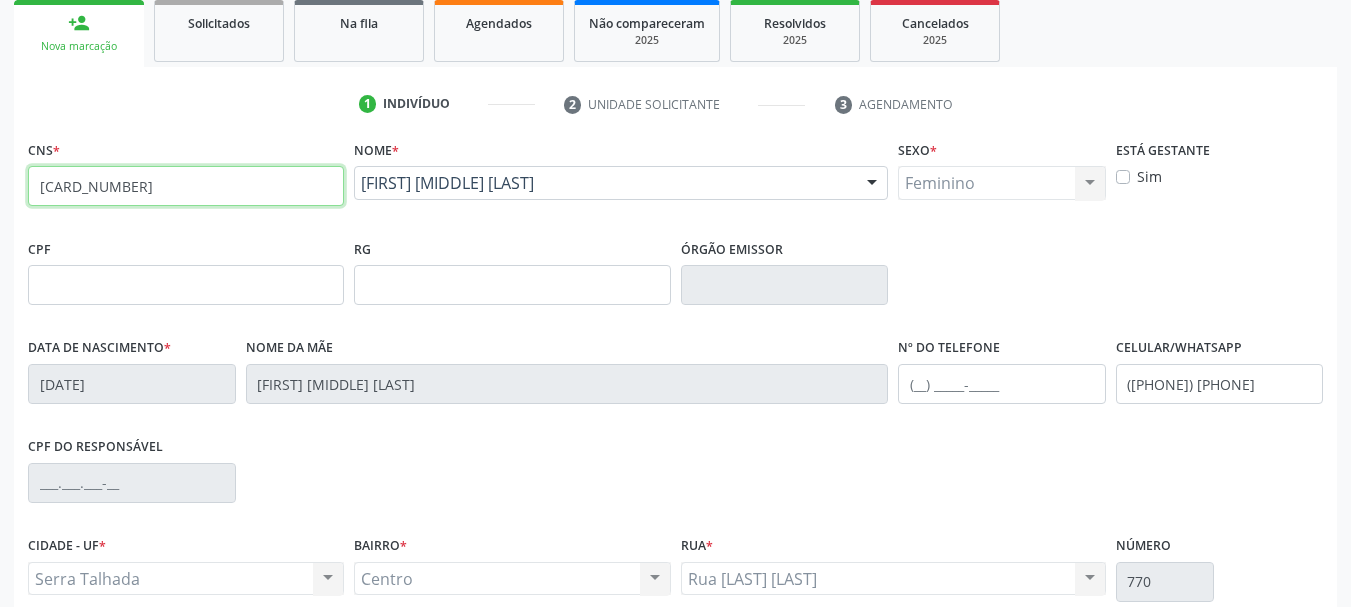drag, startPoint x: 193, startPoint y: 198, endPoint x: 0, endPoint y: 189, distance: 193.20973 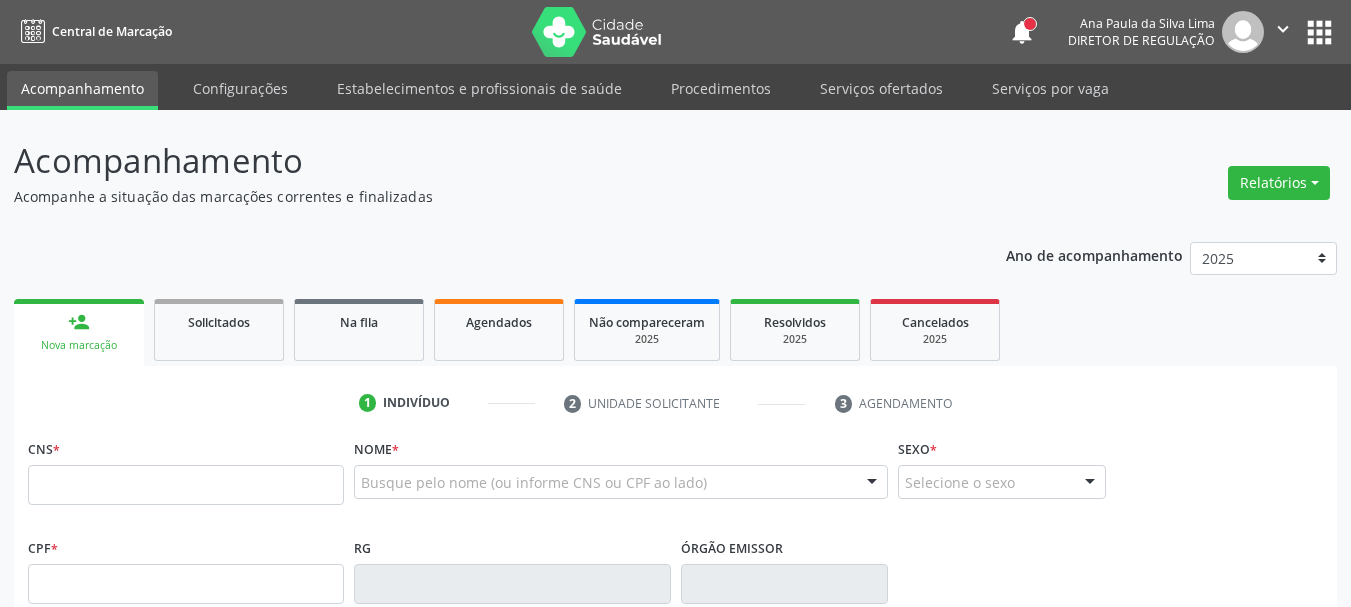 scroll, scrollTop: 299, scrollLeft: 0, axis: vertical 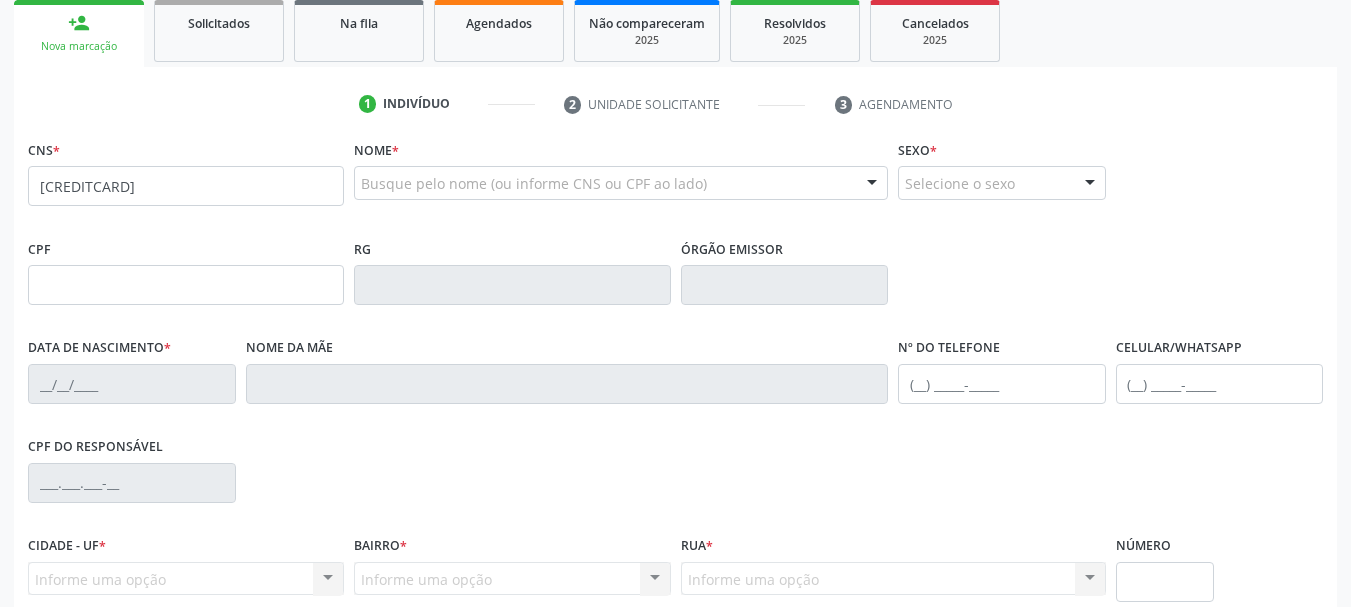 type on "[CREDITCARD]" 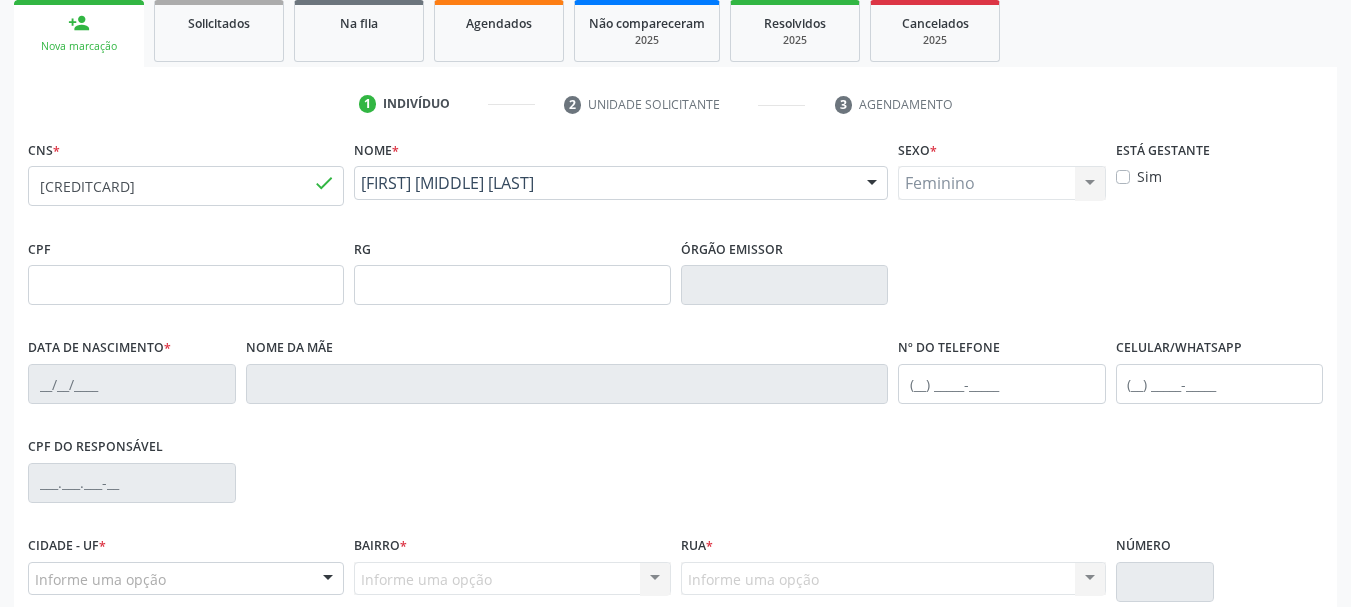 type on "[DATE]" 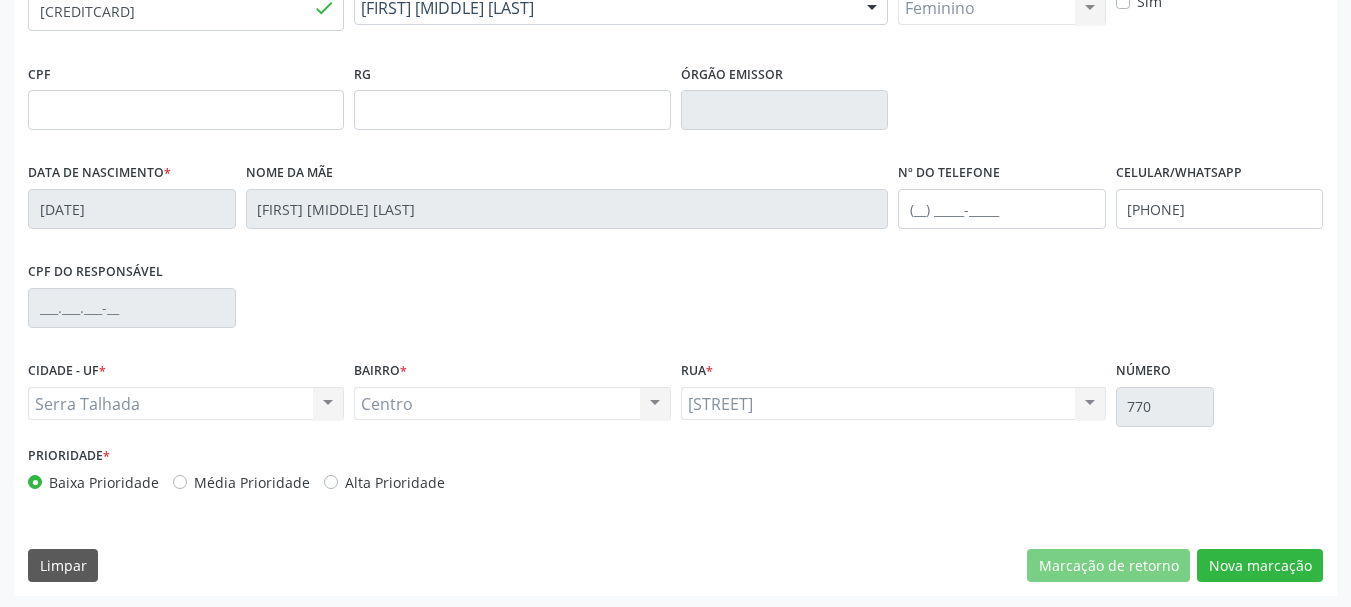 scroll, scrollTop: 477, scrollLeft: 0, axis: vertical 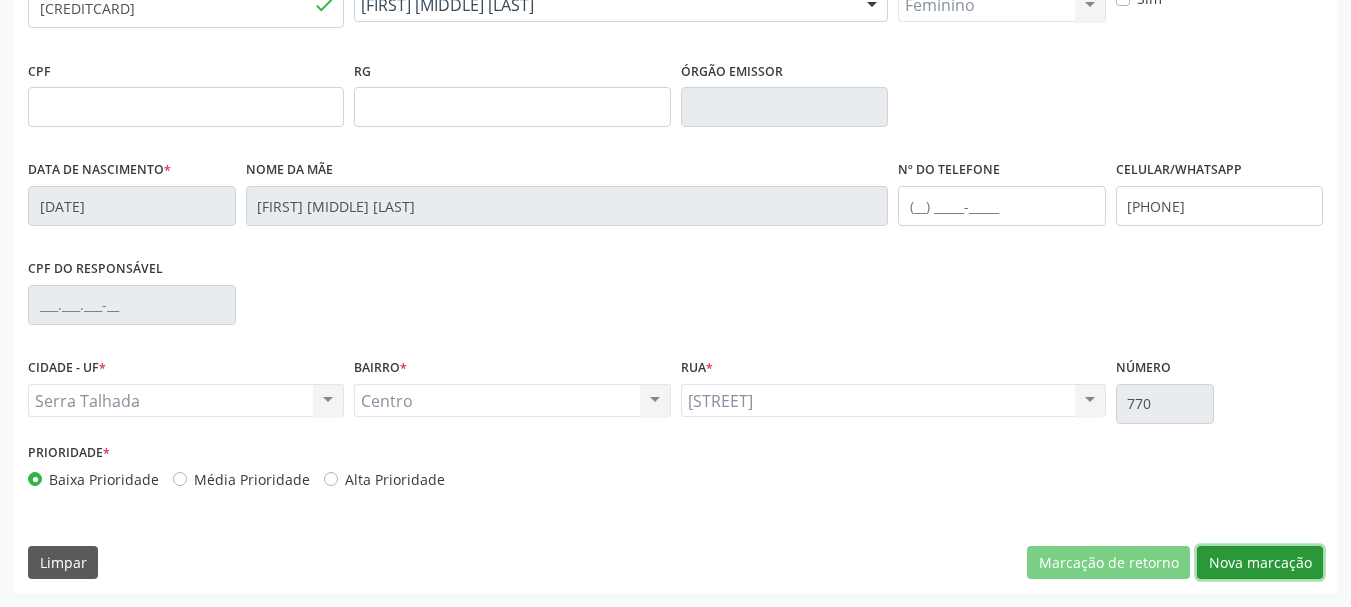 click on "Nova marcação" at bounding box center (1260, 563) 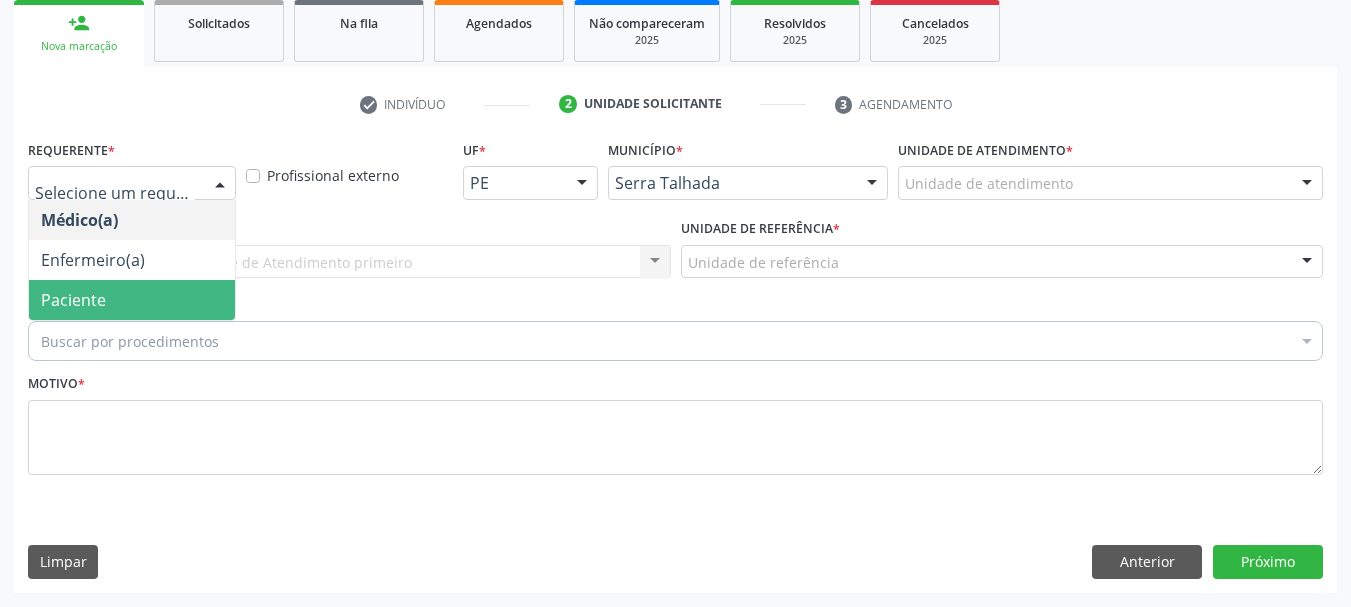click on "Paciente" at bounding box center (132, 300) 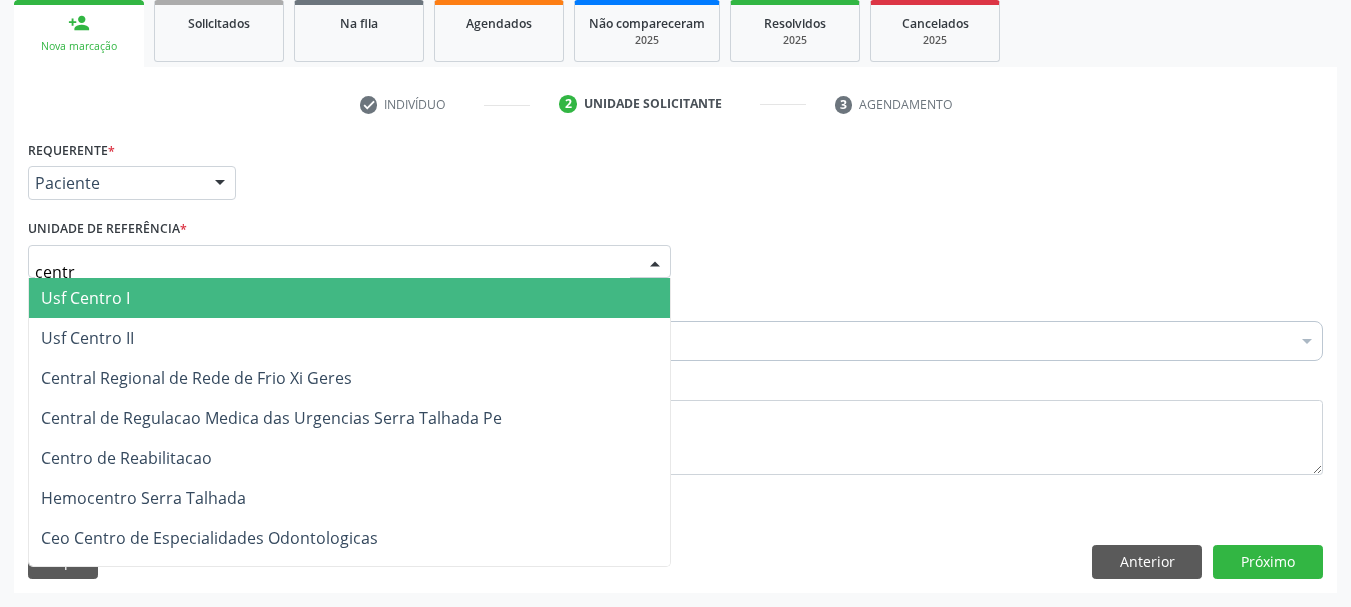type on "centro" 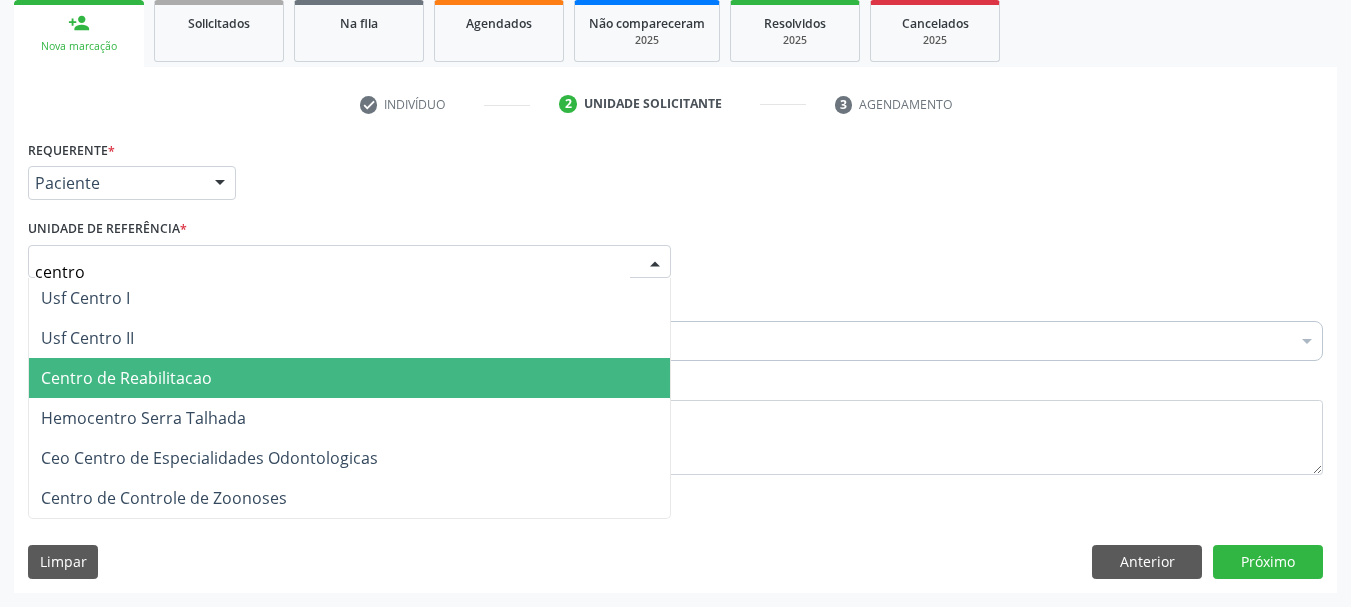 click on "Centro de Reabilitacao" at bounding box center (126, 378) 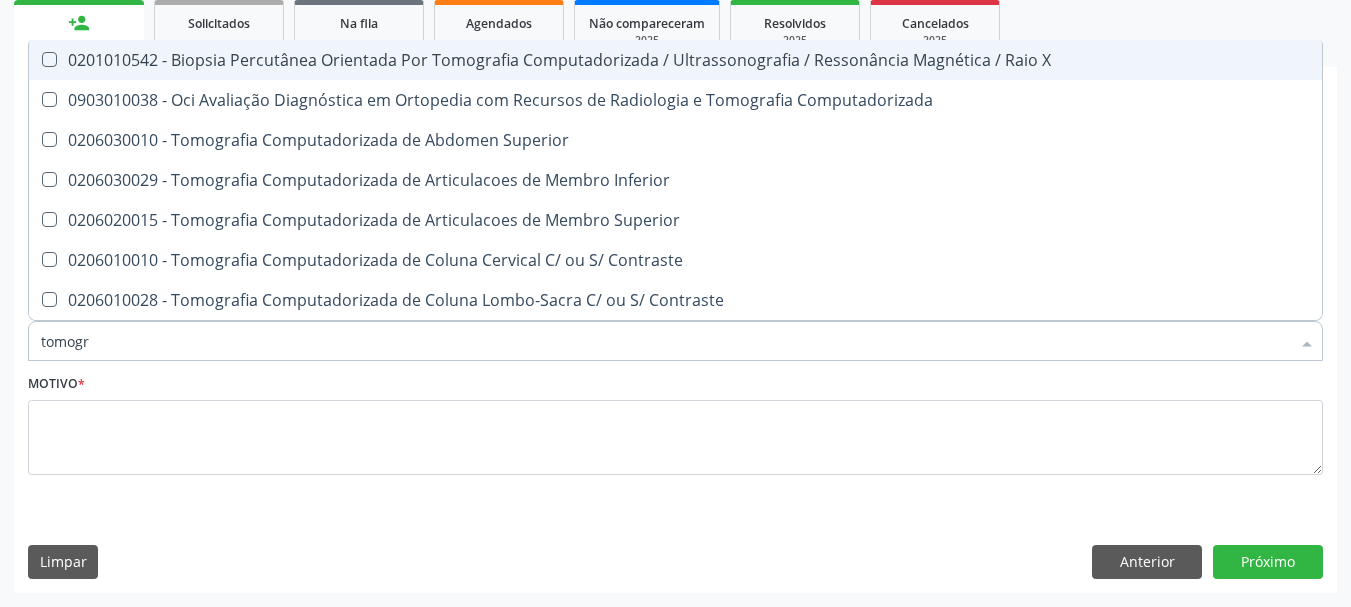 type on "tomogra" 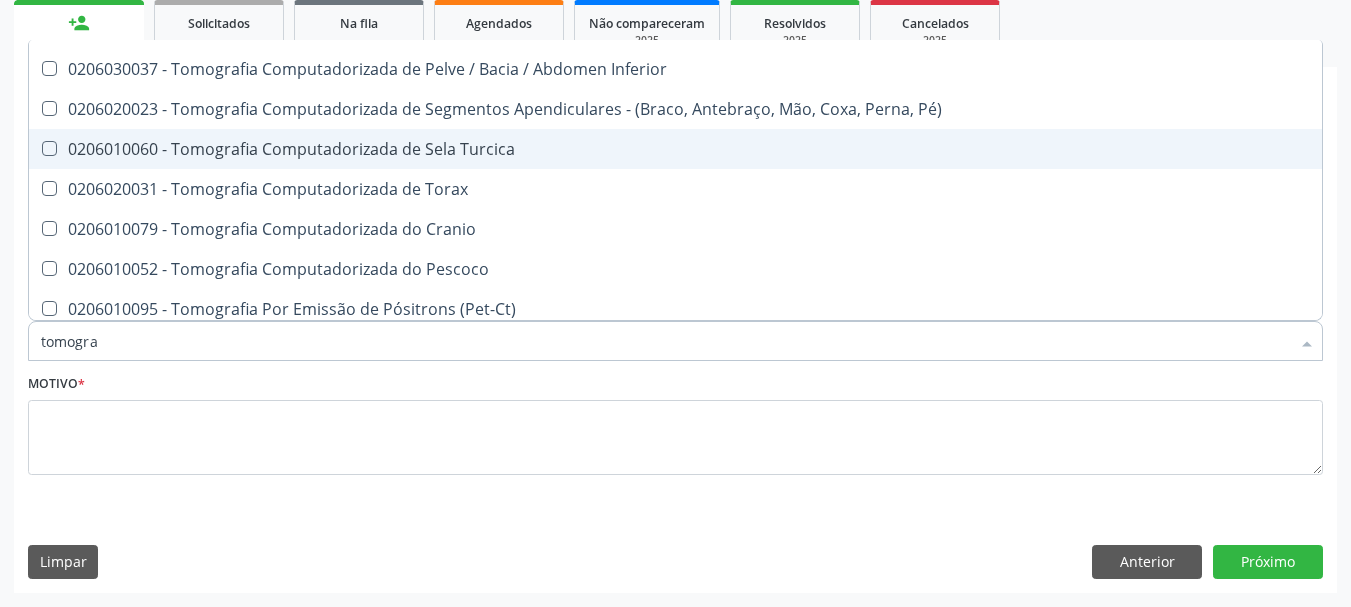 scroll, scrollTop: 400, scrollLeft: 0, axis: vertical 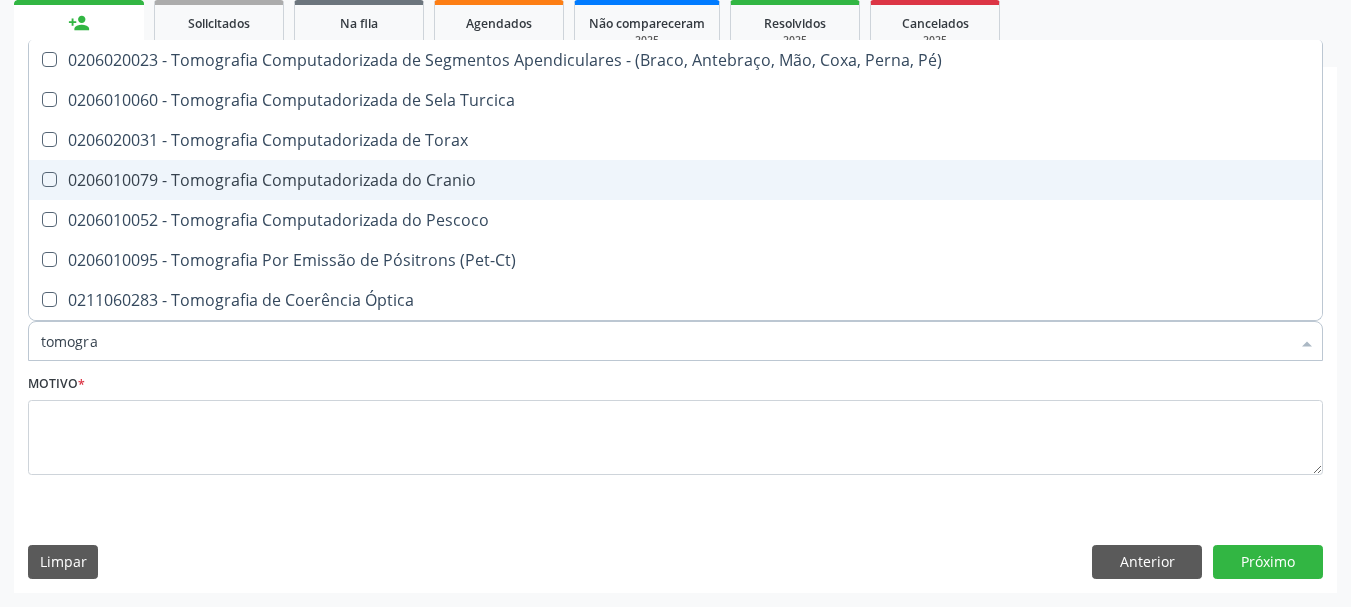 click on "0206010079 - Tomografia Computadorizada do Cranio" at bounding box center (675, 180) 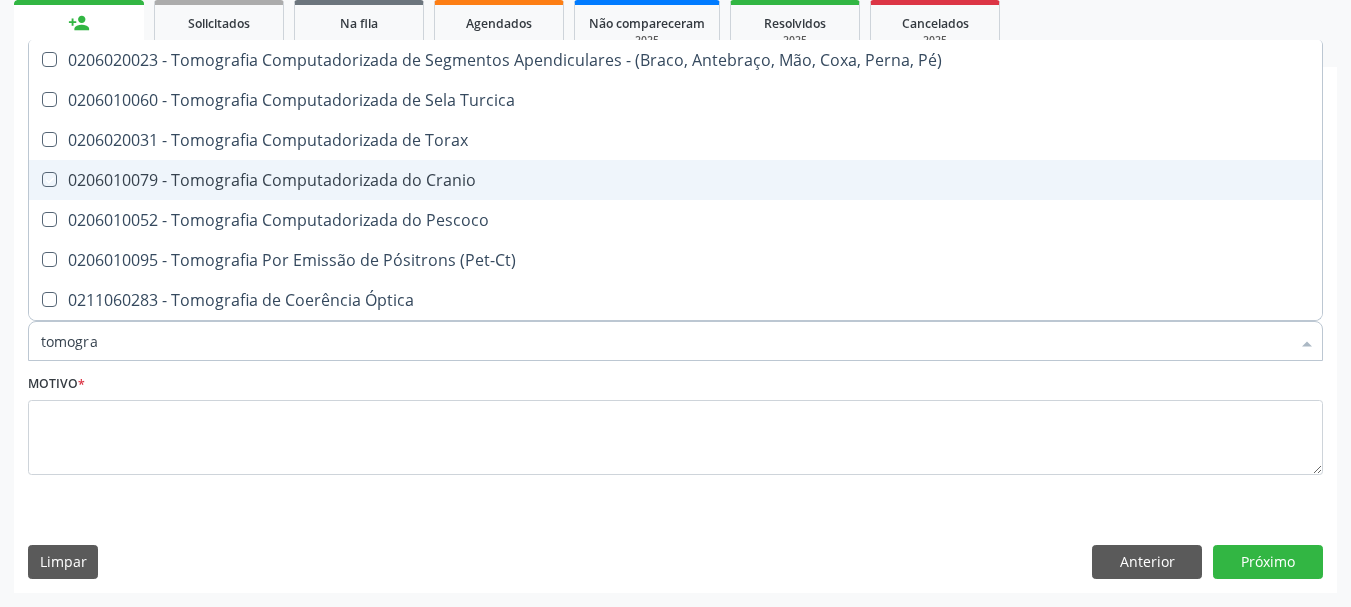 checkbox on "true" 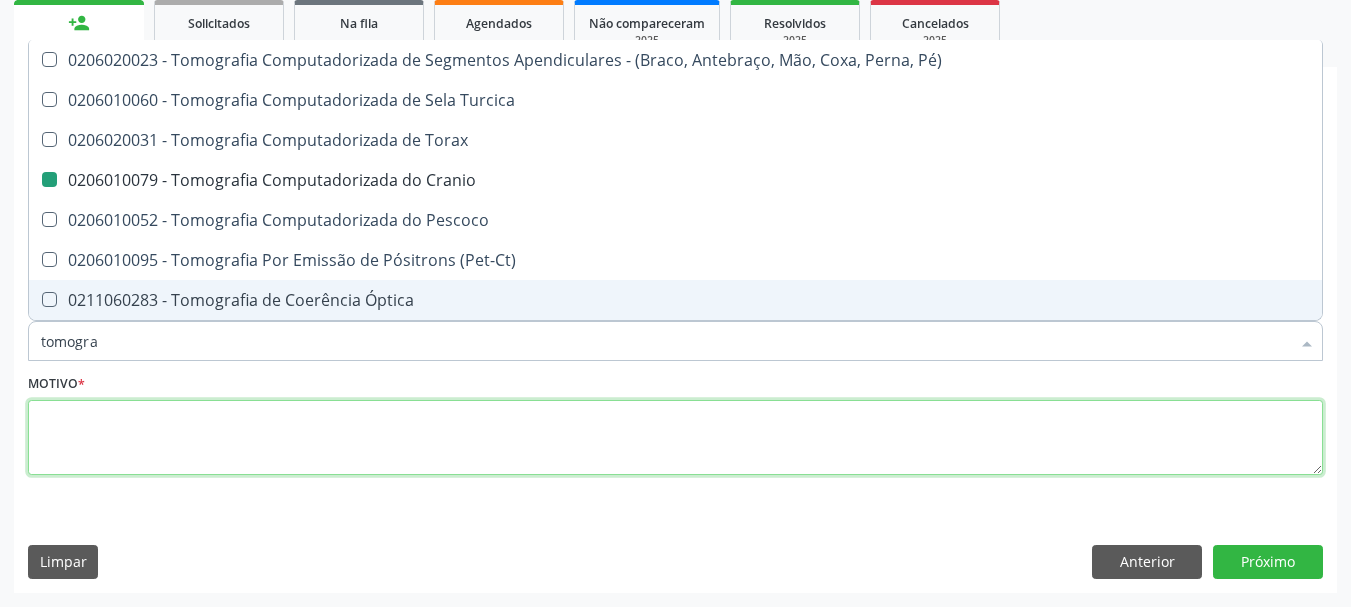 click at bounding box center [675, 438] 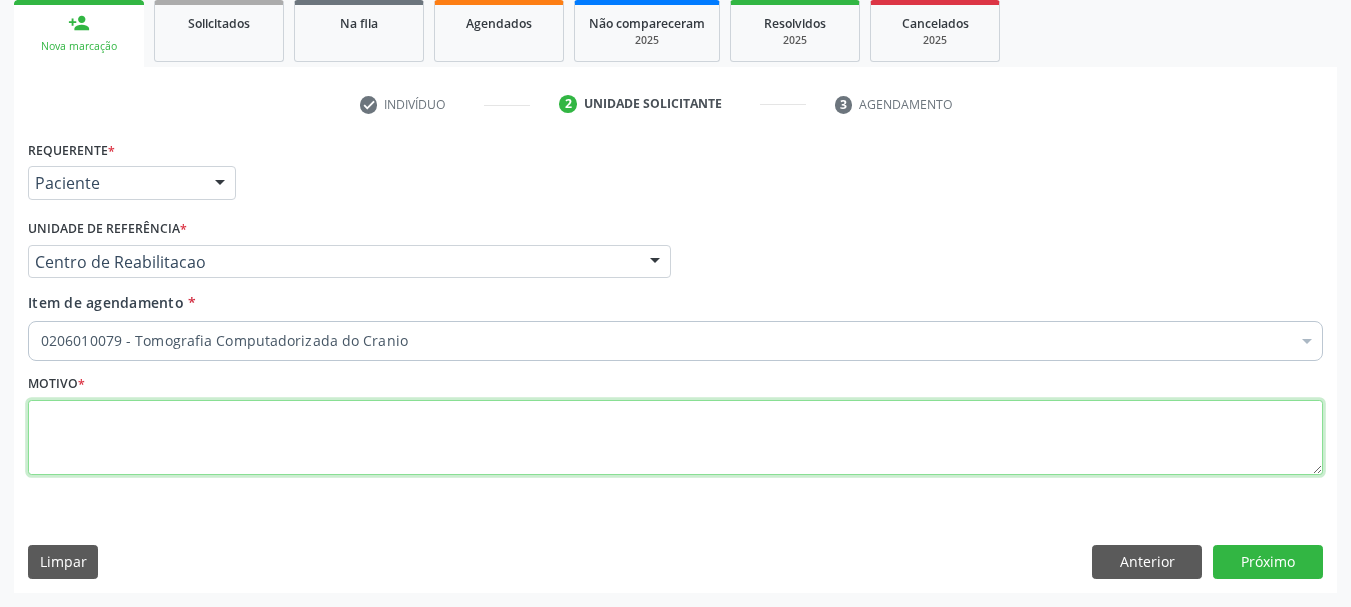 checkbox on "true" 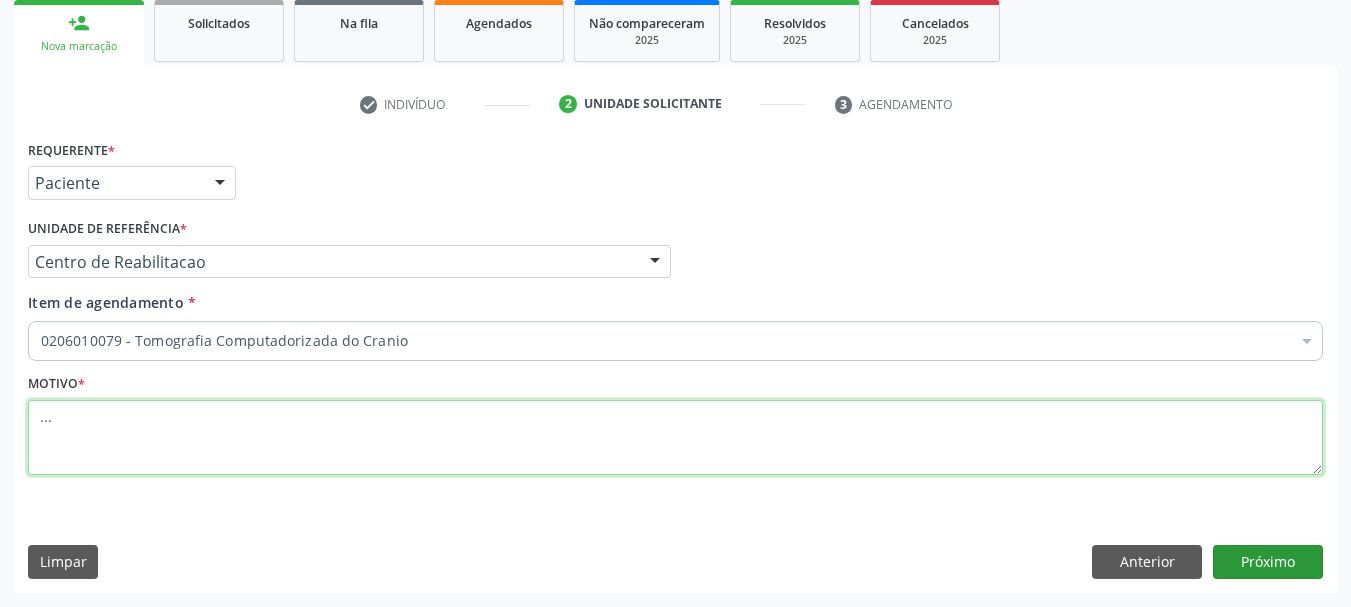 type on "..." 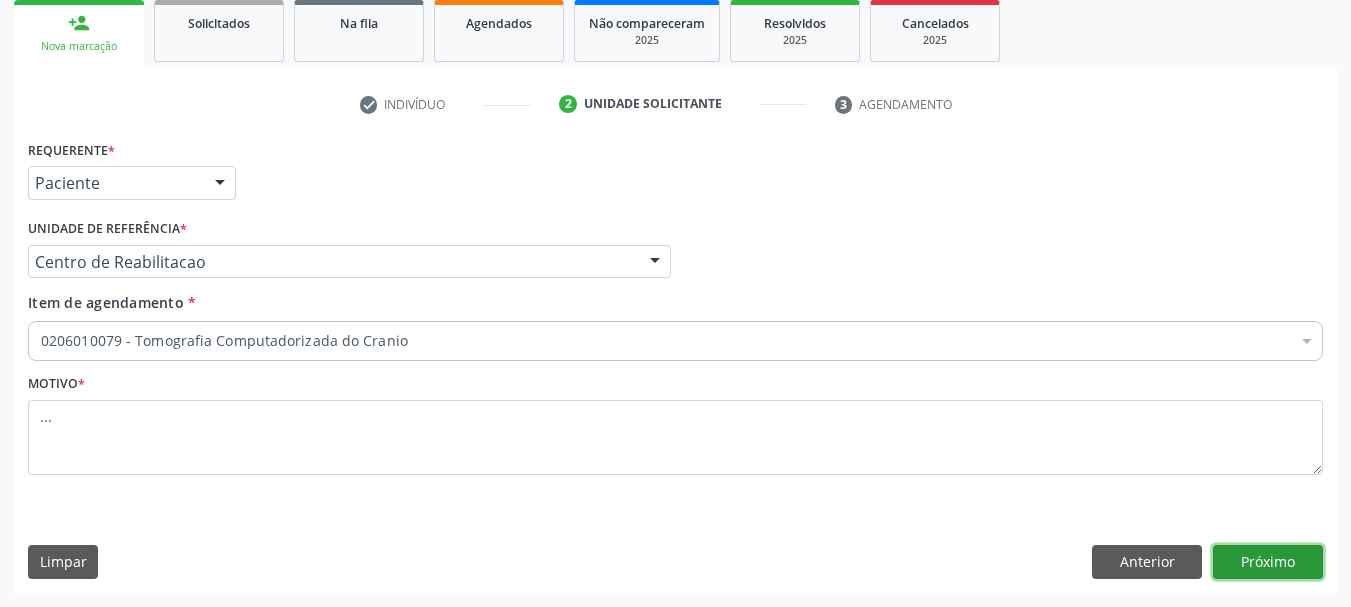 click on "Próximo" at bounding box center (1268, 562) 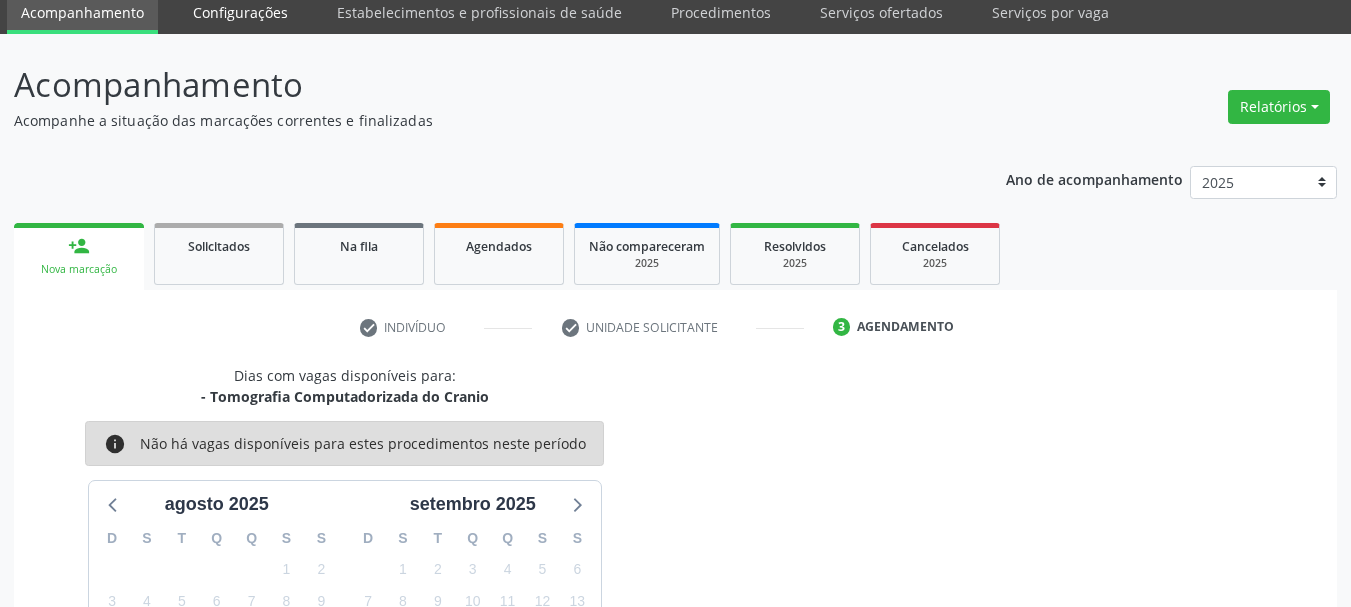 scroll, scrollTop: 0, scrollLeft: 0, axis: both 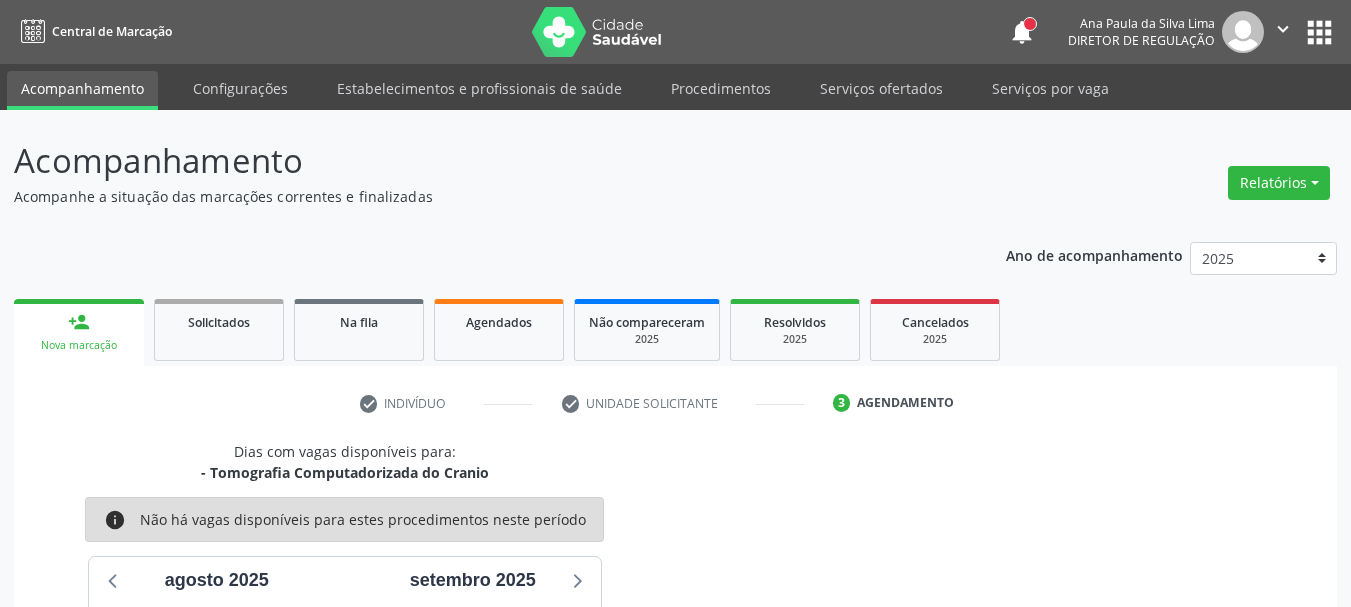 click on "" at bounding box center [1283, 29] 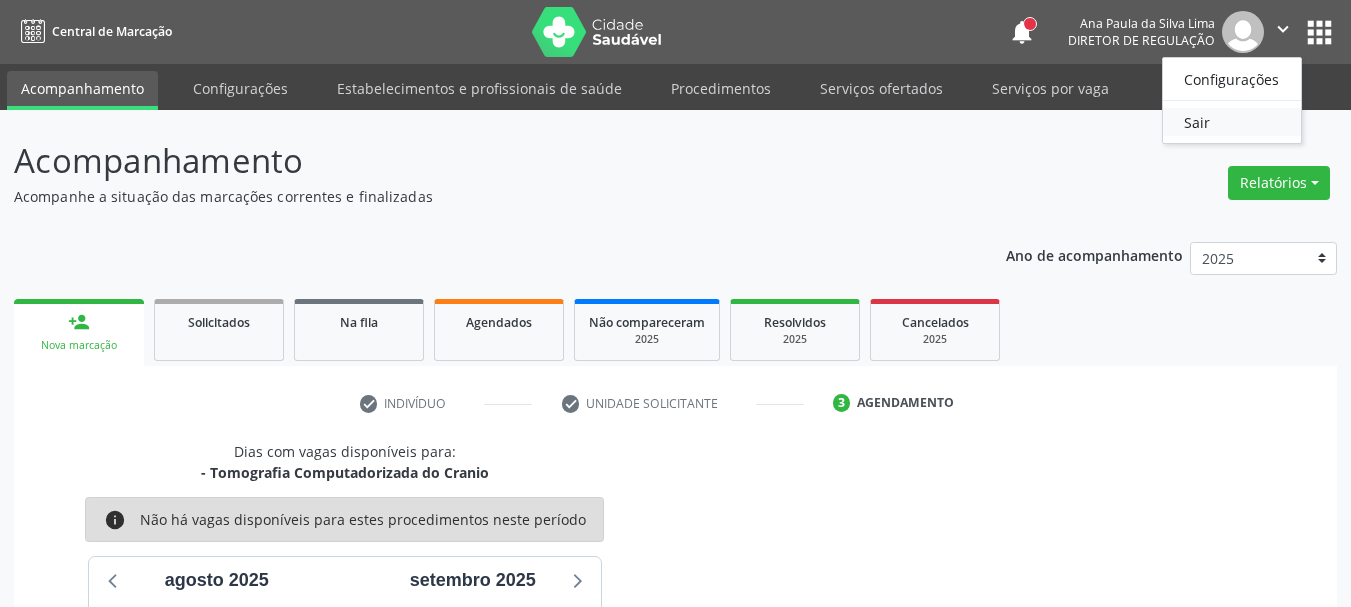 click on "Sair" at bounding box center (1232, 122) 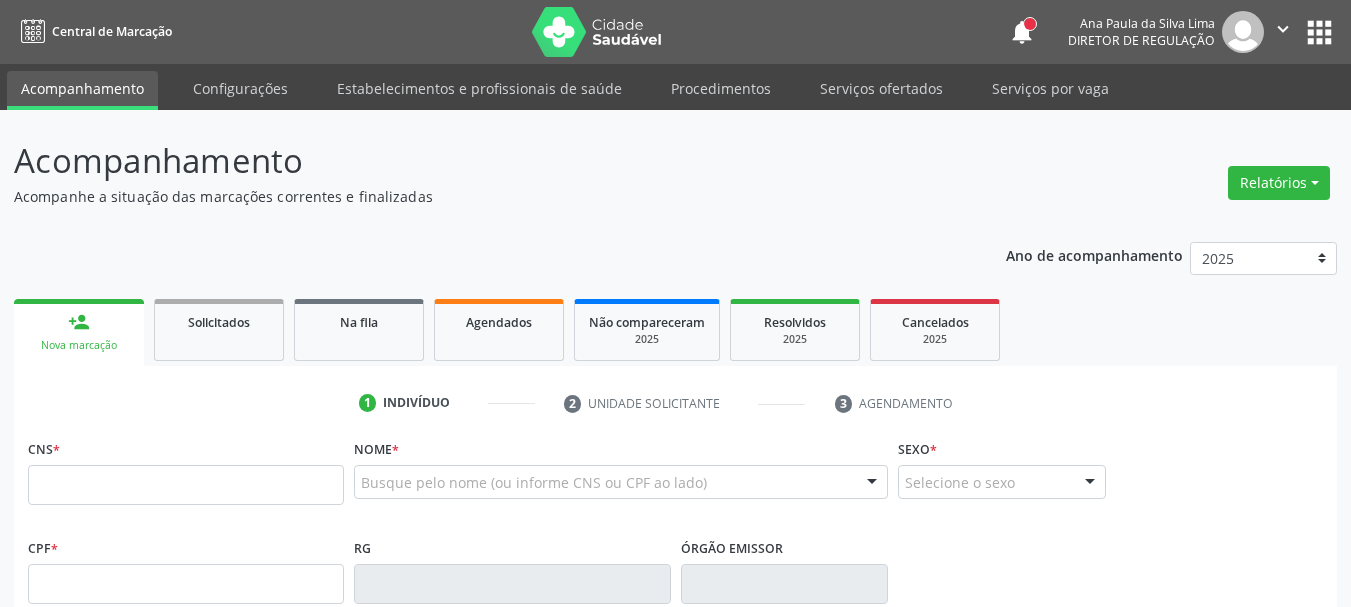 scroll, scrollTop: 0, scrollLeft: 0, axis: both 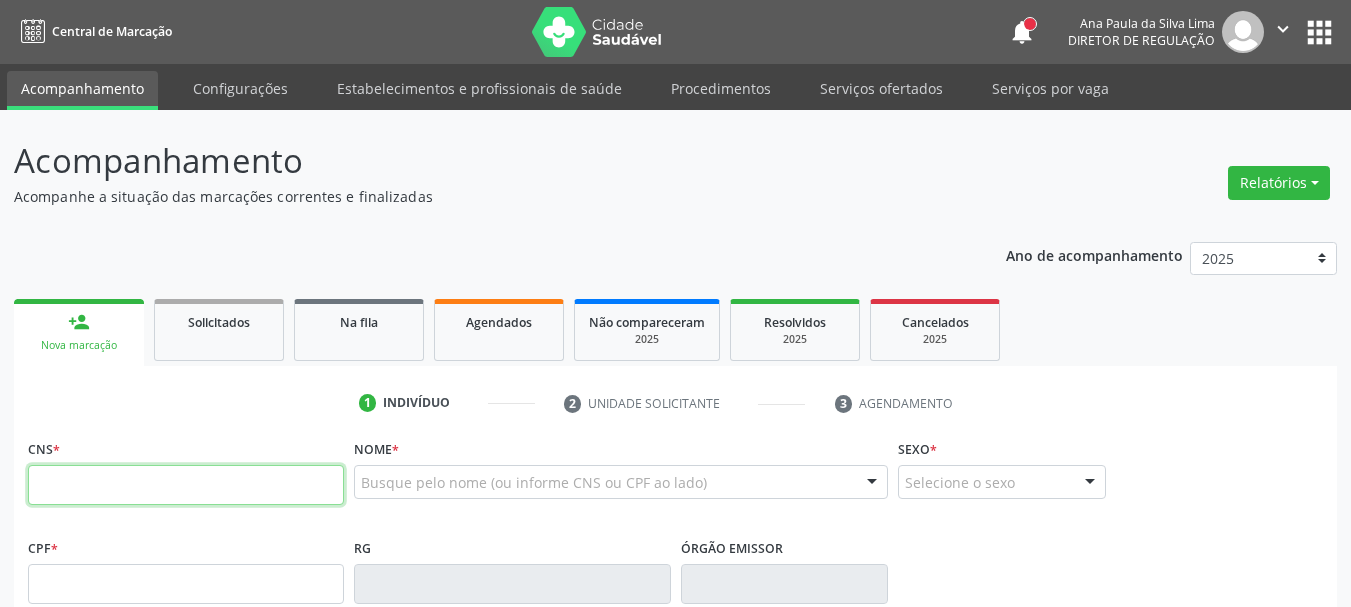 paste on "[NUMBER]" 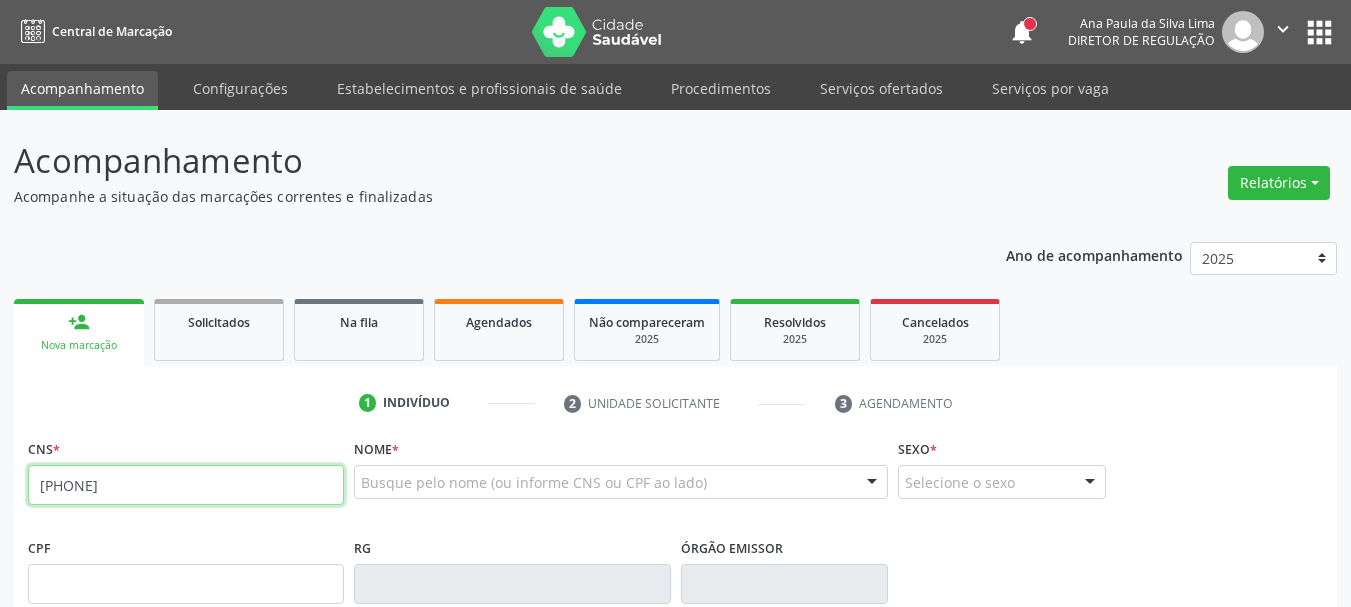 type on "[NUMBER]" 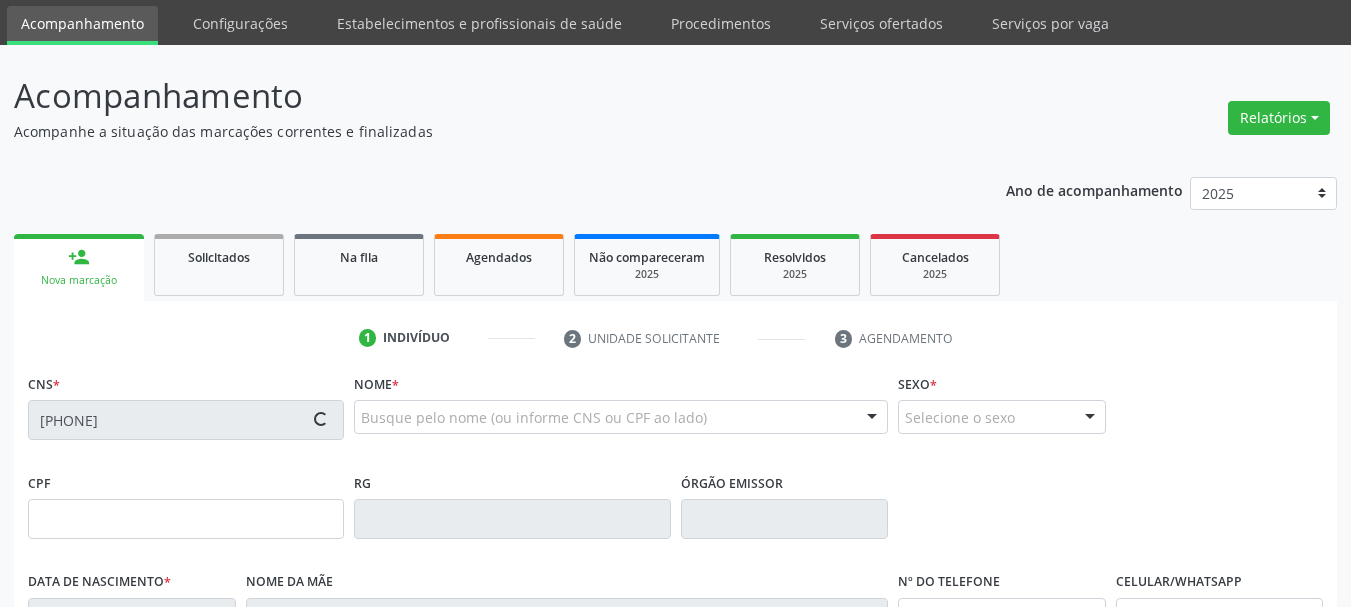 scroll, scrollTop: 100, scrollLeft: 0, axis: vertical 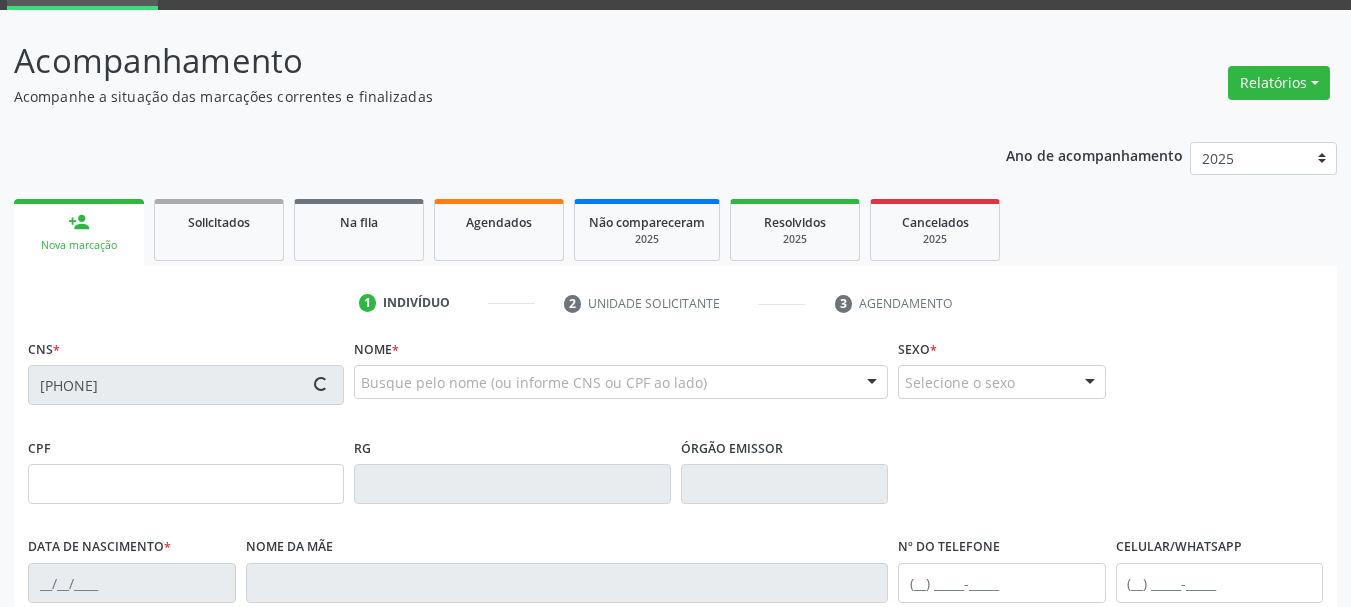 type on "[DATE]" 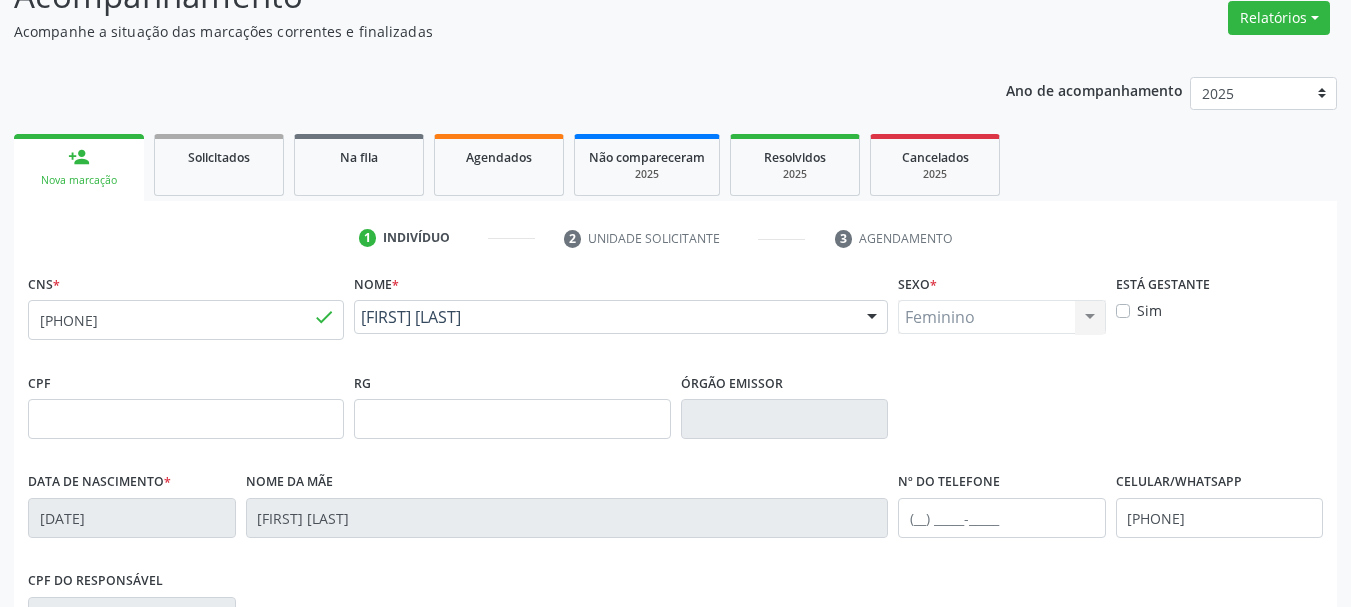 scroll, scrollTop: 200, scrollLeft: 0, axis: vertical 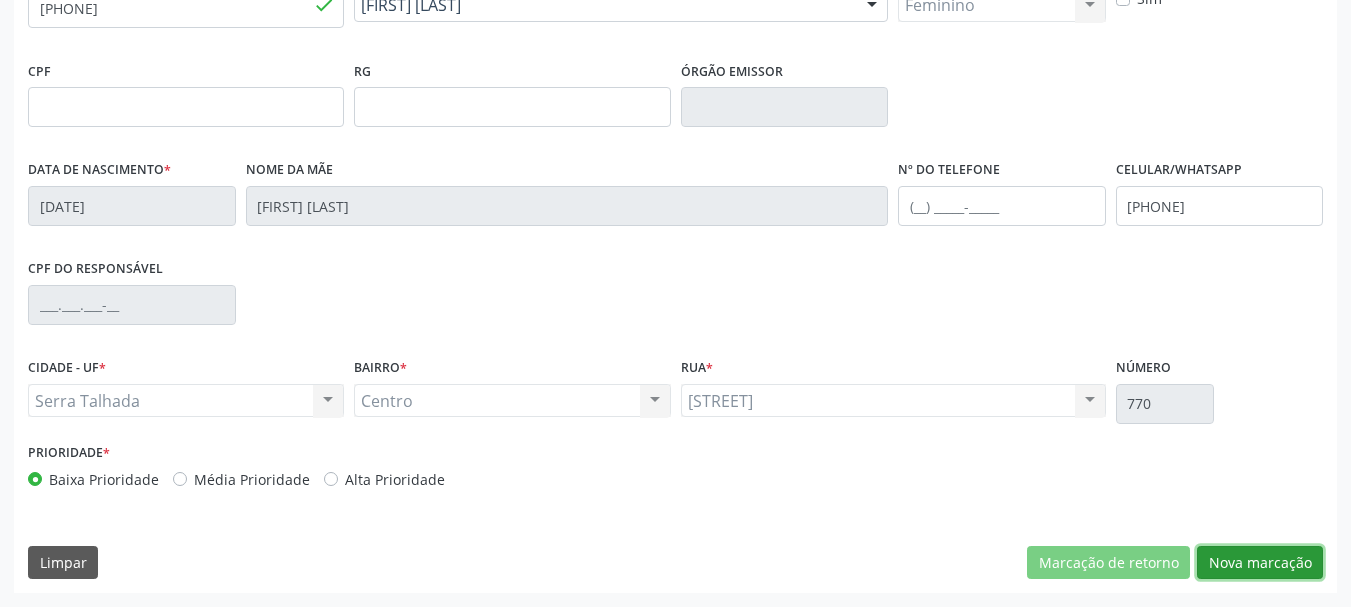 drag, startPoint x: 1273, startPoint y: 560, endPoint x: 987, endPoint y: 436, distance: 311.72424 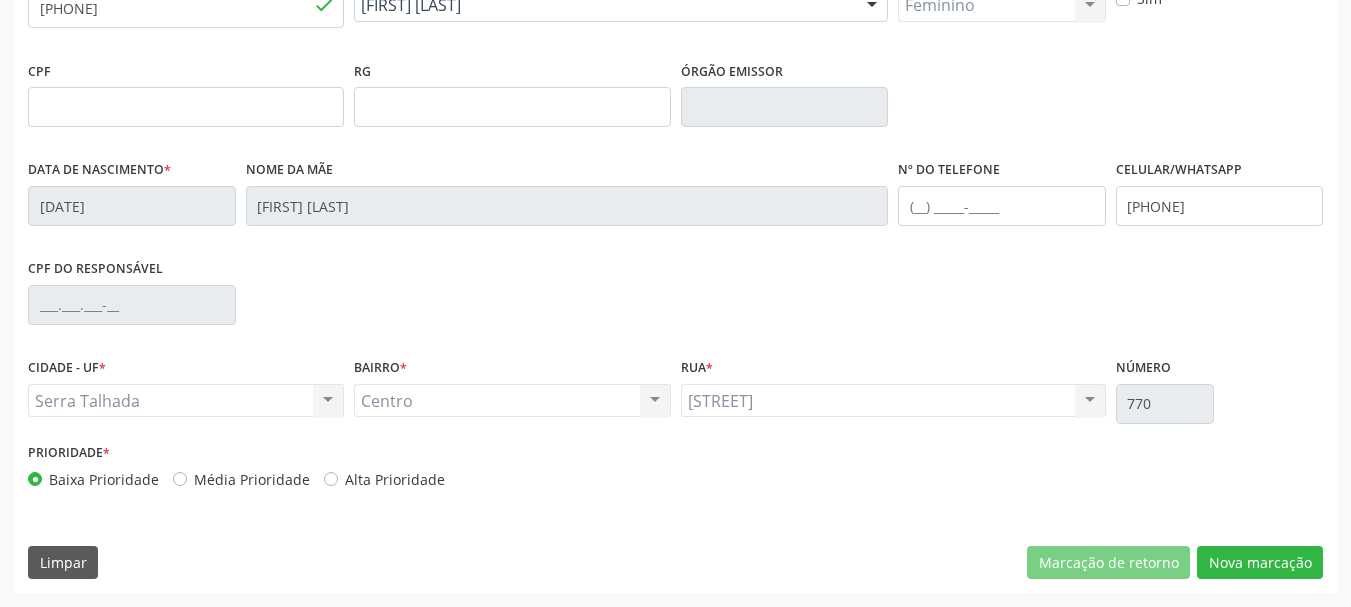 scroll, scrollTop: 299, scrollLeft: 0, axis: vertical 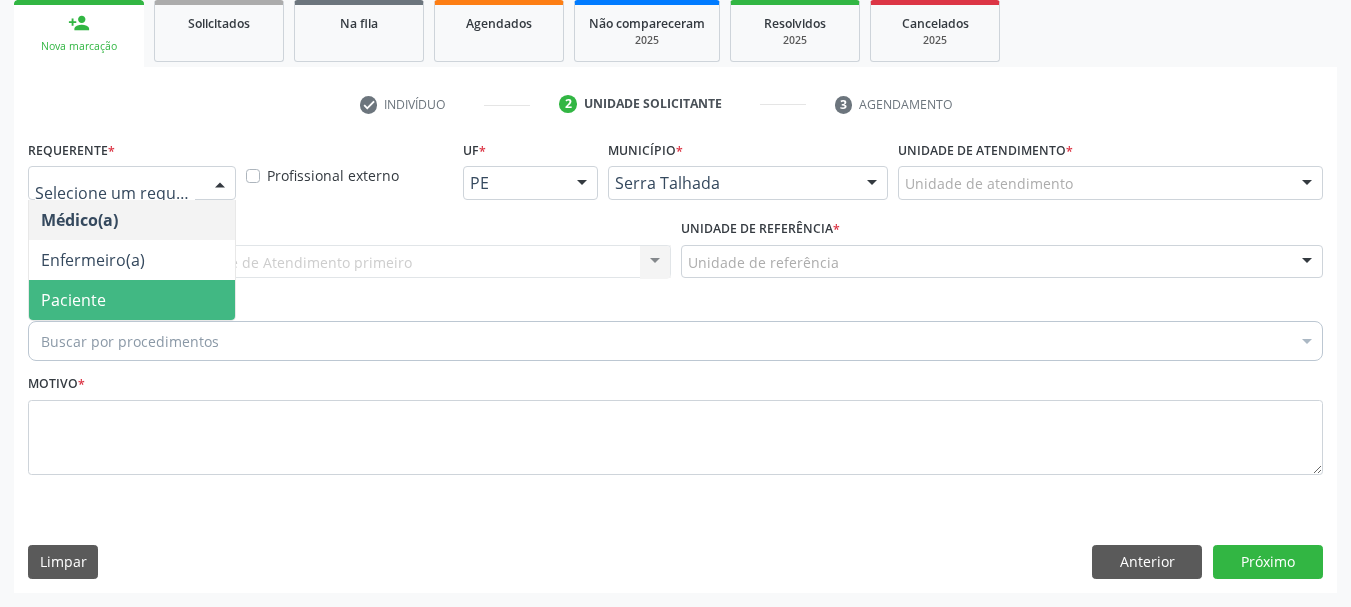 click on "Paciente" at bounding box center [73, 300] 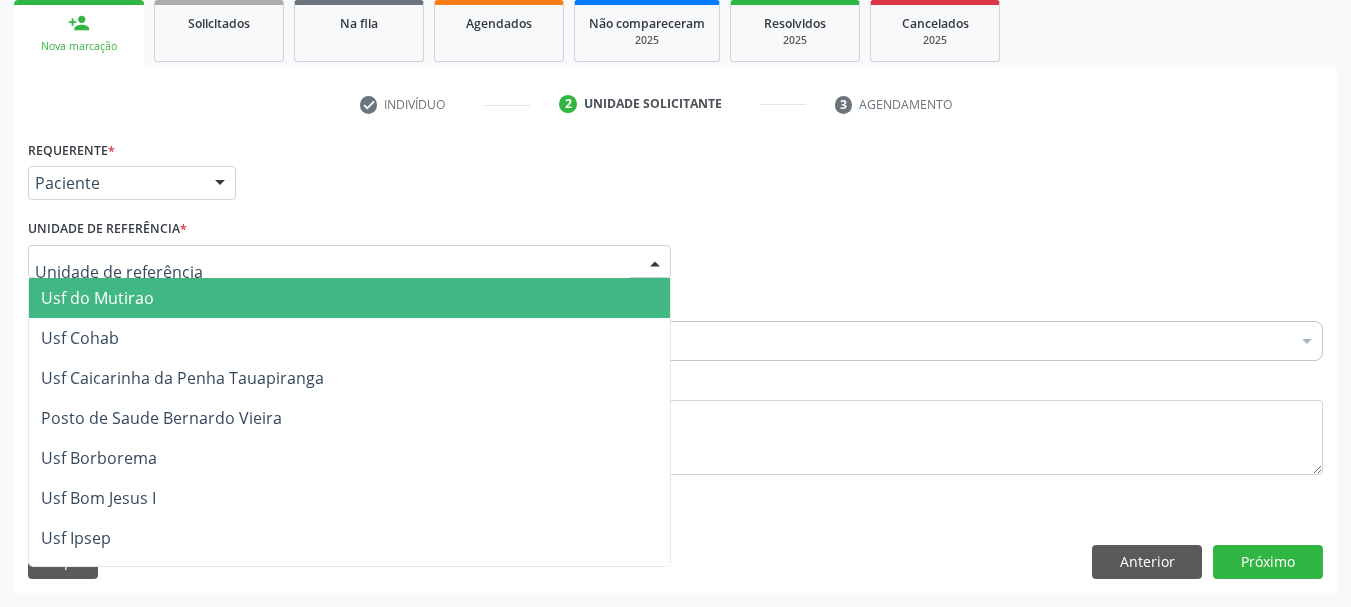 click at bounding box center [349, 262] 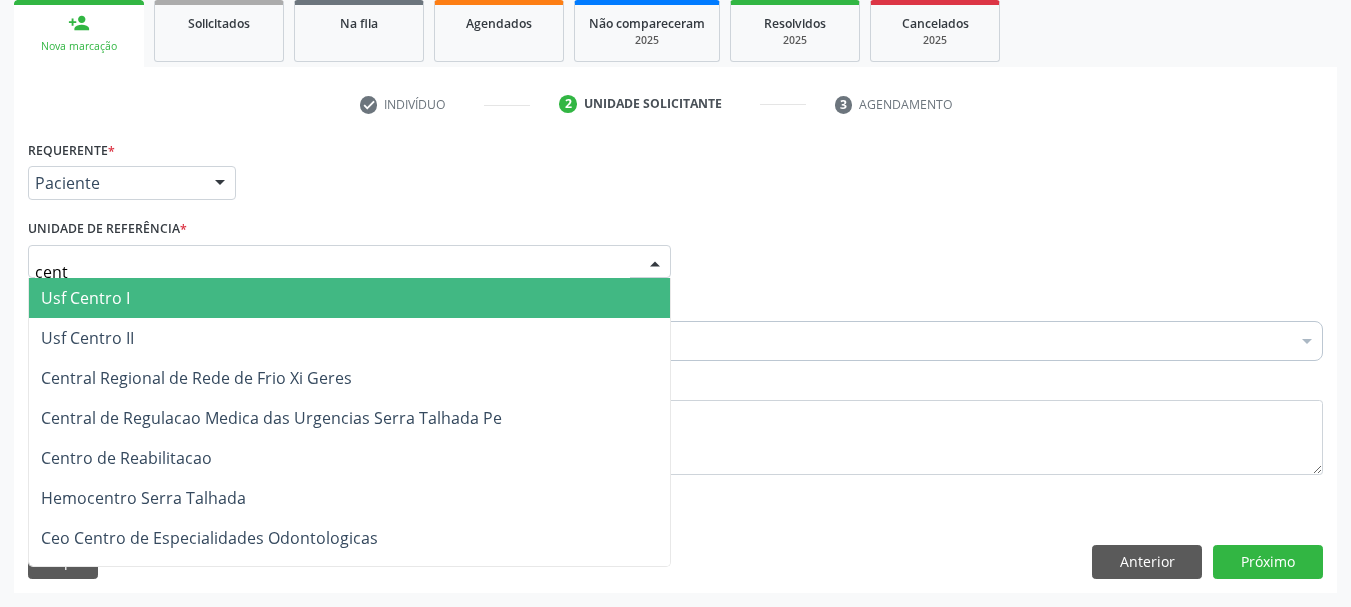 type on "centr" 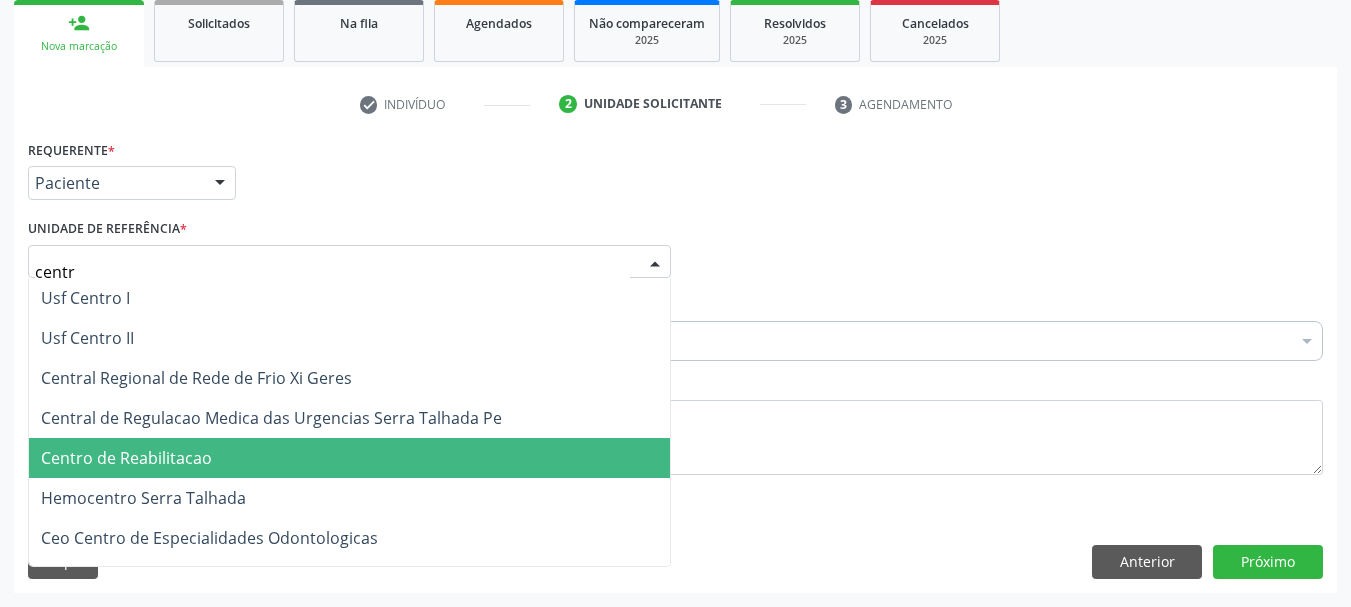 click on "Centro de Reabilitacao" at bounding box center (126, 458) 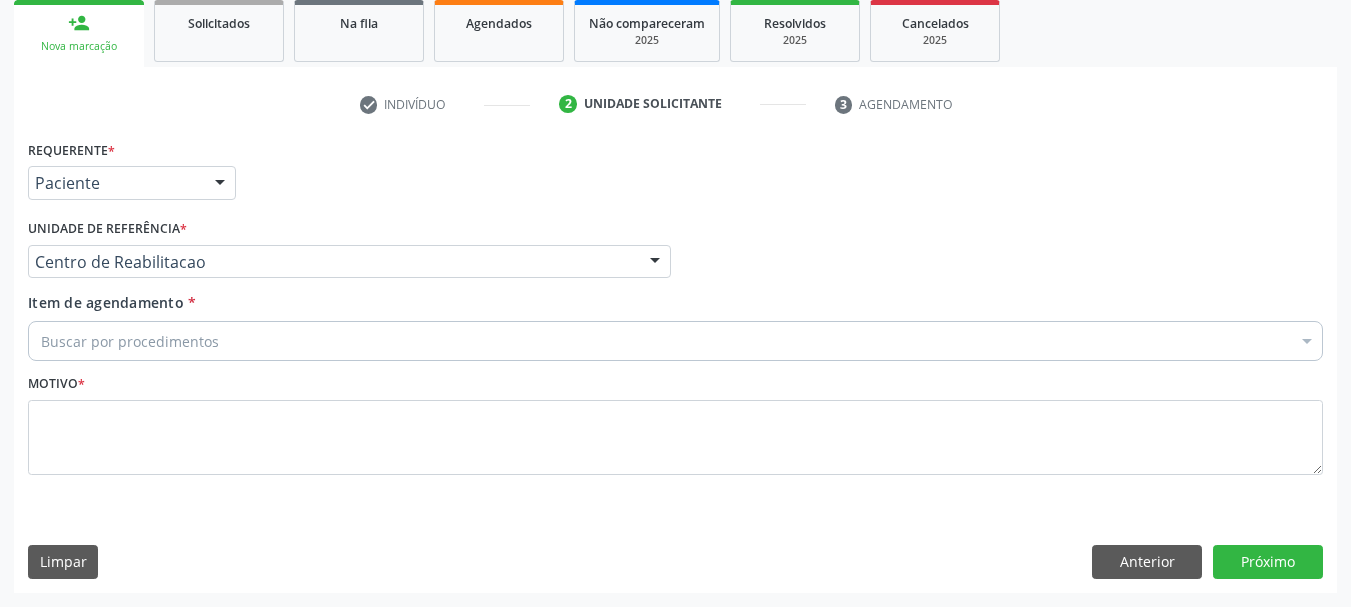 click on "Buscar por procedimentos" at bounding box center (675, 341) 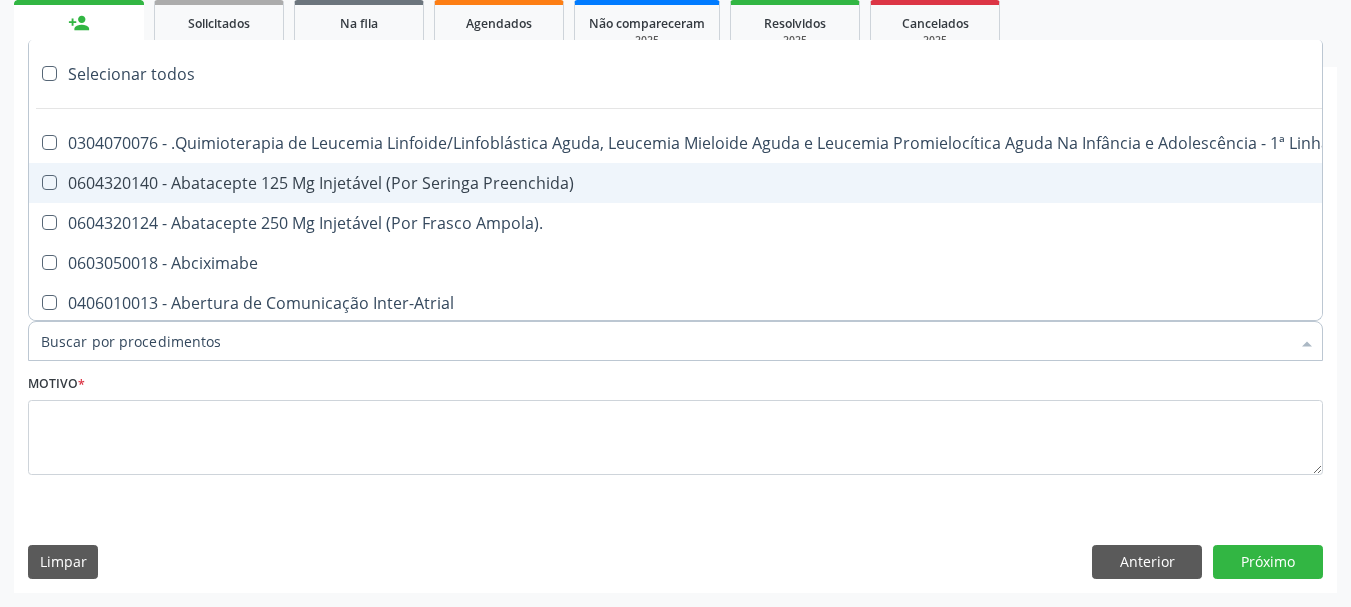 scroll, scrollTop: 199, scrollLeft: 0, axis: vertical 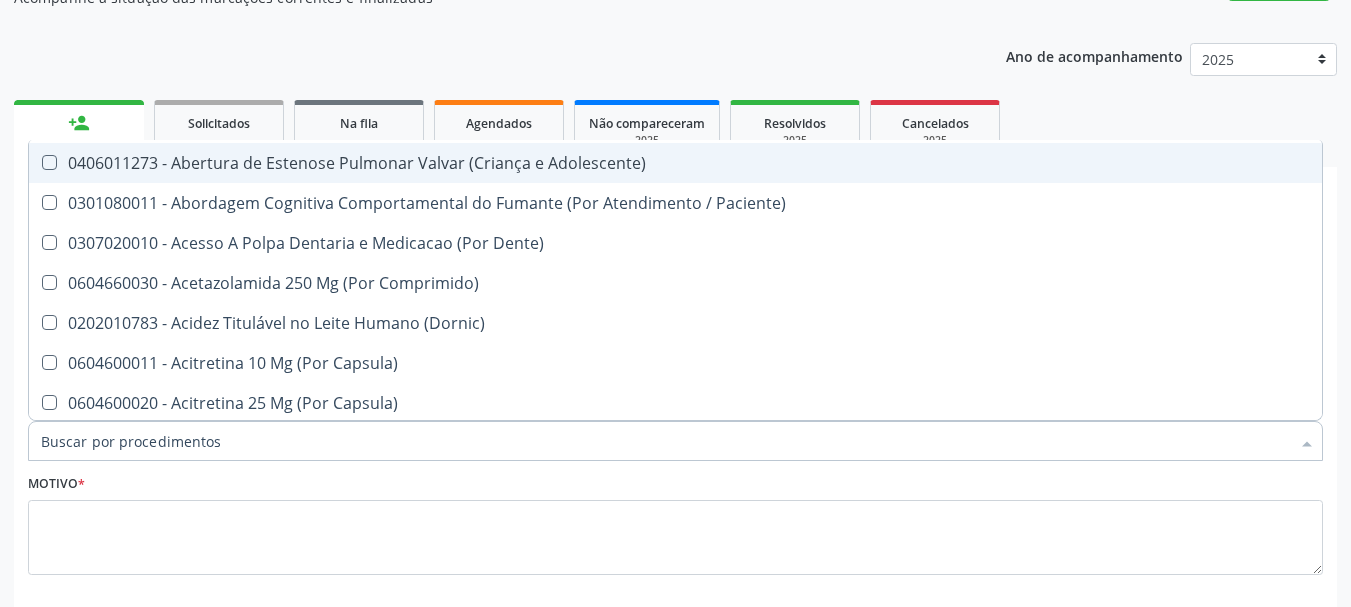 click on "Ano de acompanhamento
2025 2024
person_add
Nova marcação
Solicitados   Na fila   Agendados   Não compareceram
2025
Resolvidos
2025
Cancelados
2025
check
Indivíduo
2
Unidade solicitante
3
Agendamento
CNS
*
161 2395 9701 0018       done
Nome
*
Antonia Ana de Lima
Antonia Ana de Lima
CNS:
161 2395 9701 0018
CPF:    --   Nascimento:
26/07/1935
Nenhum resultado encontrado para: "   "
Digite o nome
Sexo
*
Feminino         Masculino   Feminino
Nenhum resultado encontrado para: "   "
Não há nenhuma opção para ser exibida.
Está gestante
Sim
CPF
RG
*" at bounding box center (675, 361) 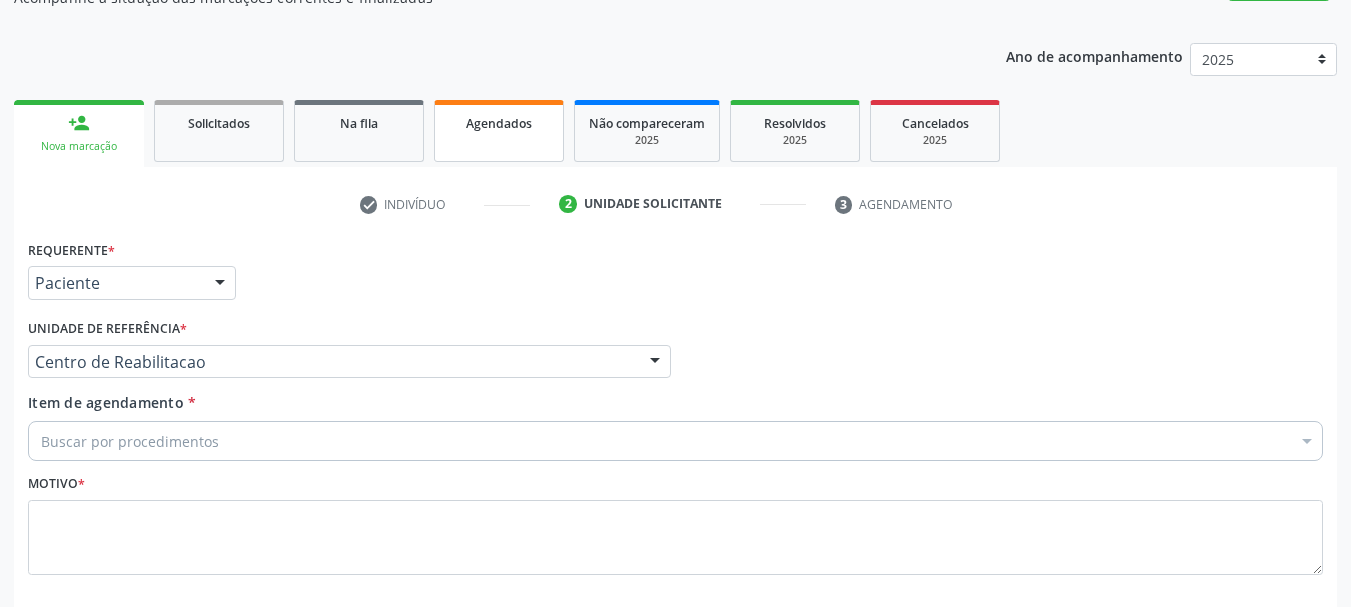 scroll, scrollTop: 0, scrollLeft: 0, axis: both 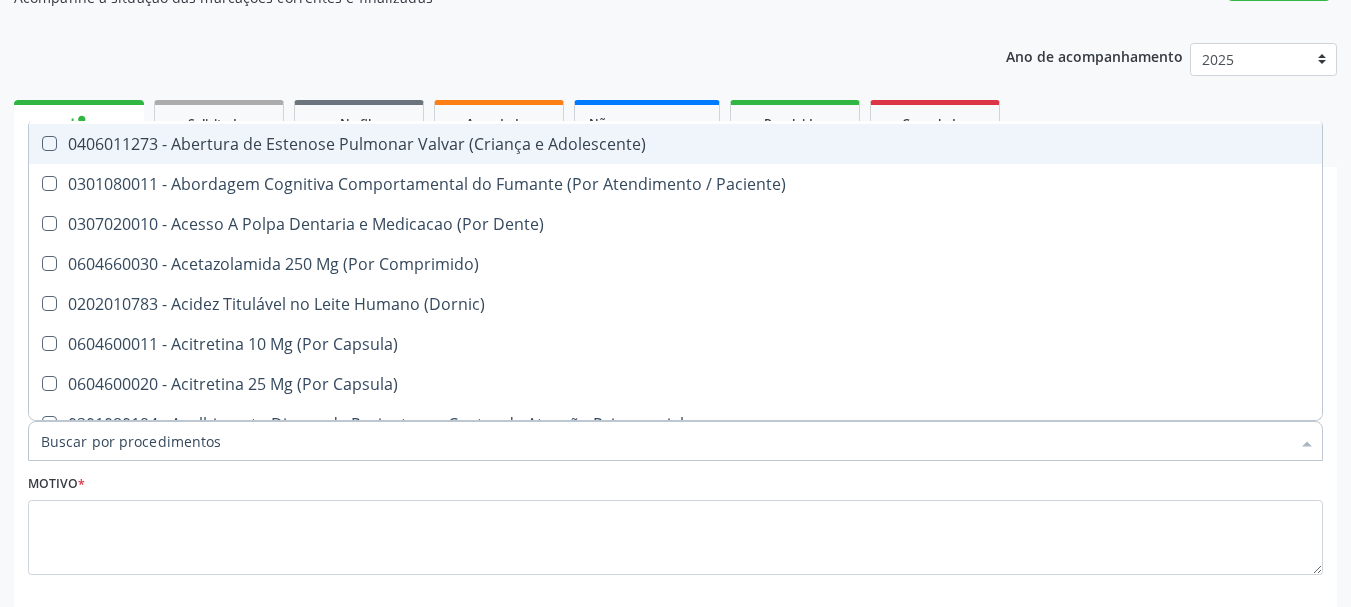 click on "Ano de acompanhamento
2025 2024
person_add
Nova marcação
Solicitados   Na fila   Agendados   Não compareceram
2025
Resolvidos
2025
Cancelados
2025
check
Indivíduo
2
Unidade solicitante
3
Agendamento
CNS
*
161 2395 9701 0018       done
Nome
*
Antonia Ana de Lima
Antonia Ana de Lima
CNS:
161 2395 9701 0018
CPF:    --   Nascimento:
26/07/1935
Nenhum resultado encontrado para: "   "
Digite o nome
Sexo
*
Feminino         Masculino   Feminino
Nenhum resultado encontrado para: "   "
Não há nenhuma opção para ser exibida.
Está gestante
Sim
CPF
RG
*" at bounding box center (675, 361) 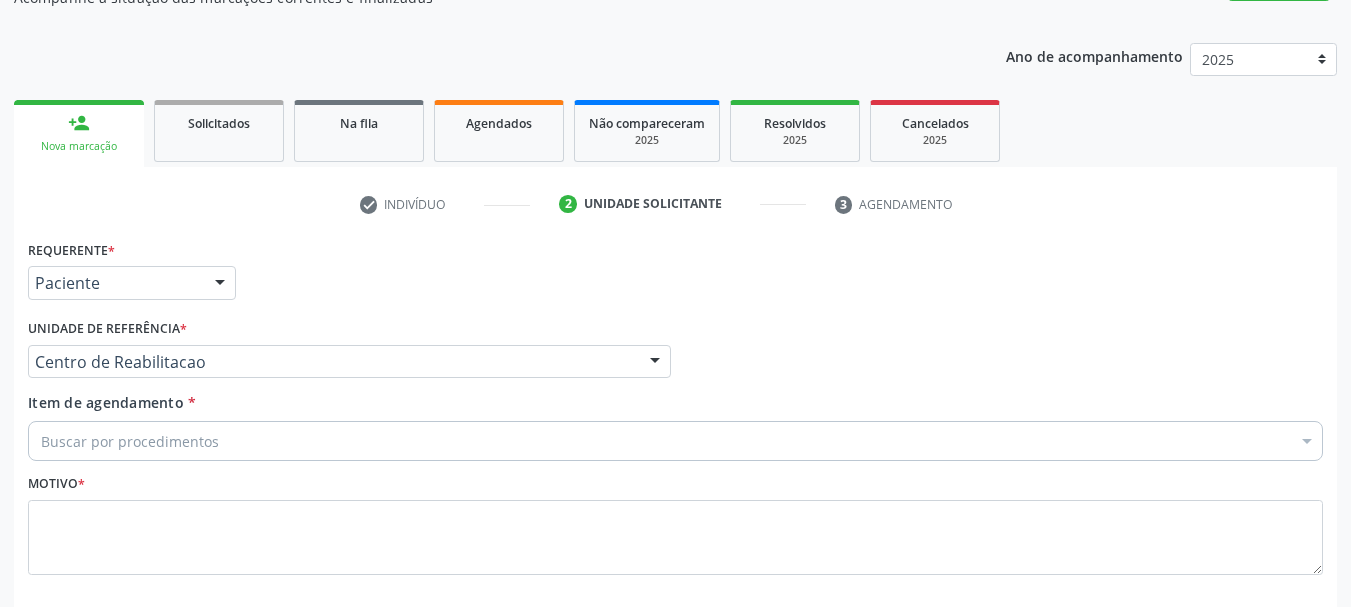 scroll, scrollTop: 0, scrollLeft: 0, axis: both 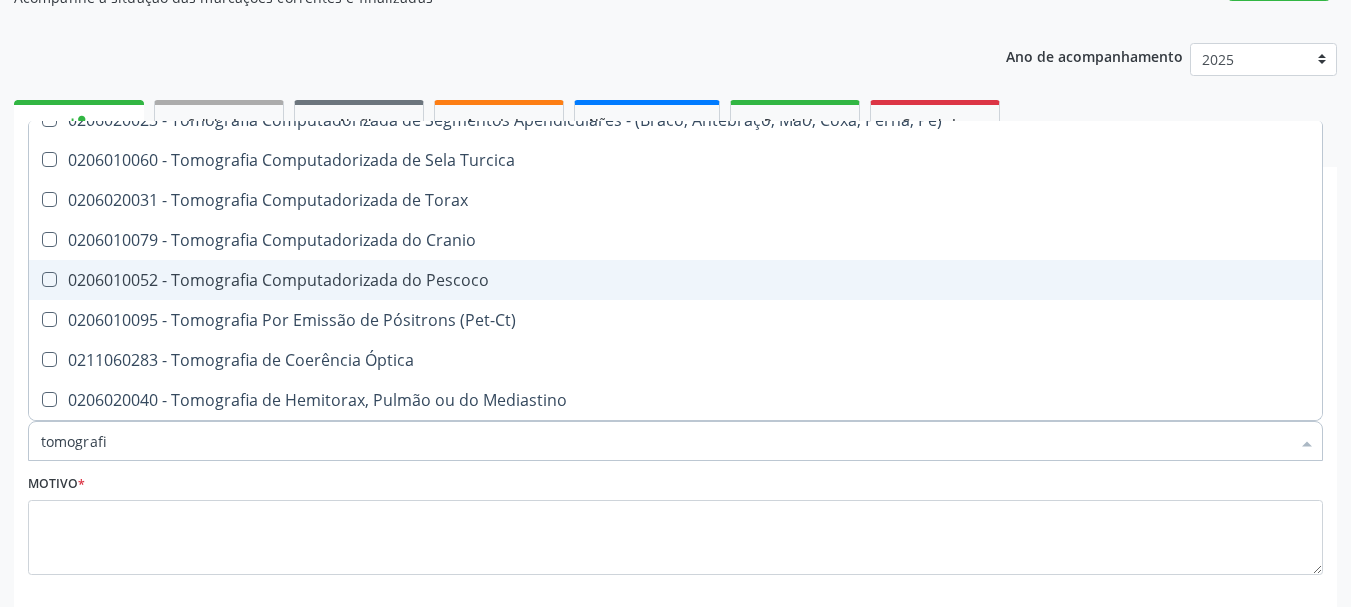 type on "tomografia" 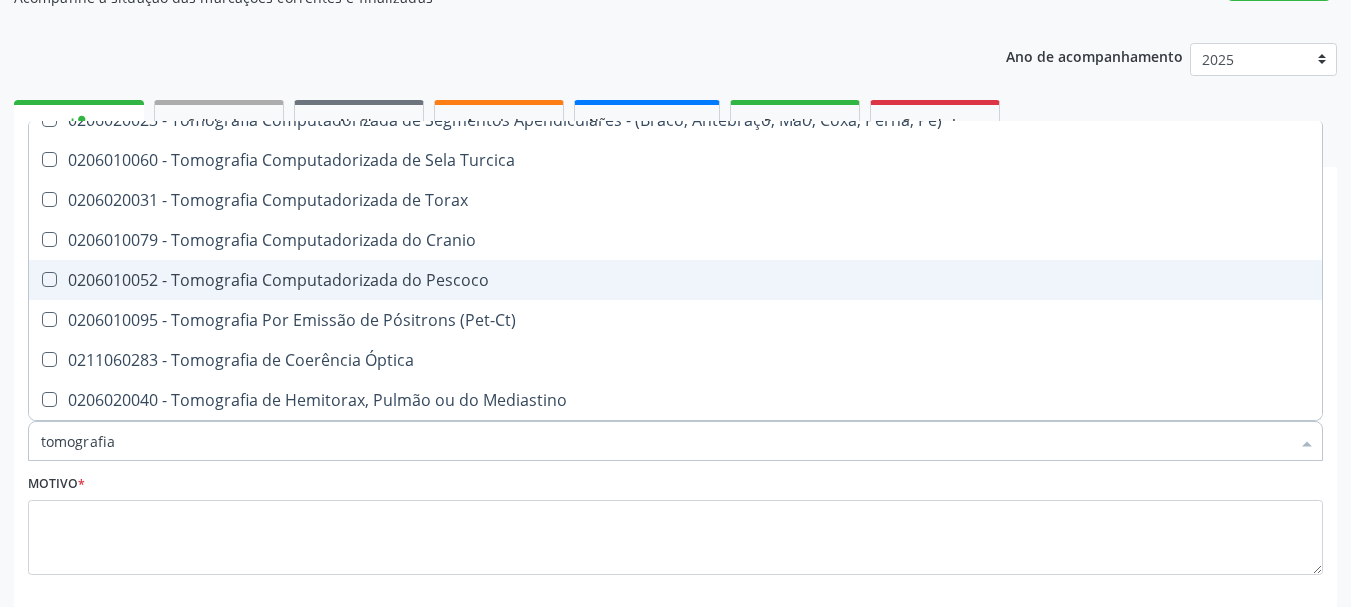 click on "0206010052 - Tomografia Computadorizada do Pescoco" at bounding box center (675, 280) 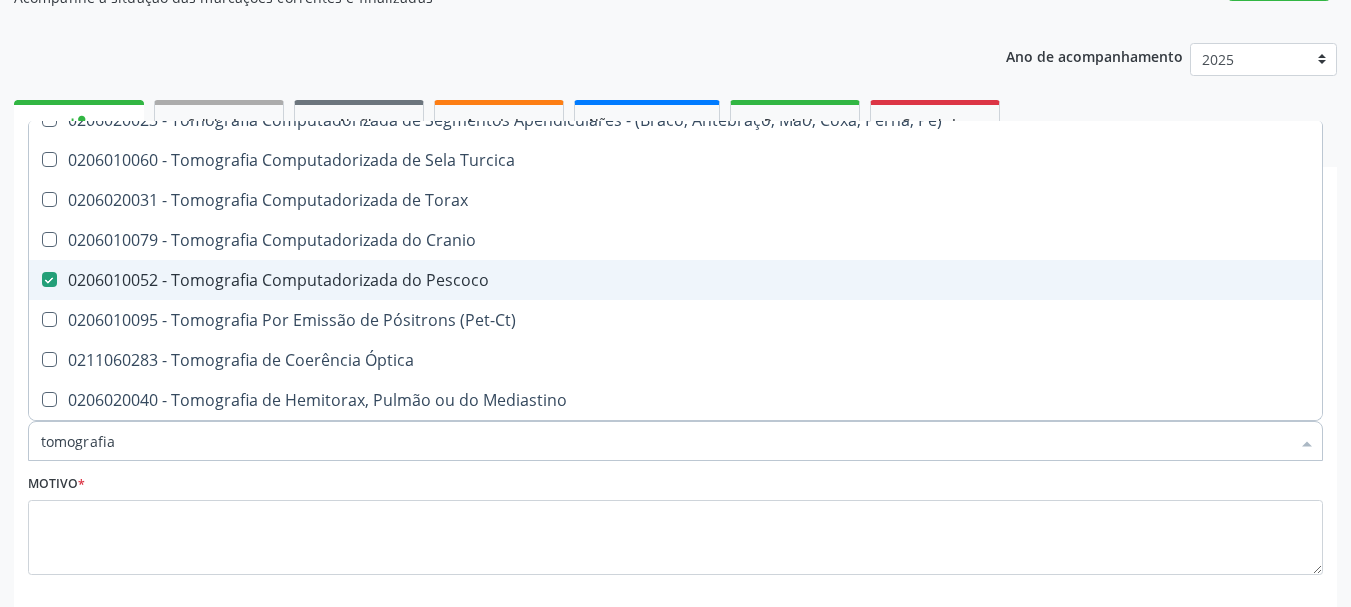 click on "0206010052 - Tomografia Computadorizada do Pescoco" at bounding box center [675, 280] 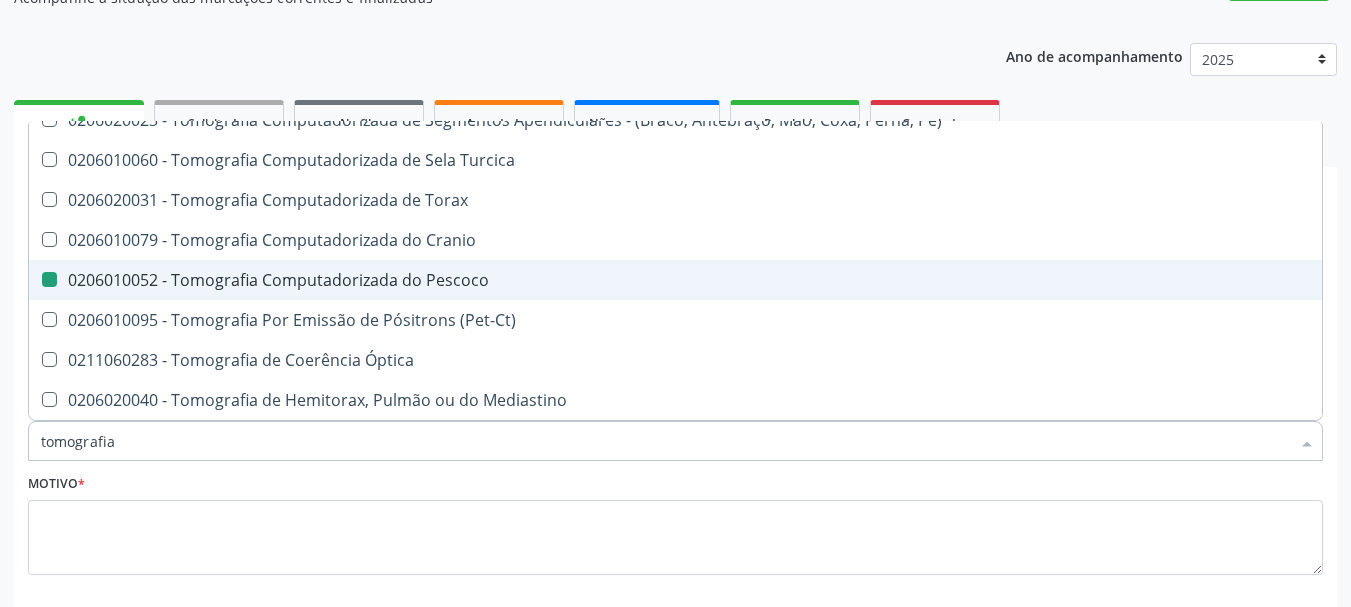 checkbox on "false" 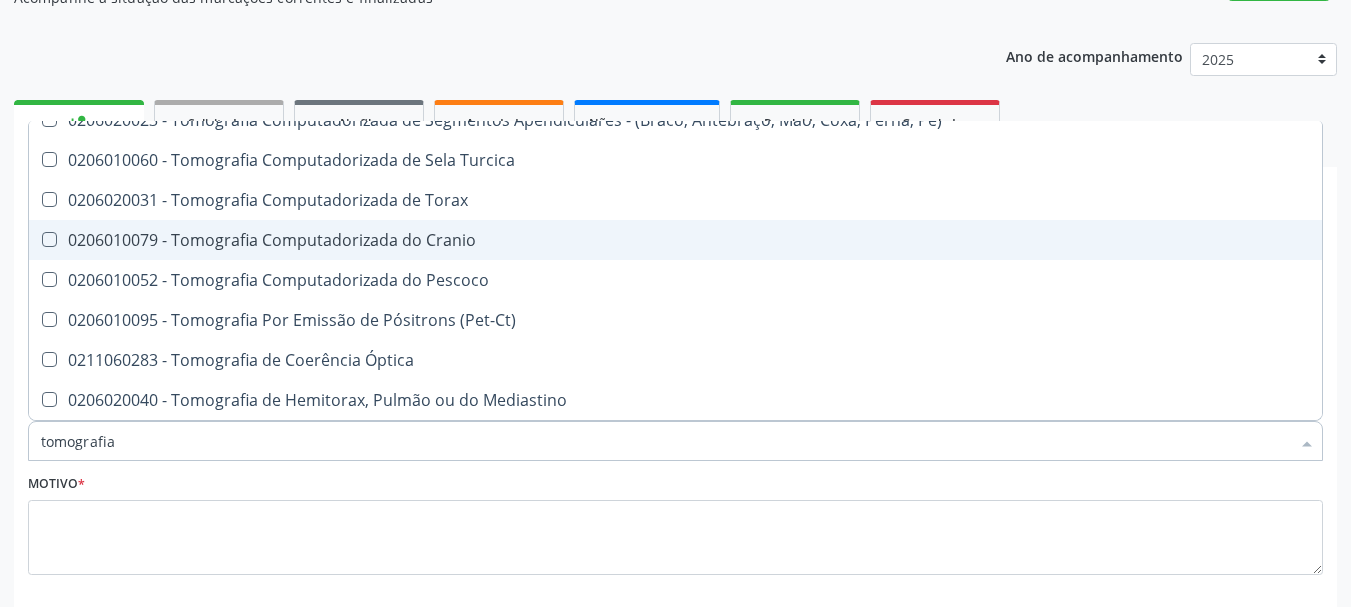 click on "0206010079 - Tomografia Computadorizada do Cranio" at bounding box center [675, 240] 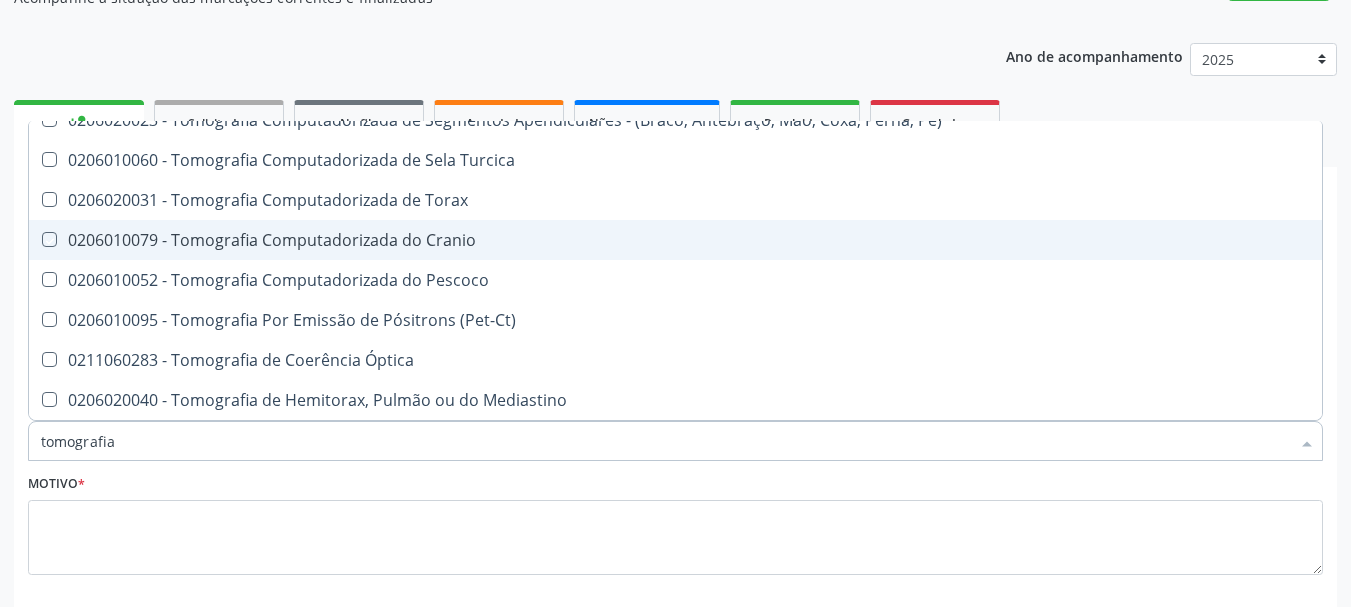 checkbox on "true" 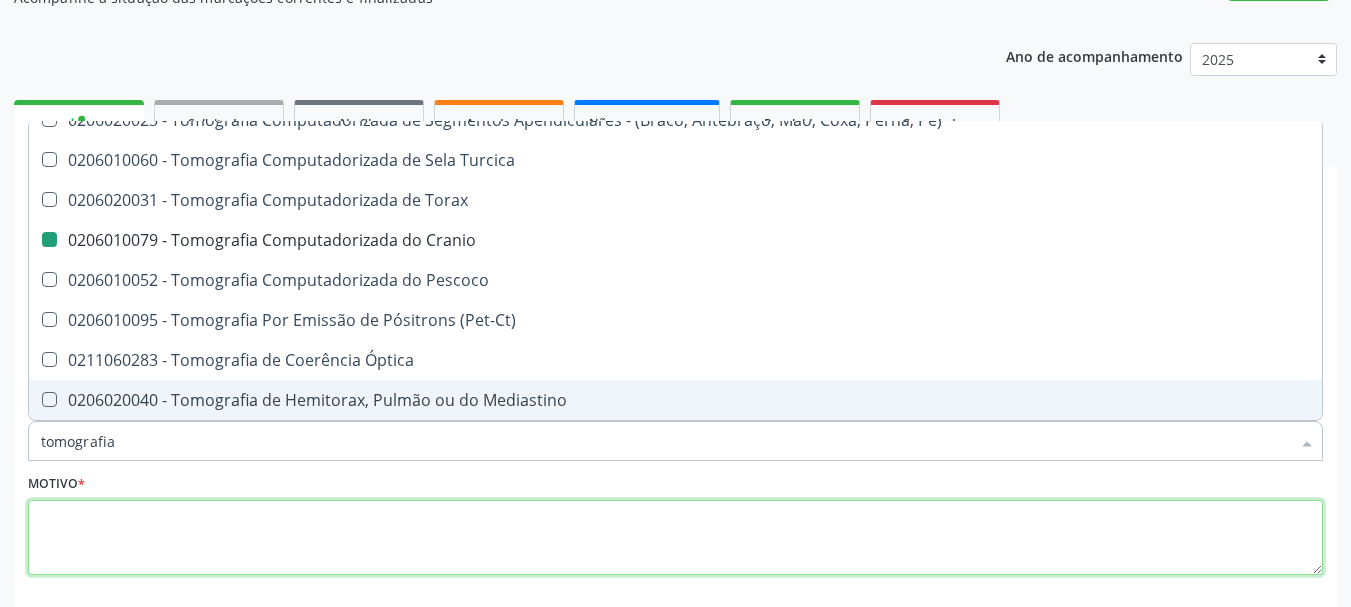click at bounding box center (675, 538) 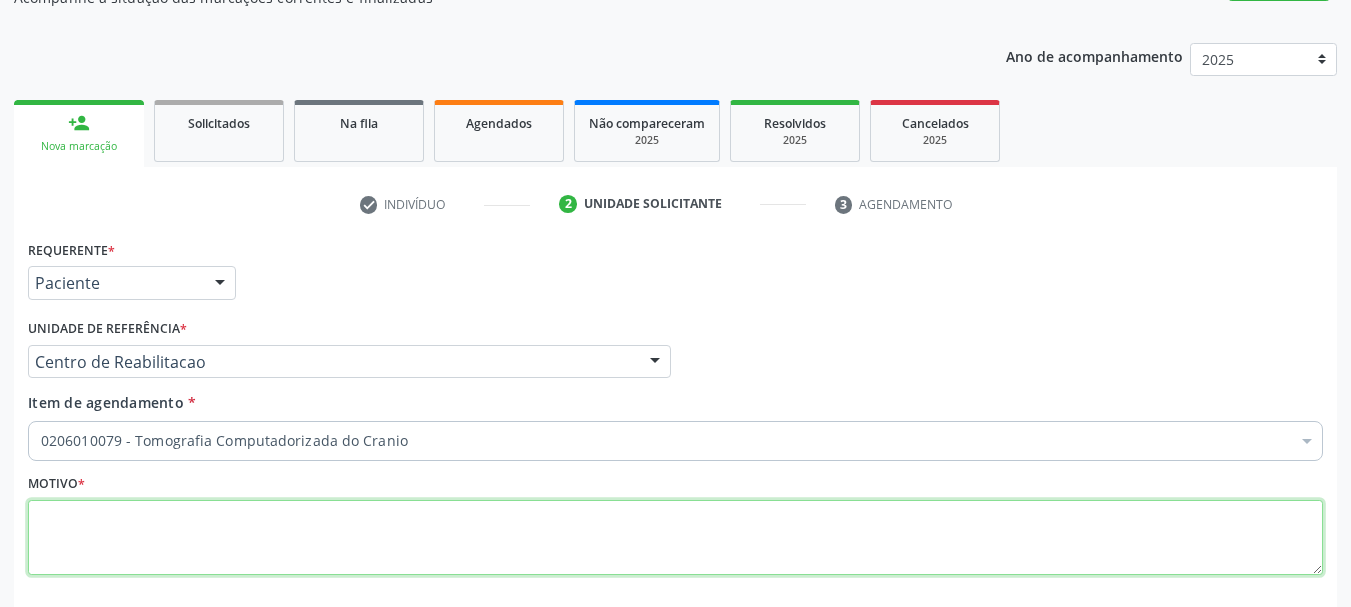 scroll, scrollTop: 0, scrollLeft: 0, axis: both 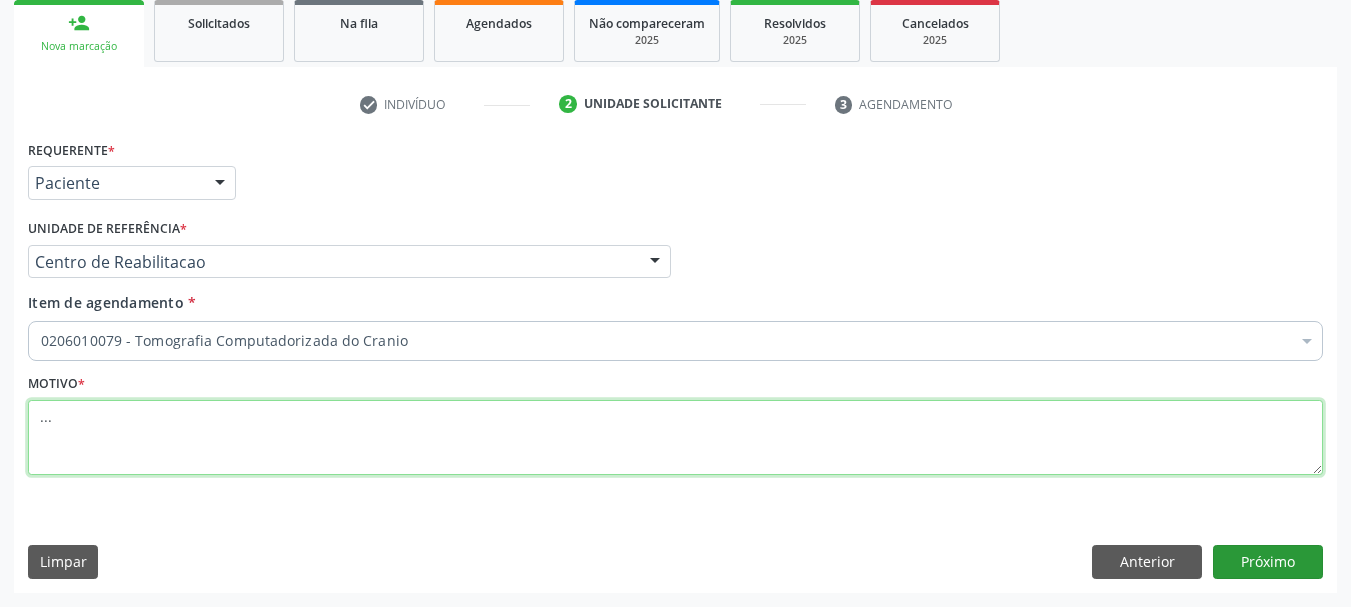 type on "..." 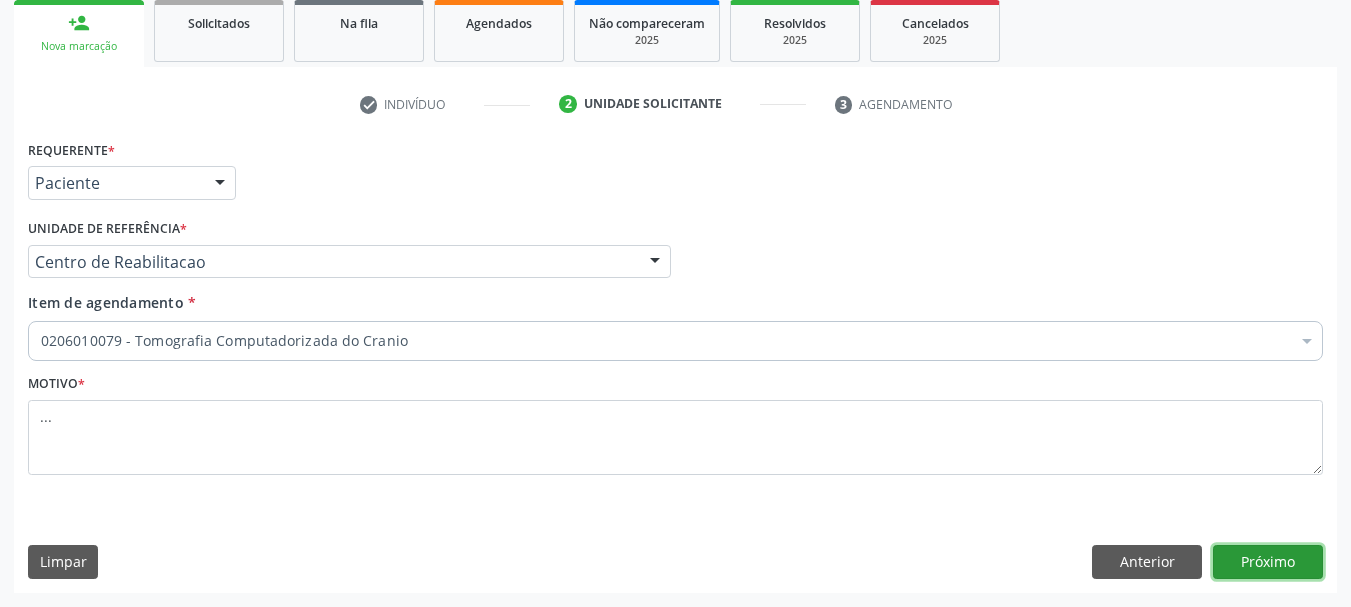 click on "Próximo" at bounding box center [1268, 562] 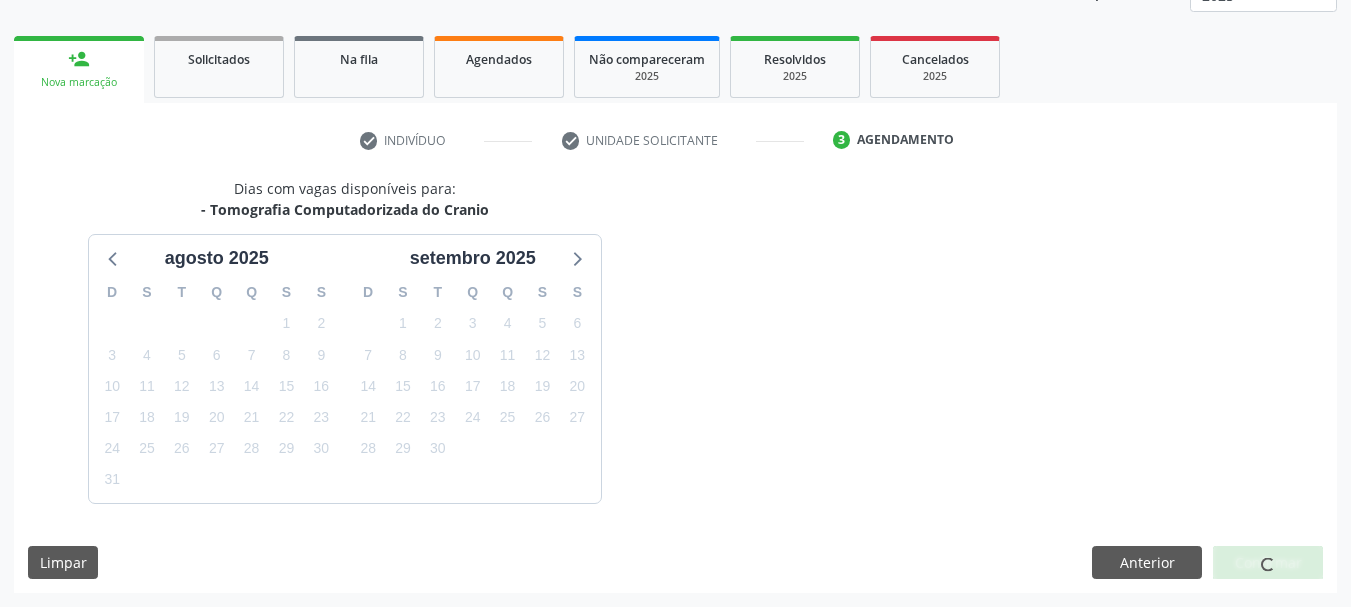 scroll, scrollTop: 299, scrollLeft: 0, axis: vertical 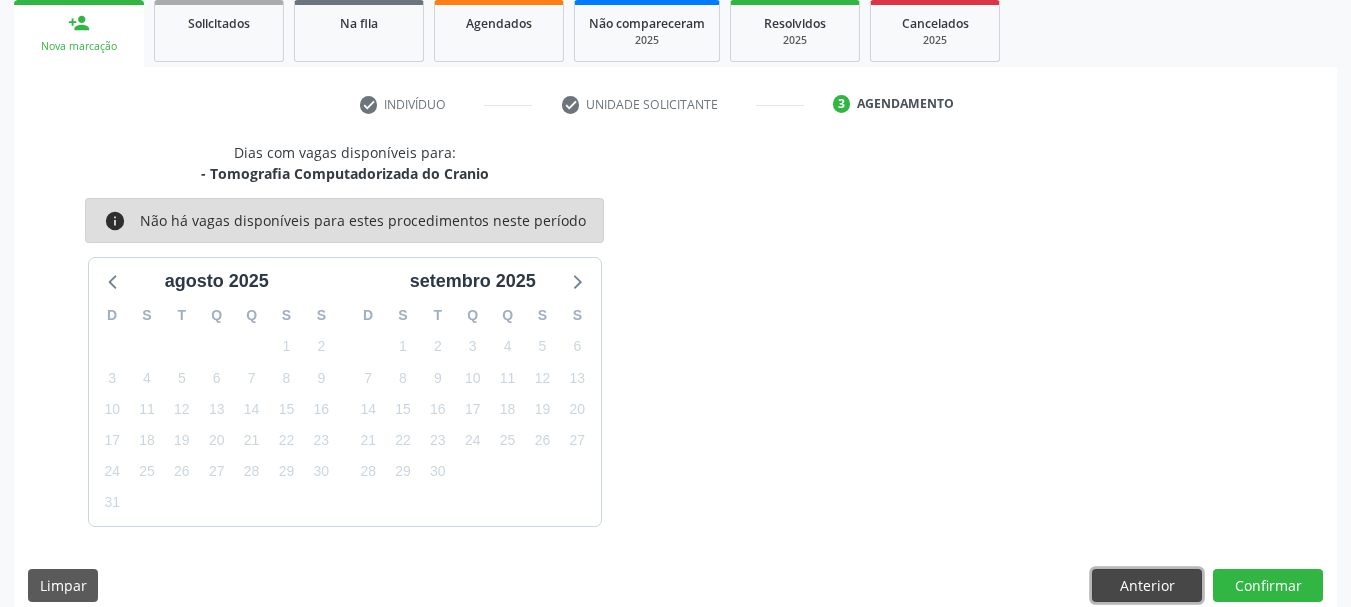 click on "Anterior" at bounding box center [1147, 586] 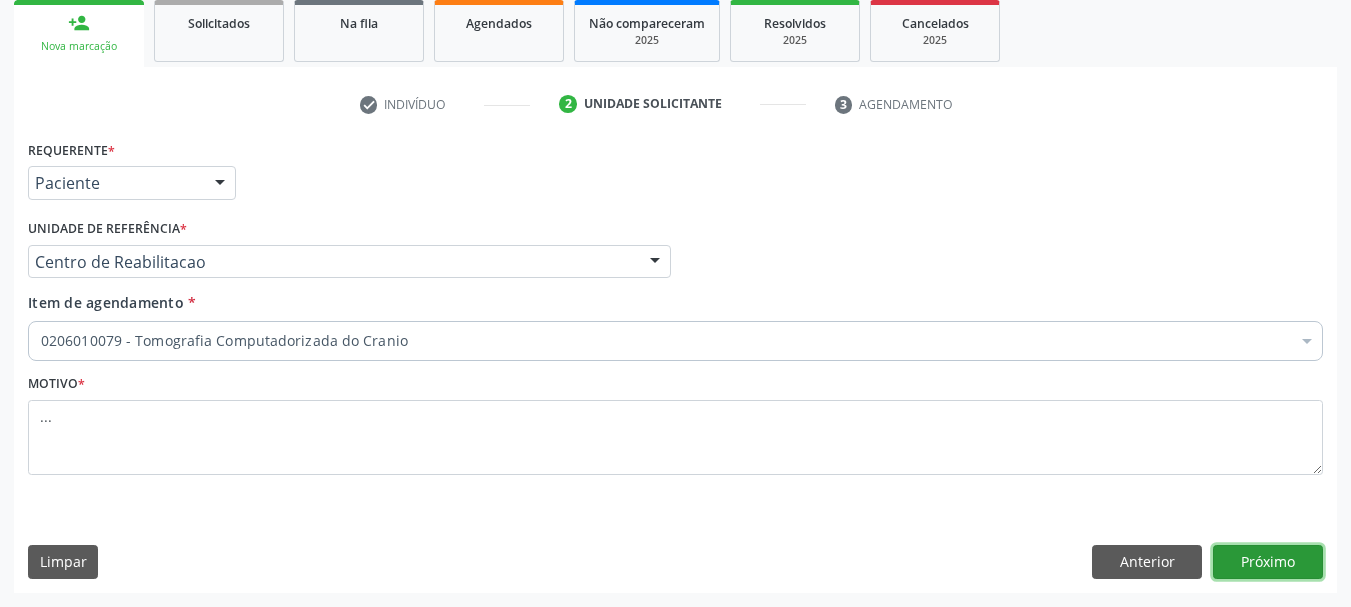 click on "Próximo" at bounding box center (1268, 562) 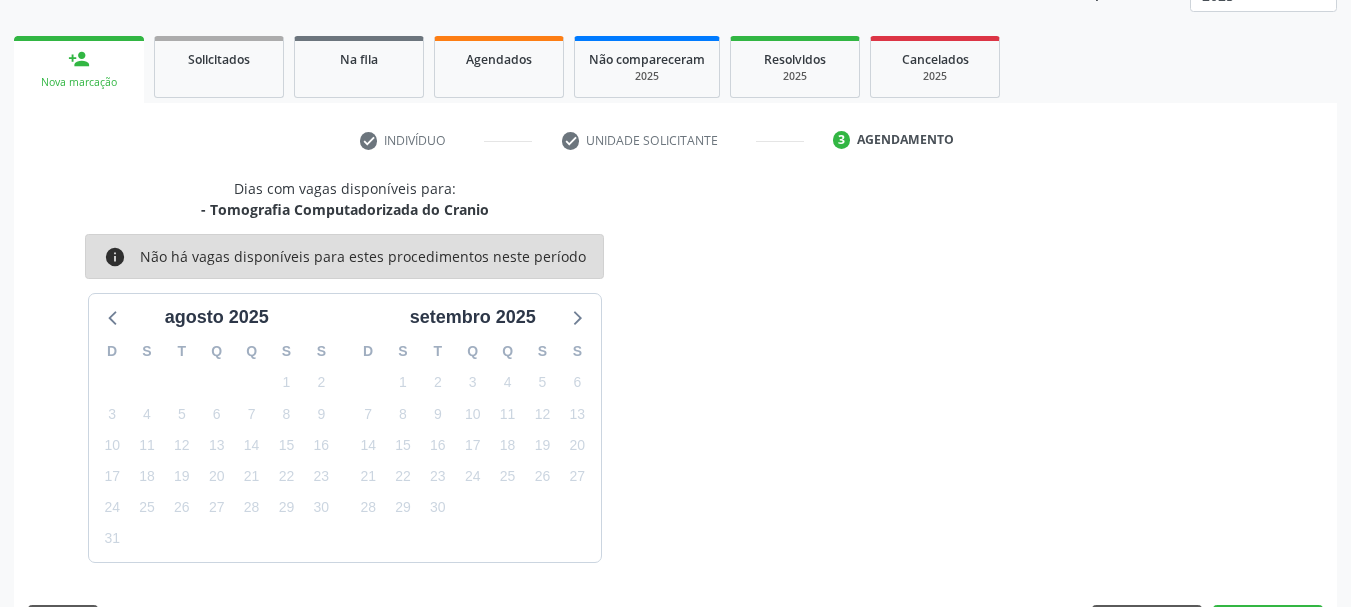 scroll, scrollTop: 299, scrollLeft: 0, axis: vertical 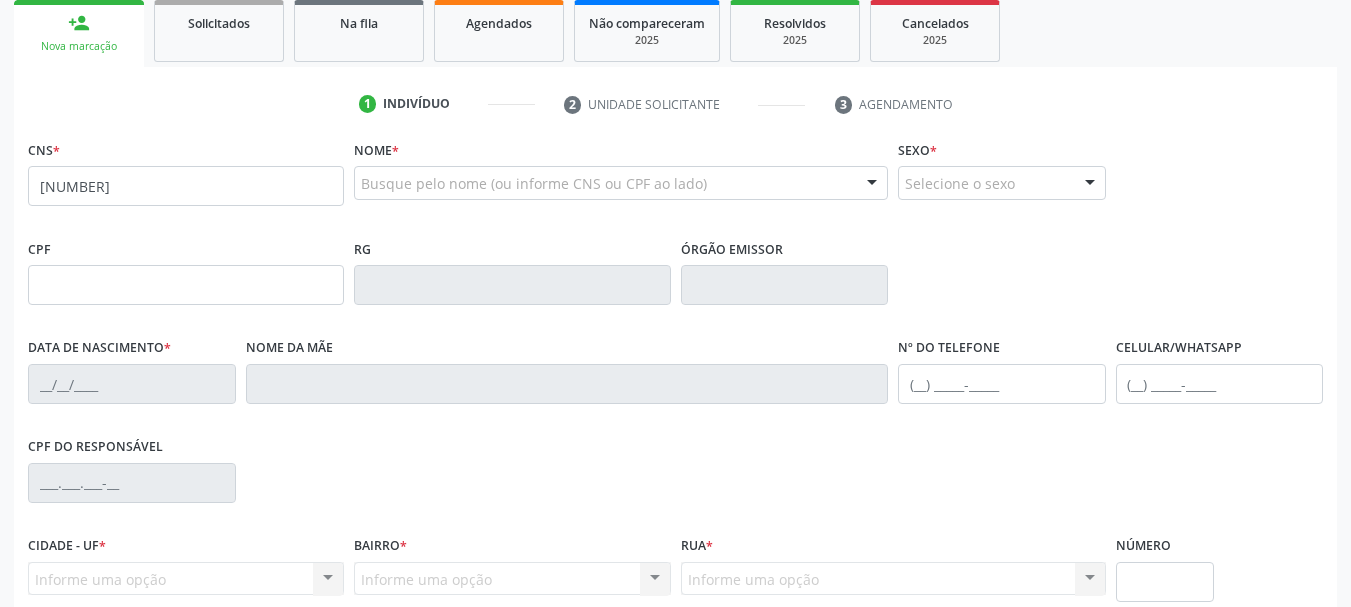 type on "[NUMBER]" 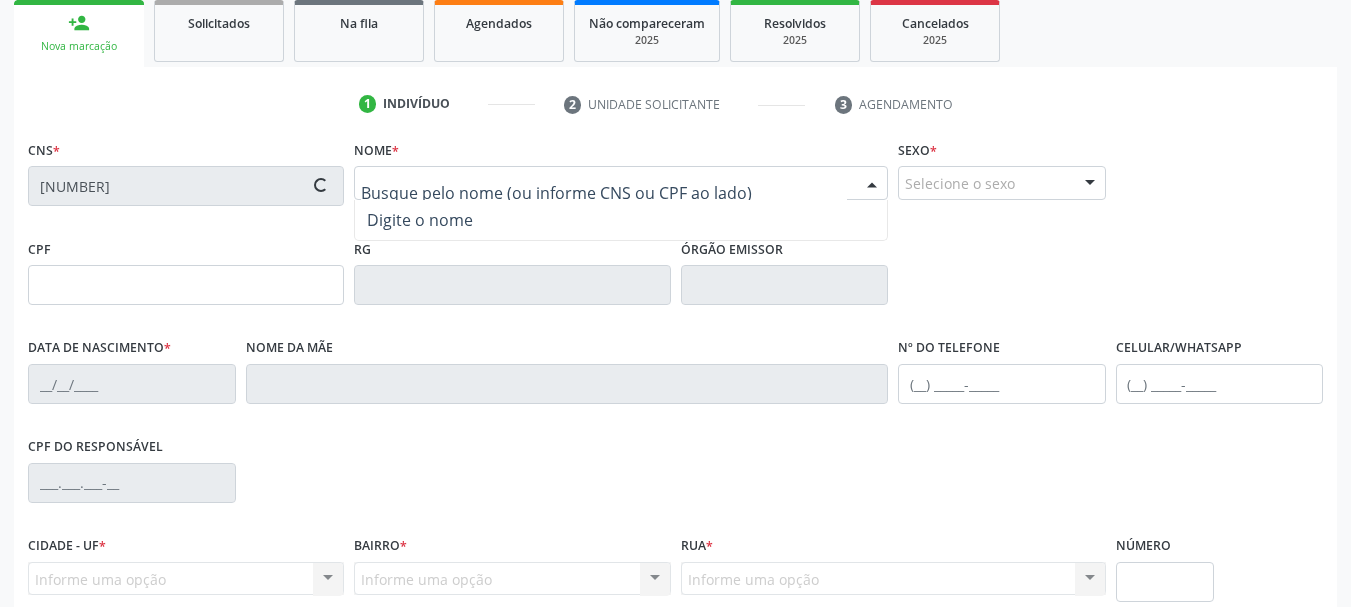 click at bounding box center [604, 193] 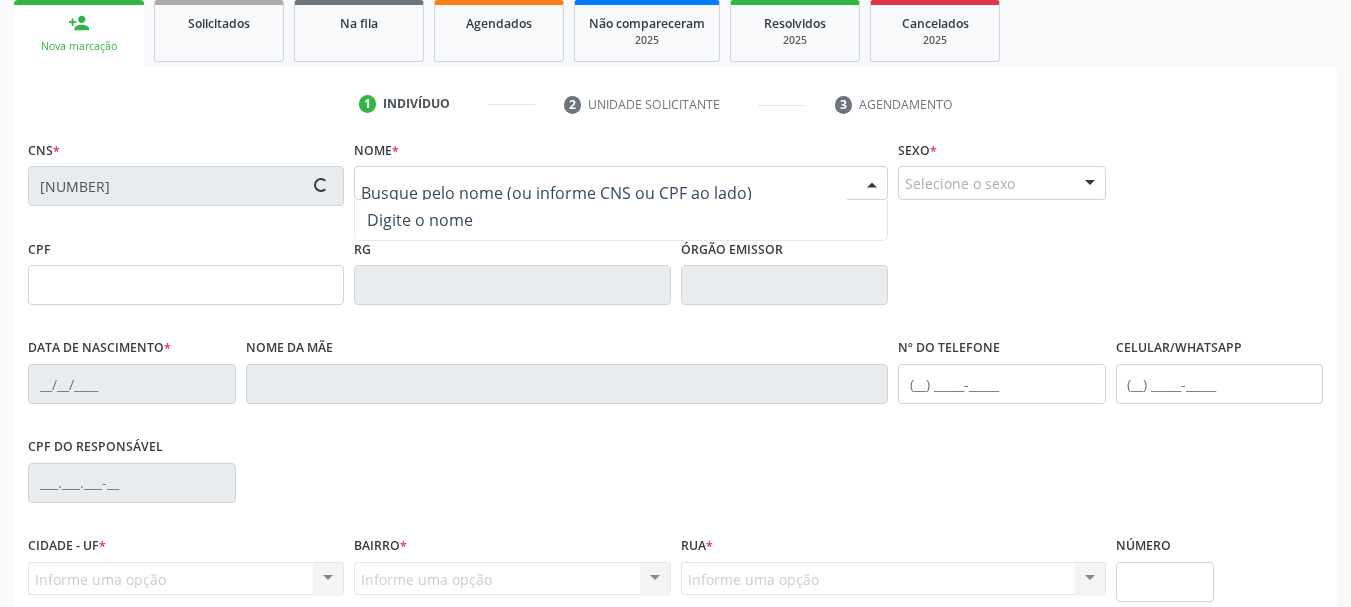 type on "[FIRST] [LAST]" 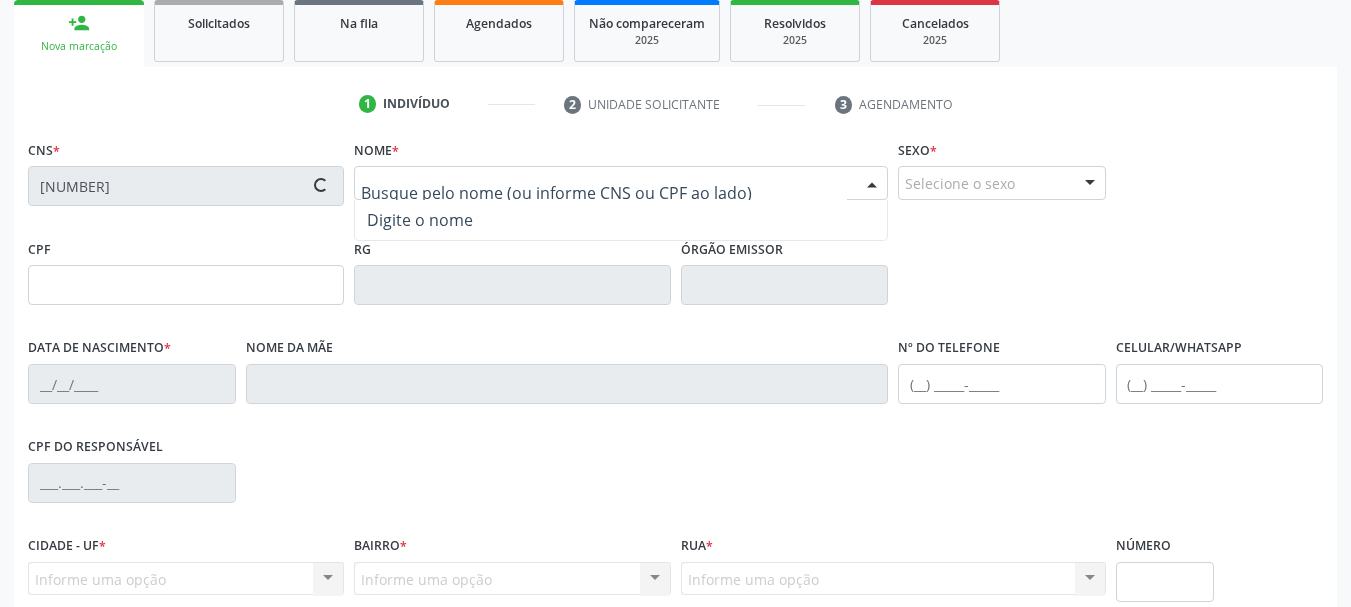 type on "[PHONE]" 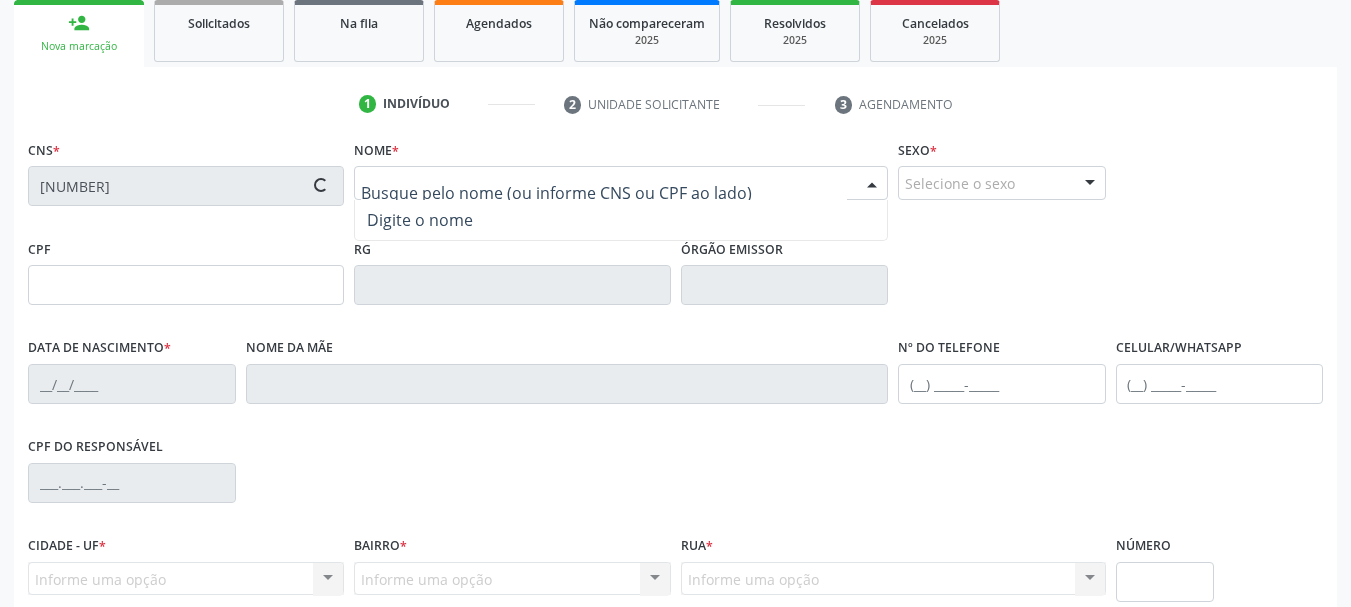 type on "770" 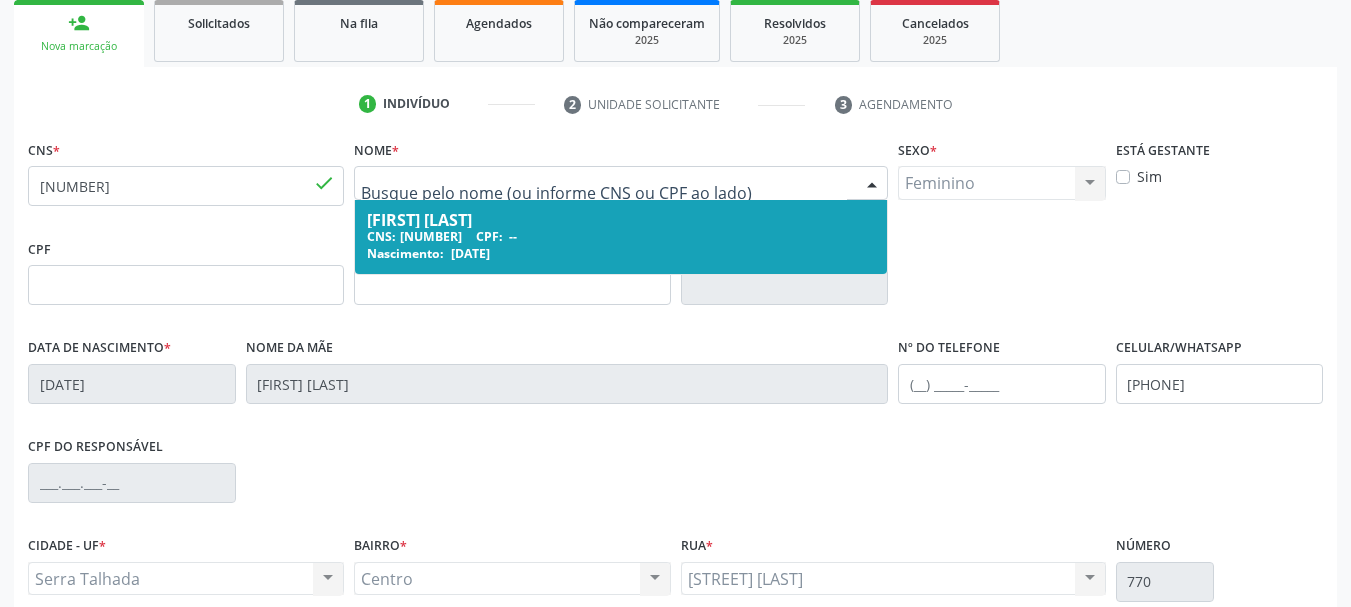 click on "CNS:
[NUMBER]
CPF:    --" at bounding box center (621, 236) 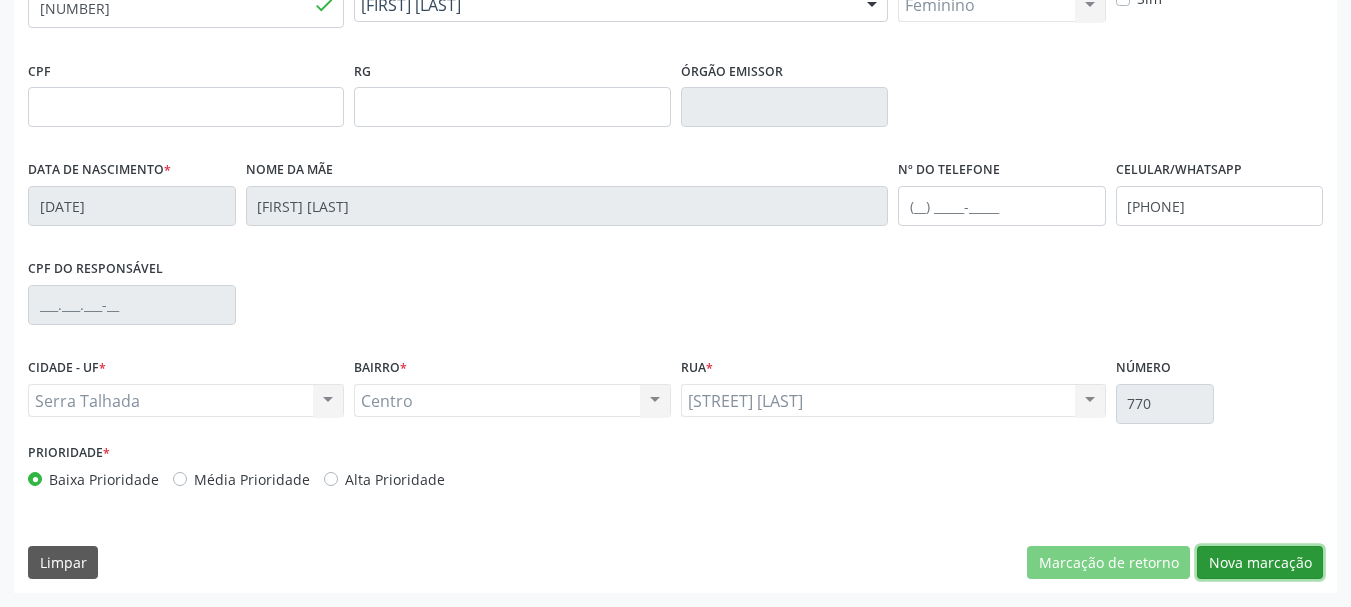 click on "Nova marcação" at bounding box center [1260, 563] 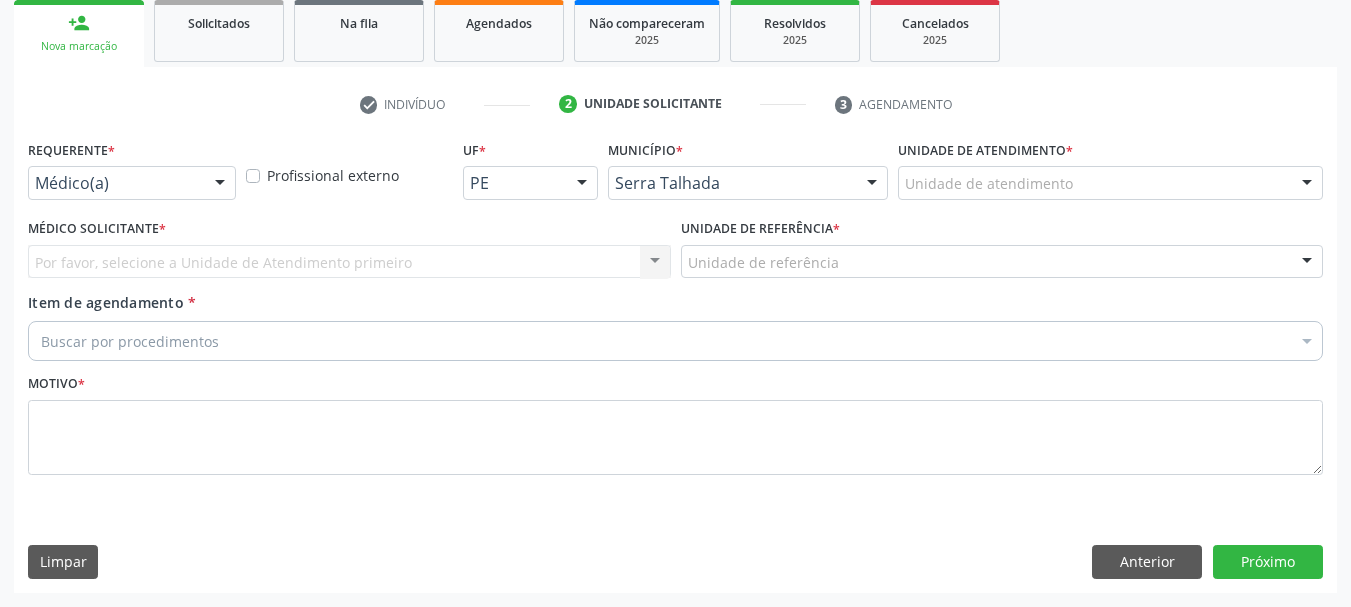 scroll, scrollTop: 299, scrollLeft: 0, axis: vertical 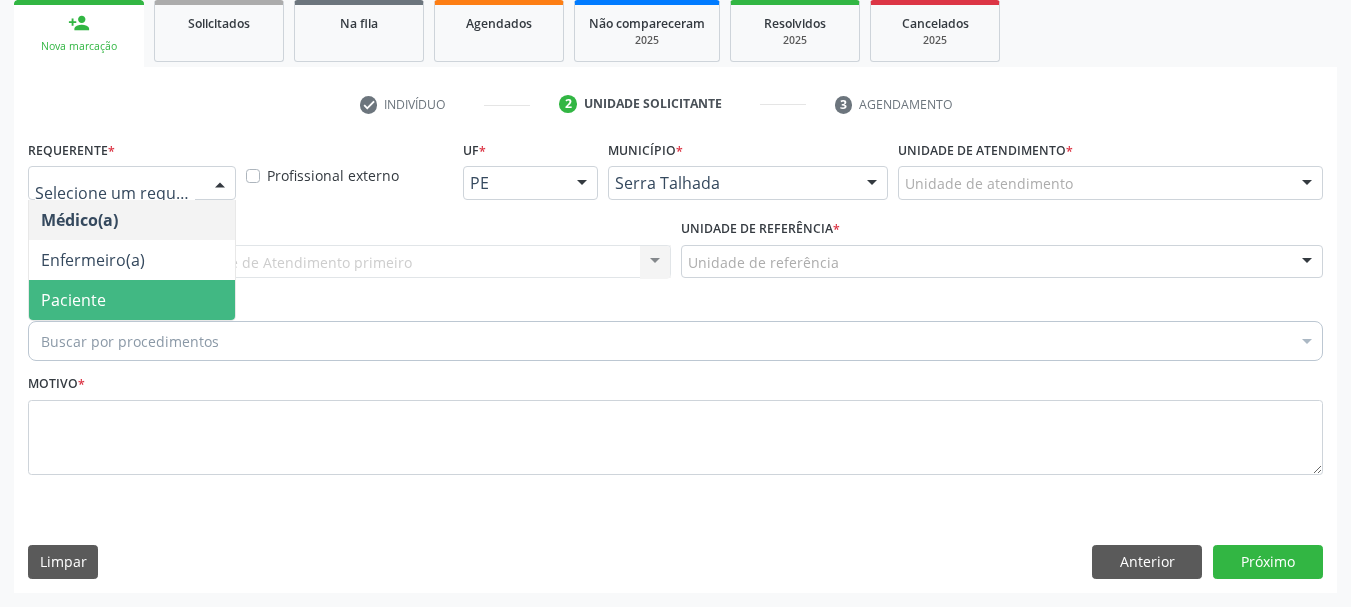 click on "Paciente" at bounding box center [132, 300] 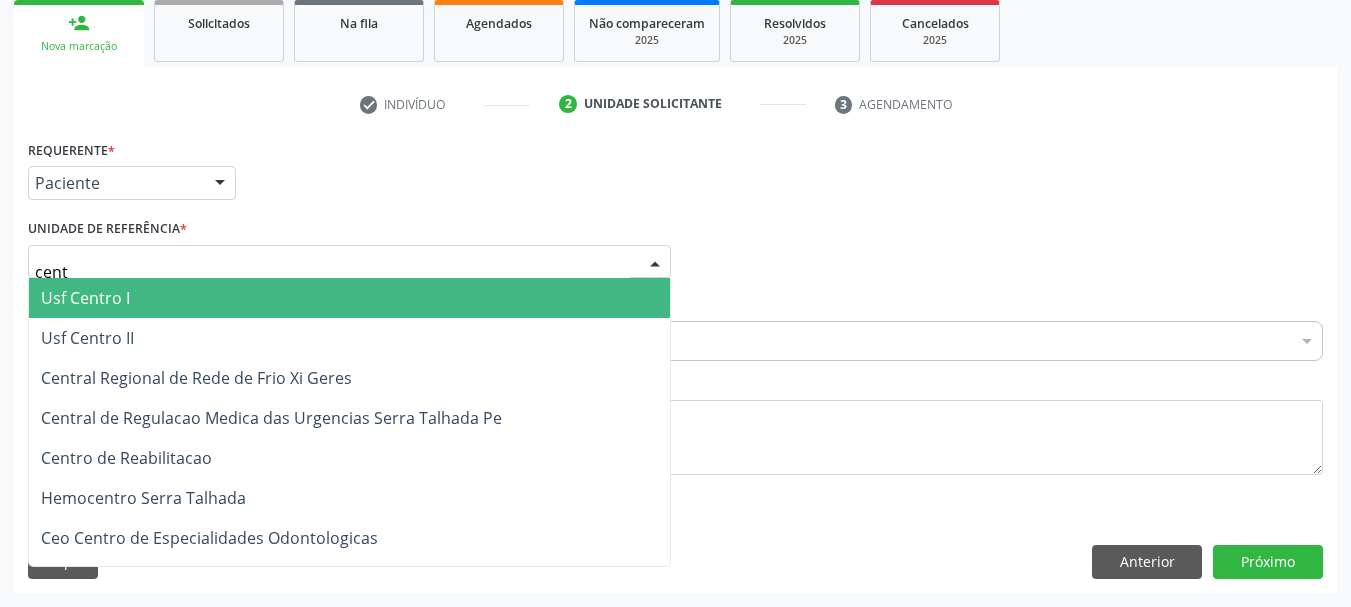 type on "centr" 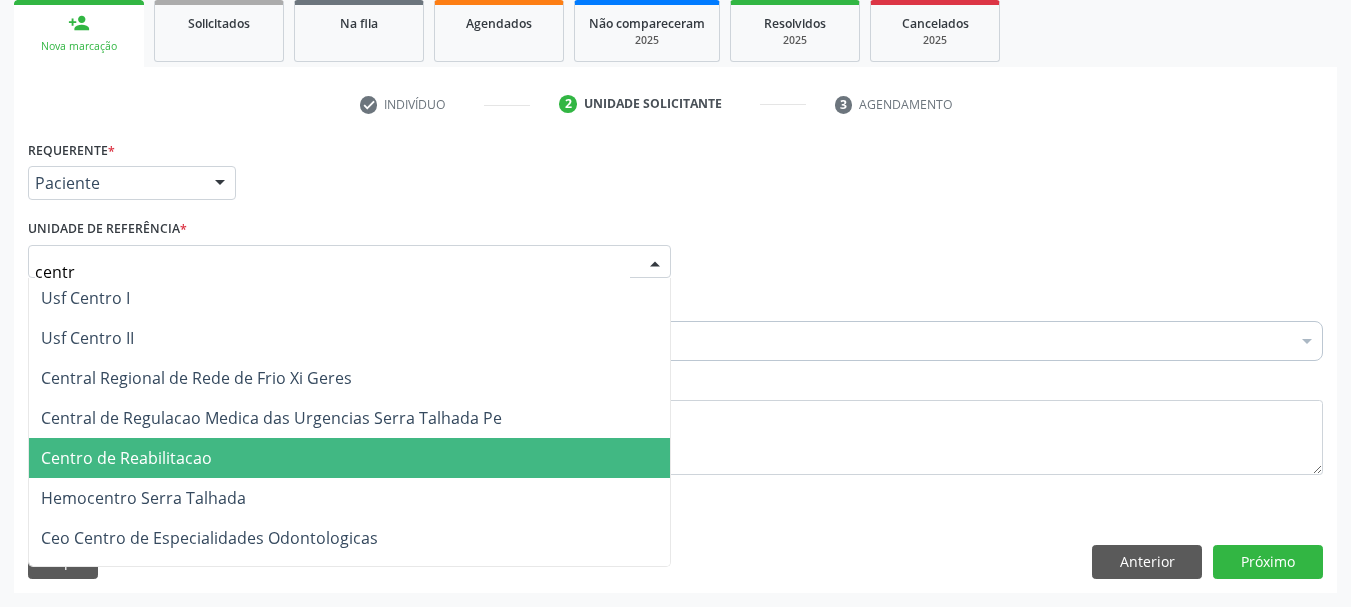 click on "Centro de Reabilitacao" at bounding box center (349, 458) 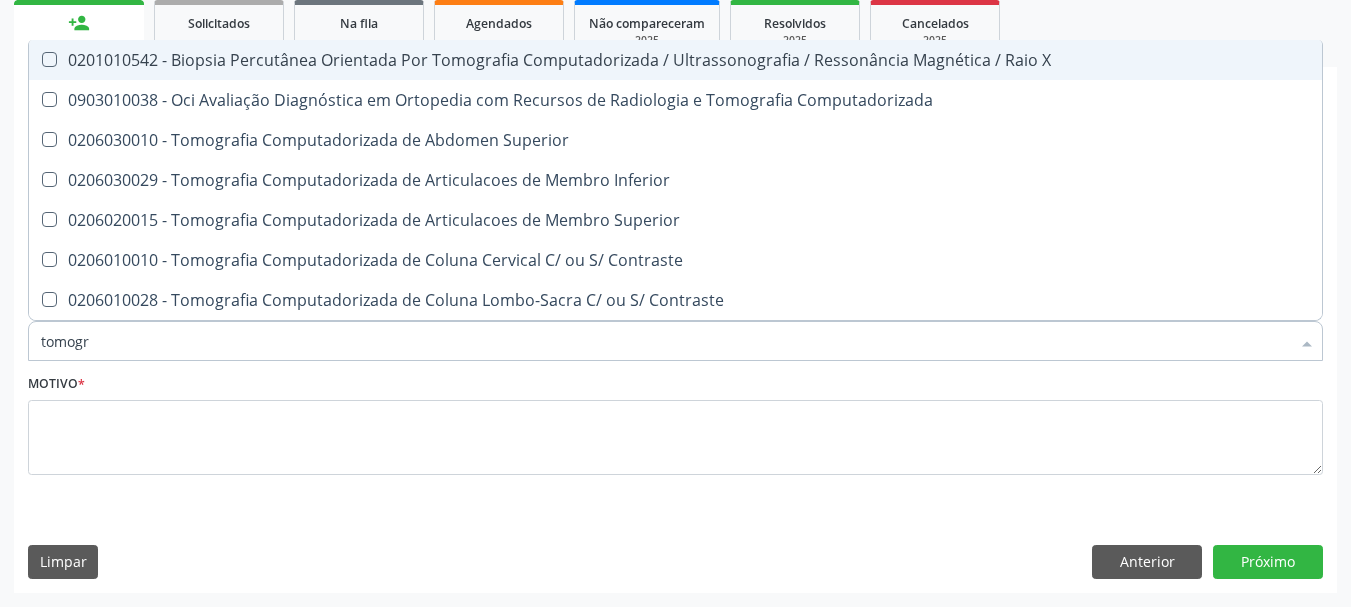 type on "tomogra" 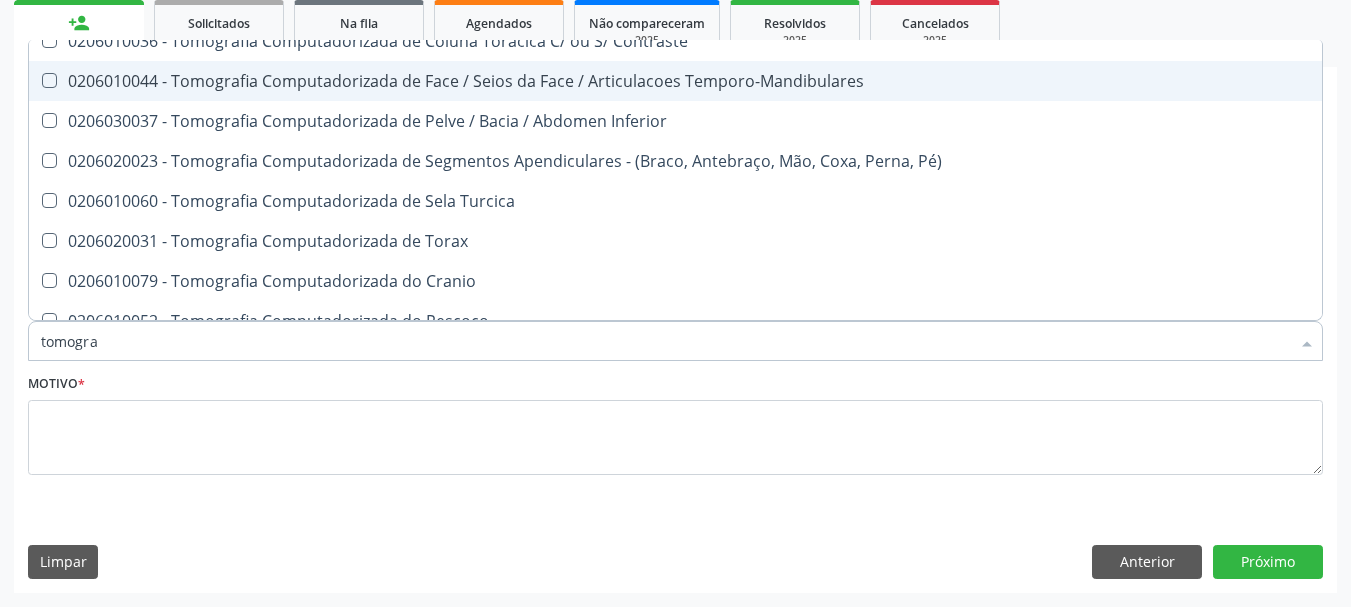 scroll, scrollTop: 300, scrollLeft: 0, axis: vertical 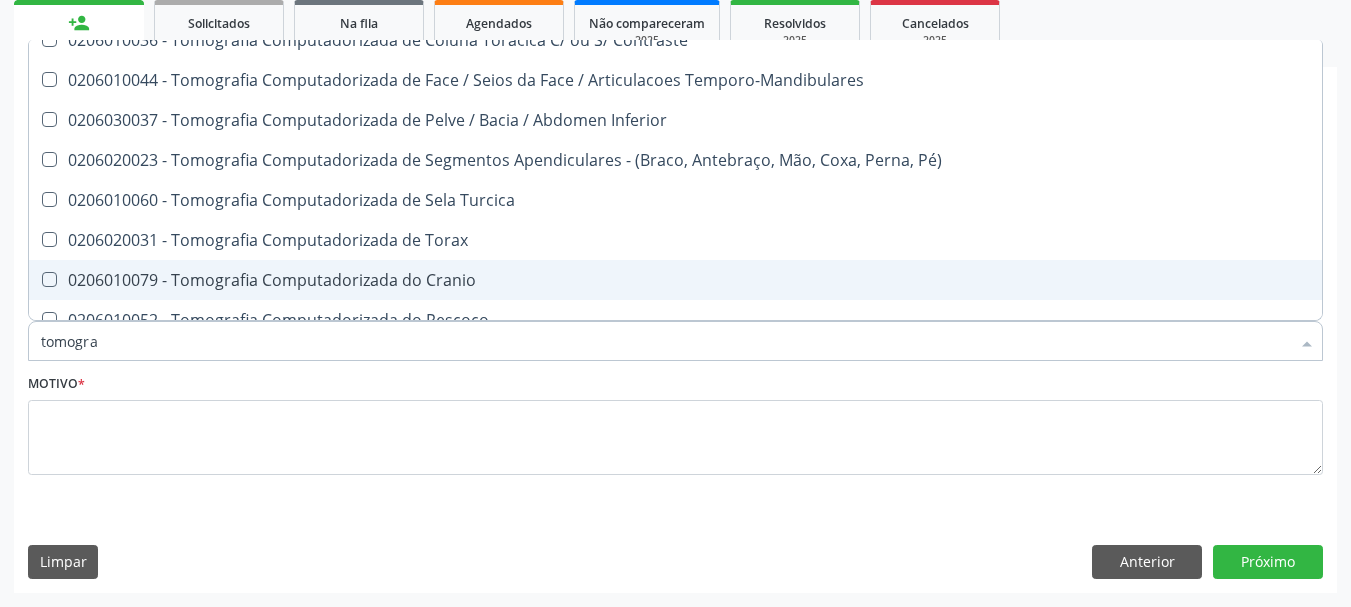 click on "0206010079 - Tomografia Computadorizada do Cranio" at bounding box center (675, 280) 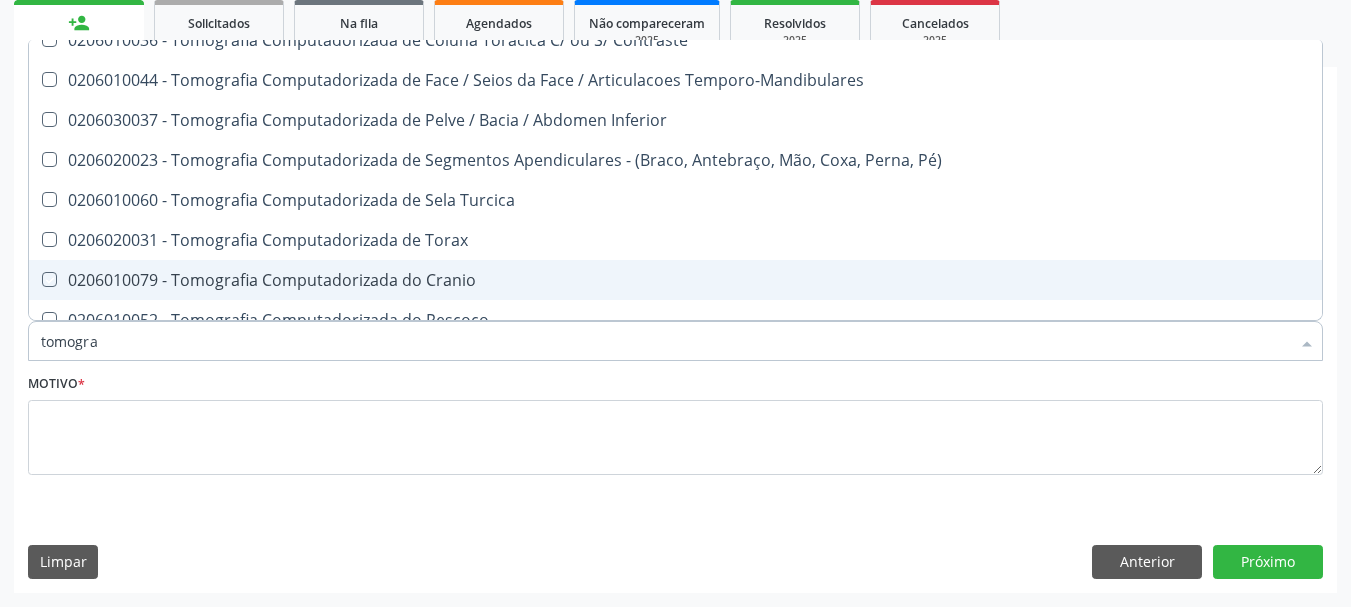 checkbox on "true" 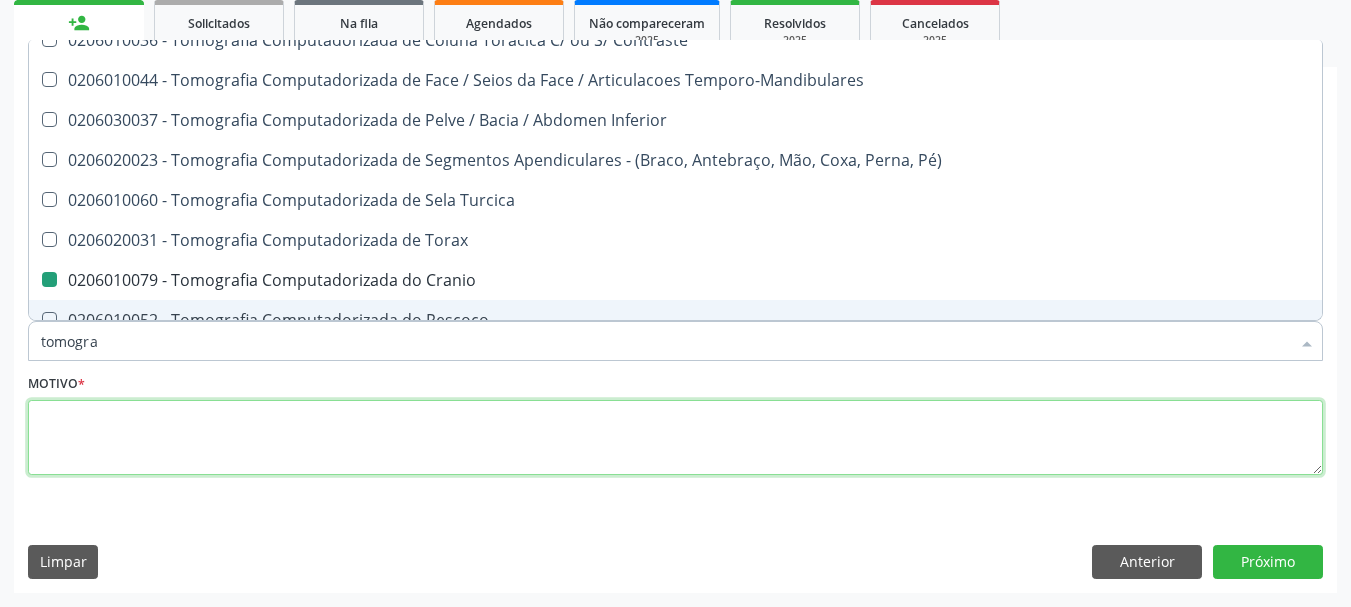 click at bounding box center (675, 438) 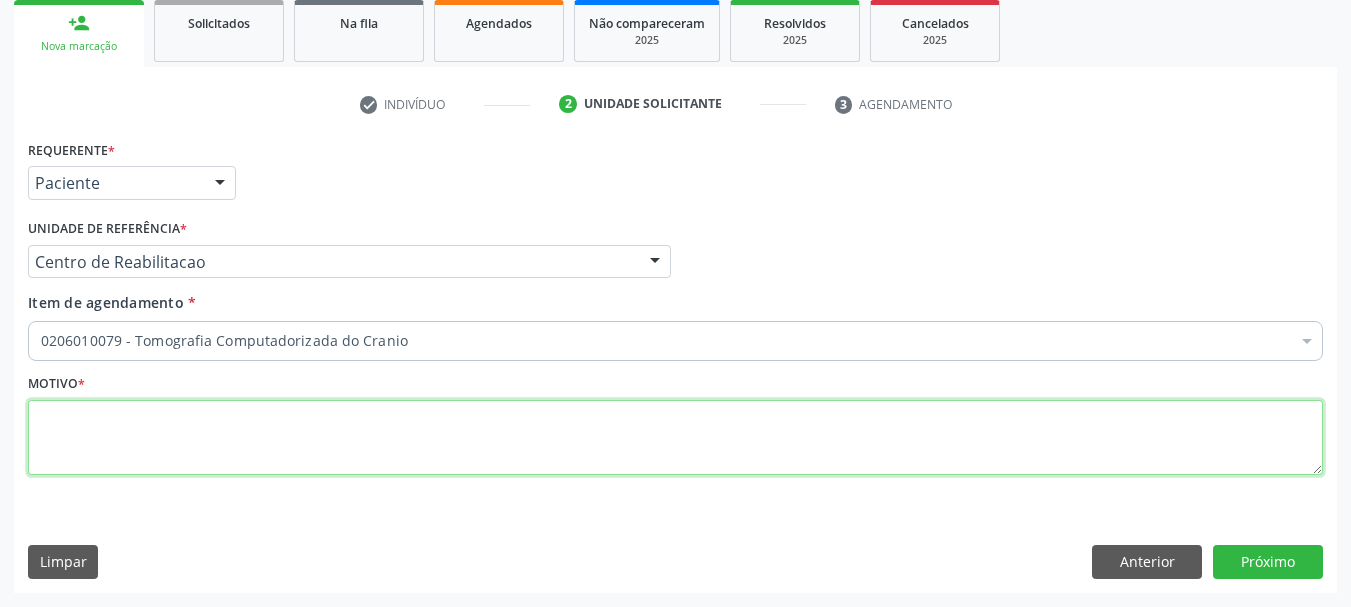 scroll, scrollTop: 0, scrollLeft: 0, axis: both 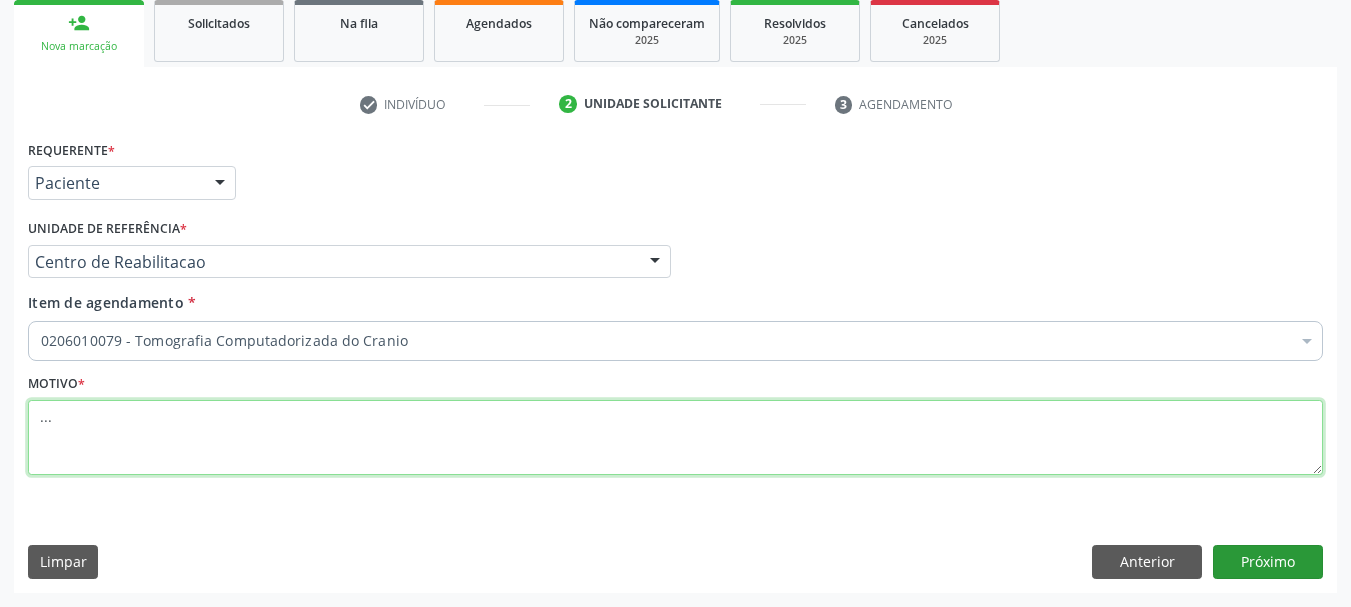 type on "..." 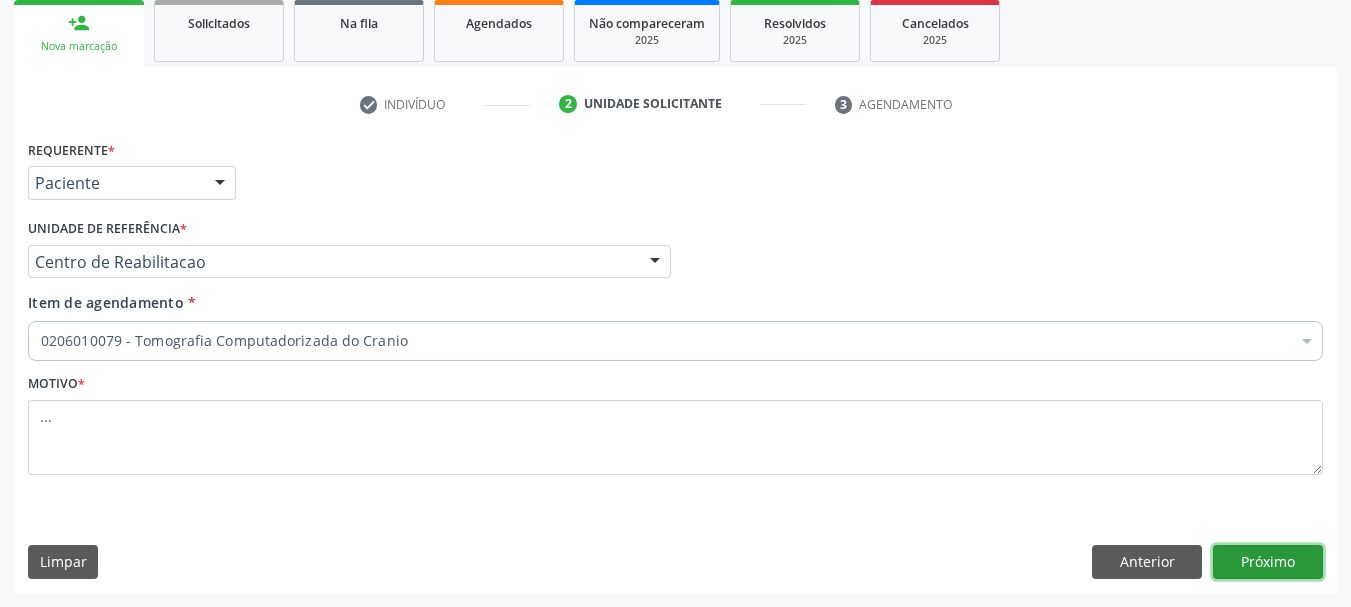 click on "Próximo" at bounding box center (1268, 562) 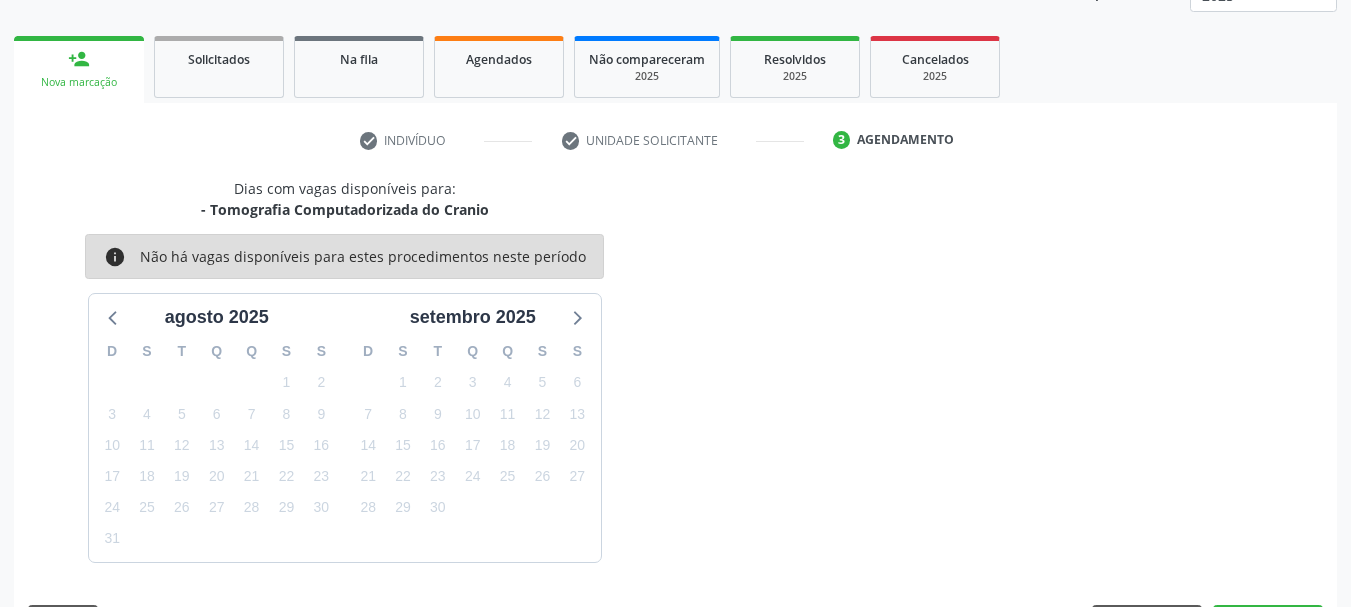 scroll, scrollTop: 299, scrollLeft: 0, axis: vertical 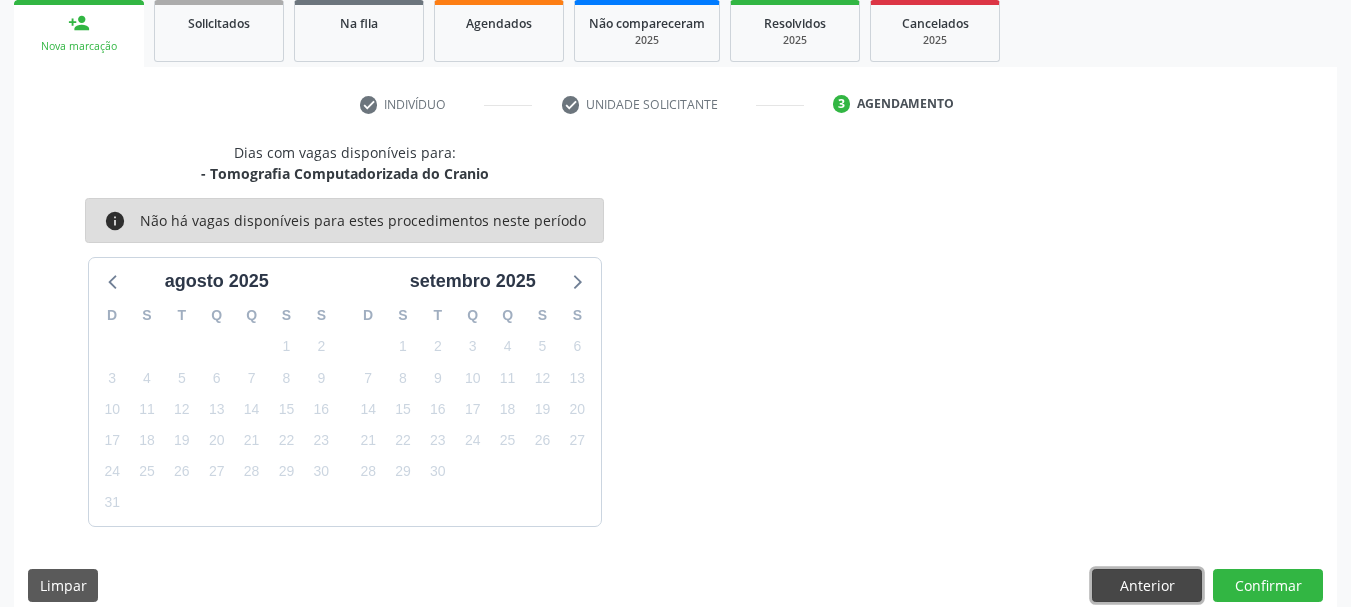 drag, startPoint x: 1127, startPoint y: 588, endPoint x: 1119, endPoint y: 596, distance: 11.313708 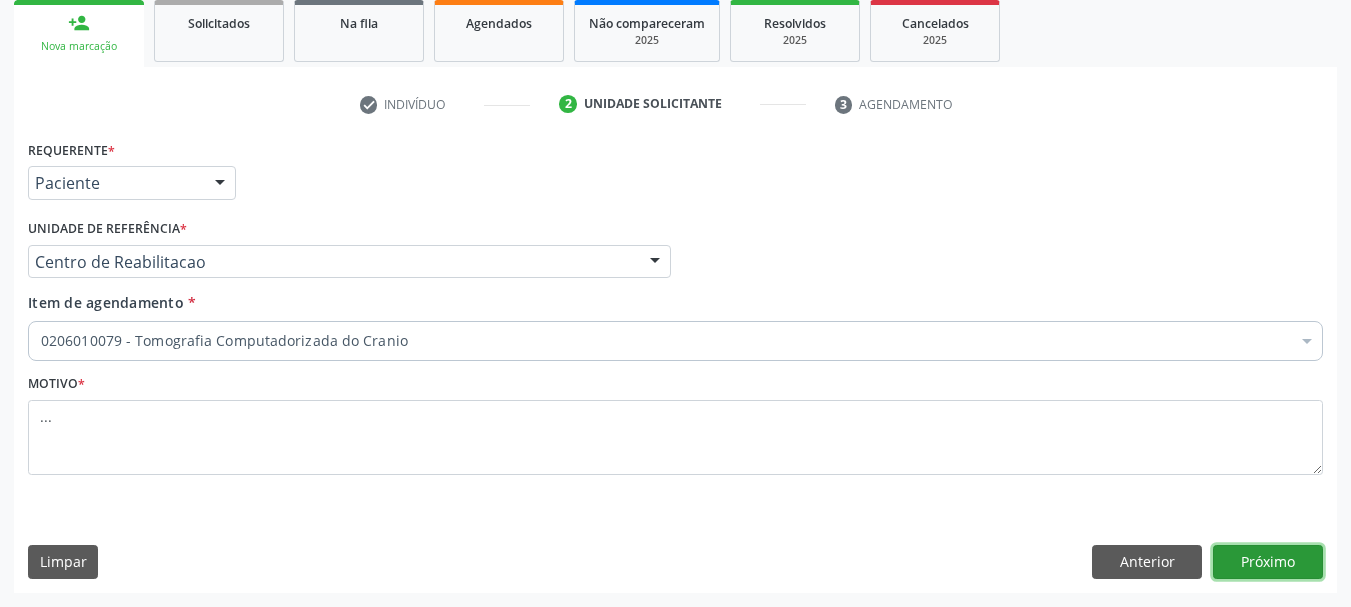 click on "Próximo" at bounding box center [1268, 562] 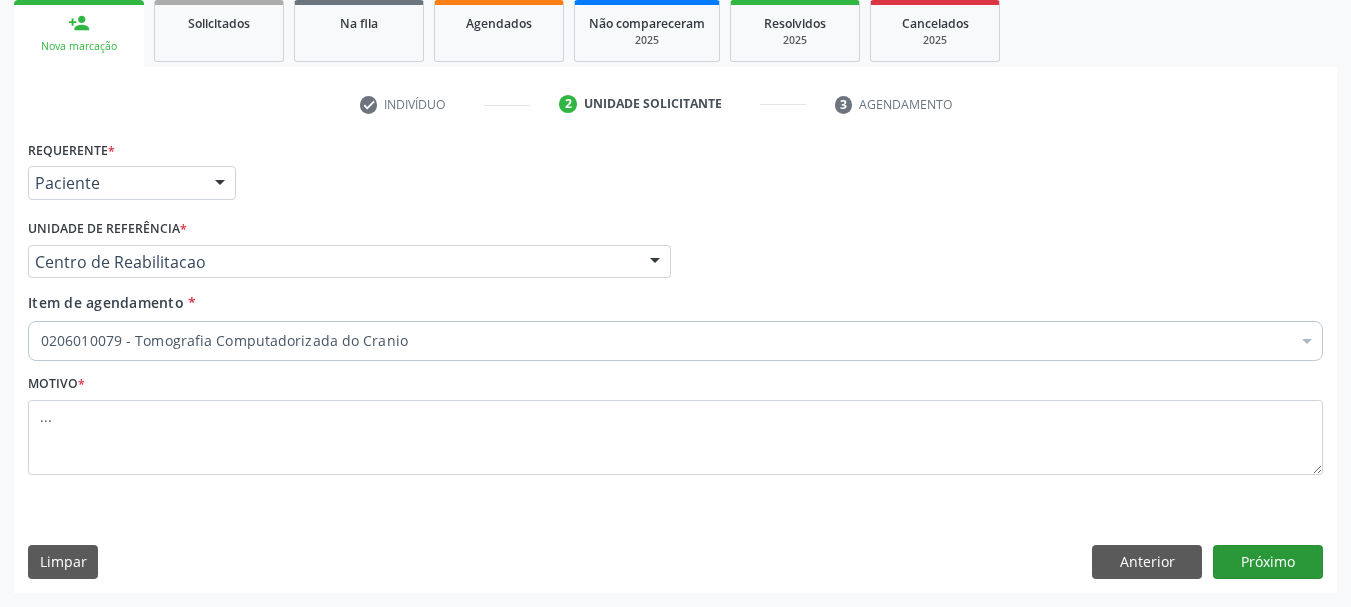 scroll, scrollTop: 263, scrollLeft: 0, axis: vertical 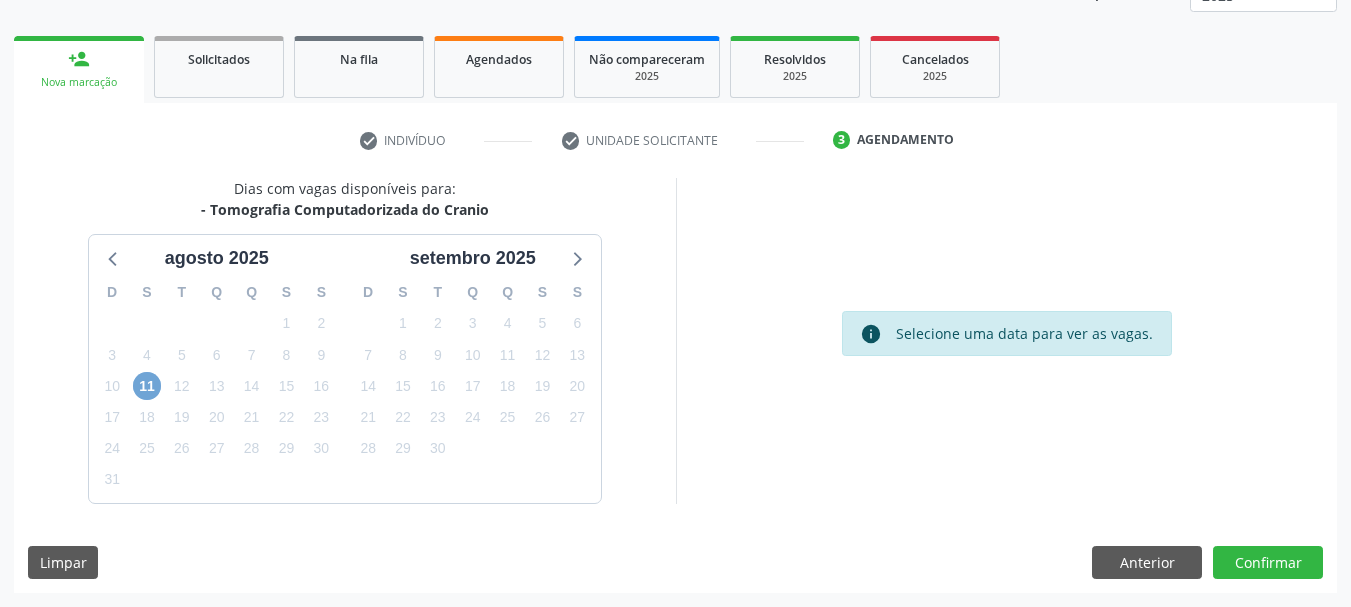 click on "11" at bounding box center (147, 386) 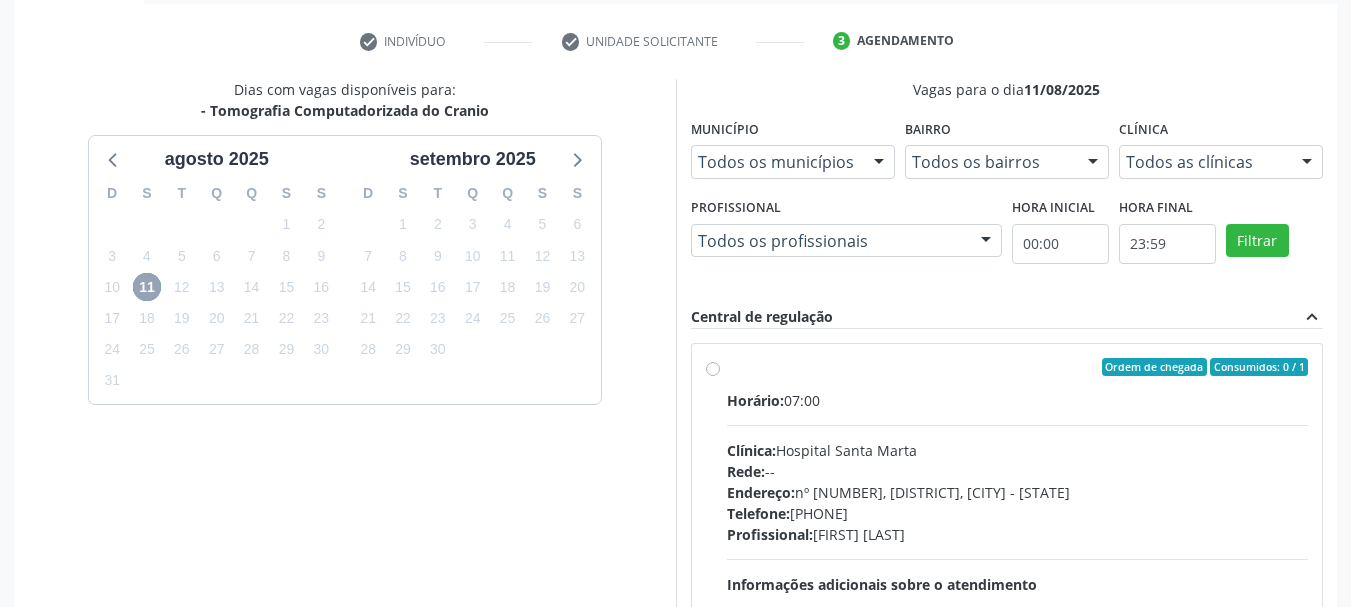 scroll, scrollTop: 363, scrollLeft: 0, axis: vertical 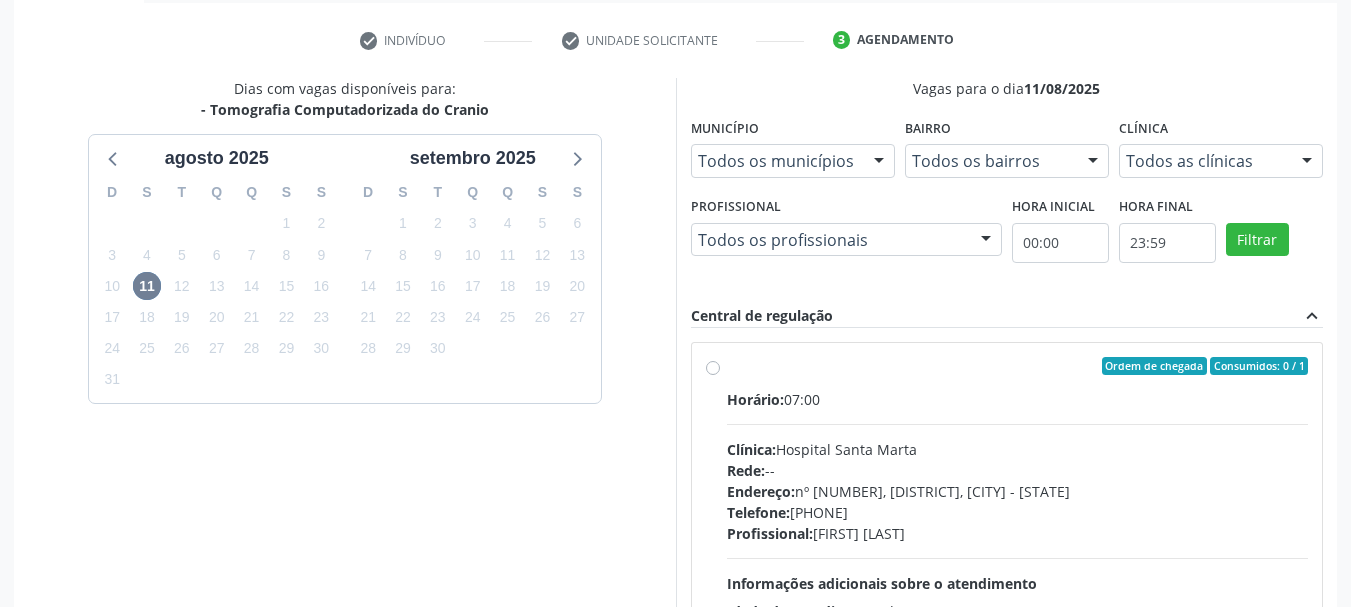 click on "Ordem de chegada
Consumidos: 0 / 1
Horário:   07:00
Clínica:  Hospital Santa Marta
Rede:
--
Endereço:   nº 980, Centro, Serra Talhada - PE
Telefone:   (81) 38311637
Profissional:
Diogo Mariz Vasconcelos
Informações adicionais sobre o atendimento
Idade de atendimento:
de 0 a 120 anos
Gênero(s) atendido(s):
Masculino e Feminino
Informações adicionais:
--" at bounding box center [1018, 510] 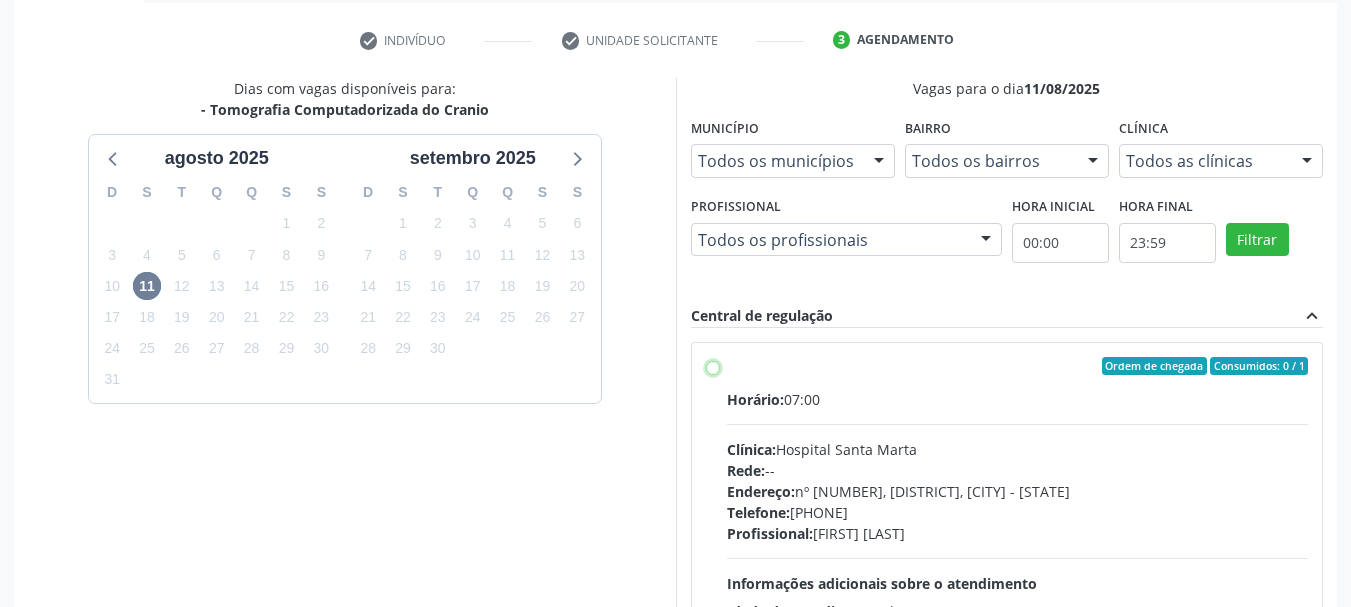 radio on "true" 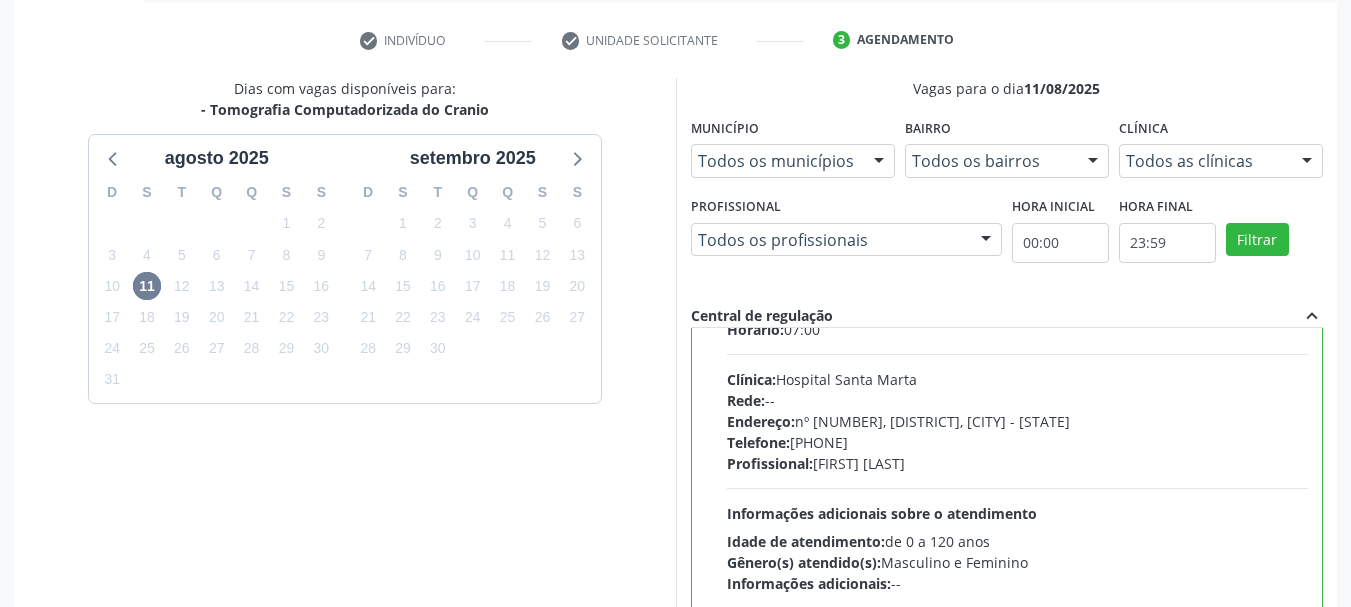 scroll, scrollTop: 99, scrollLeft: 0, axis: vertical 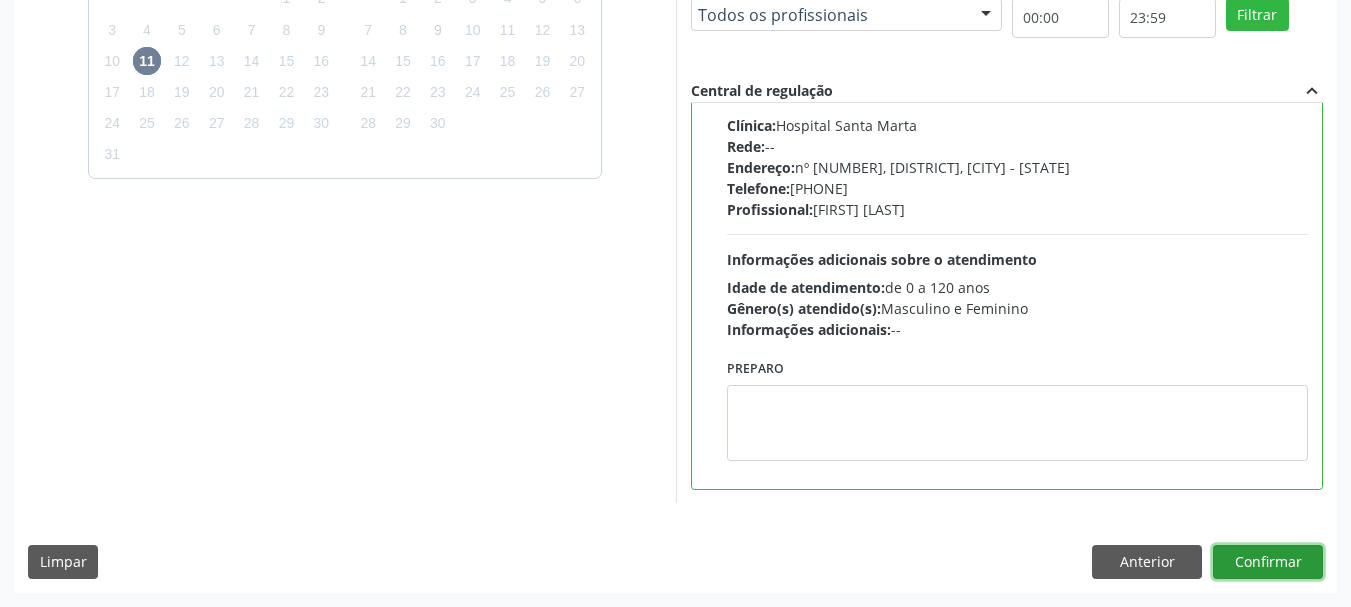 click on "Confirmar" at bounding box center (1268, 562) 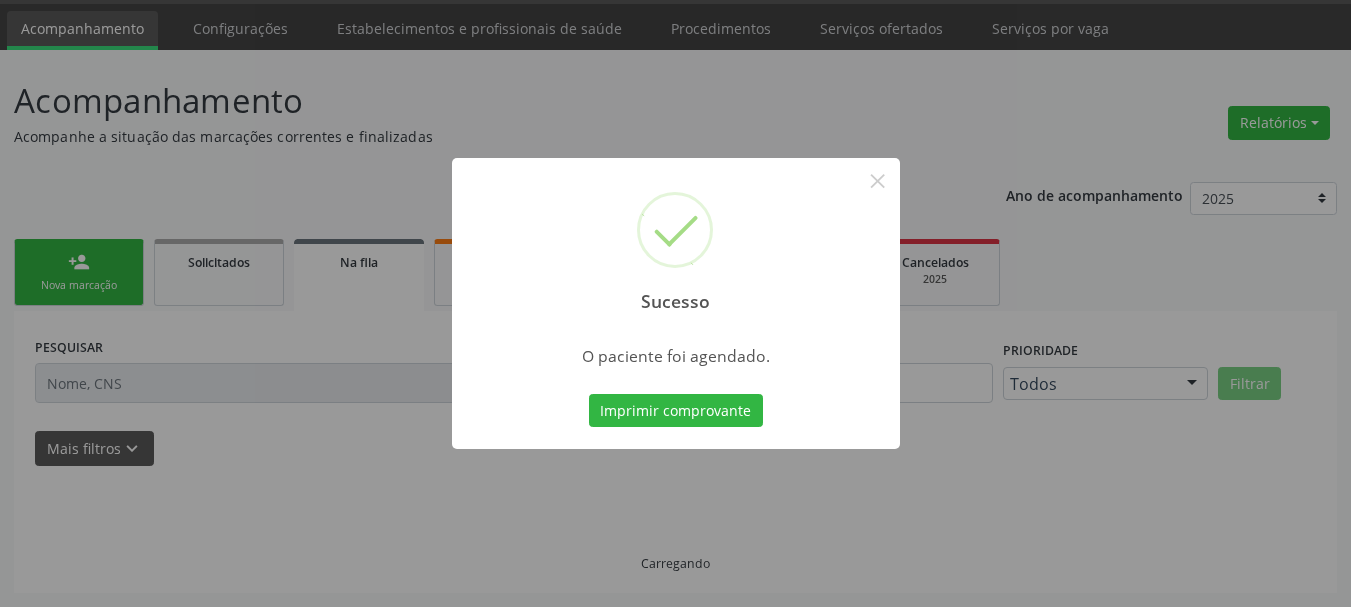 scroll, scrollTop: 60, scrollLeft: 0, axis: vertical 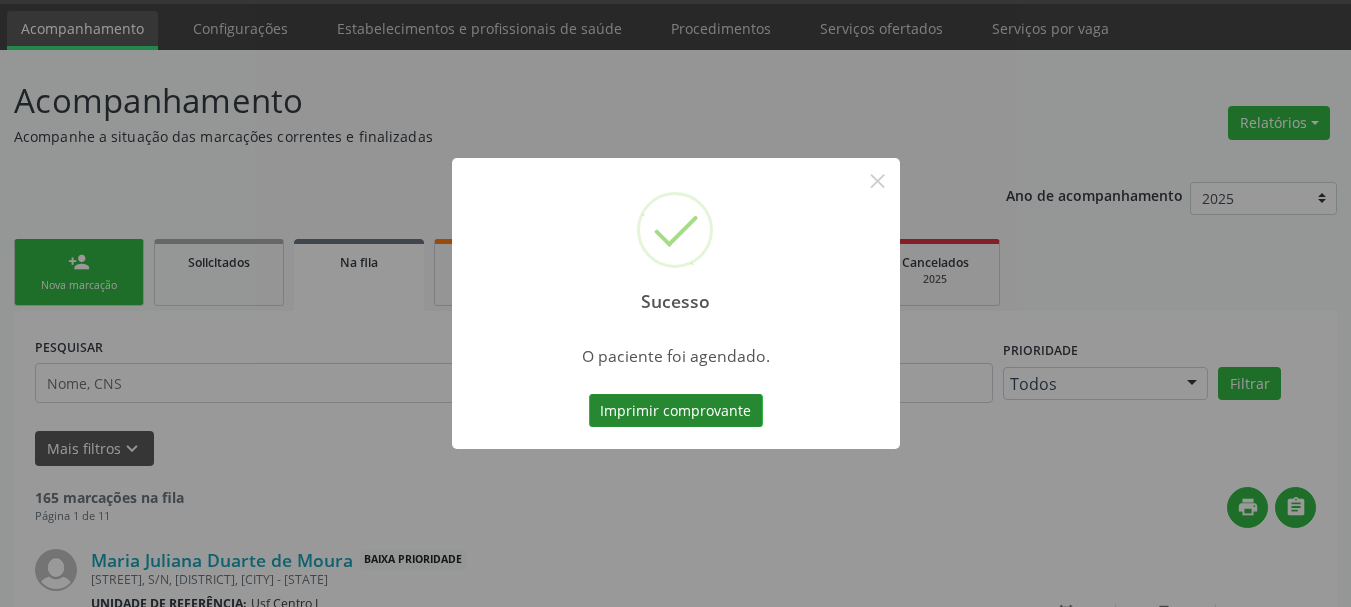 click on "Imprimir comprovante" at bounding box center [676, 411] 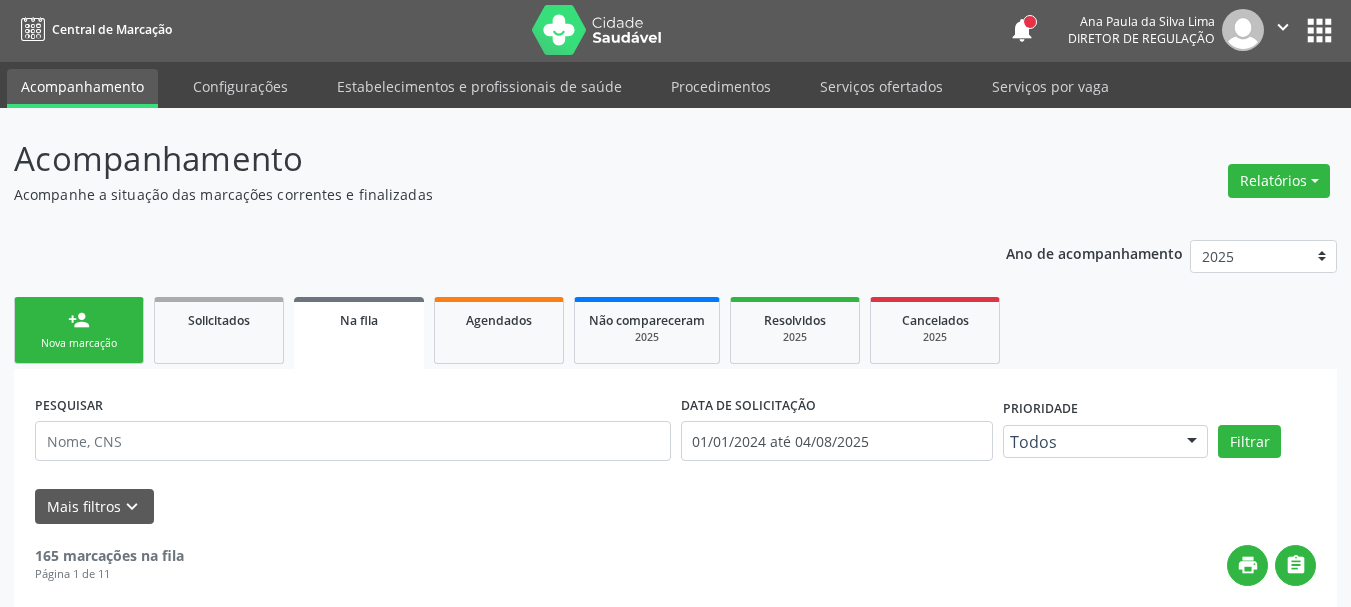 scroll, scrollTop: 0, scrollLeft: 0, axis: both 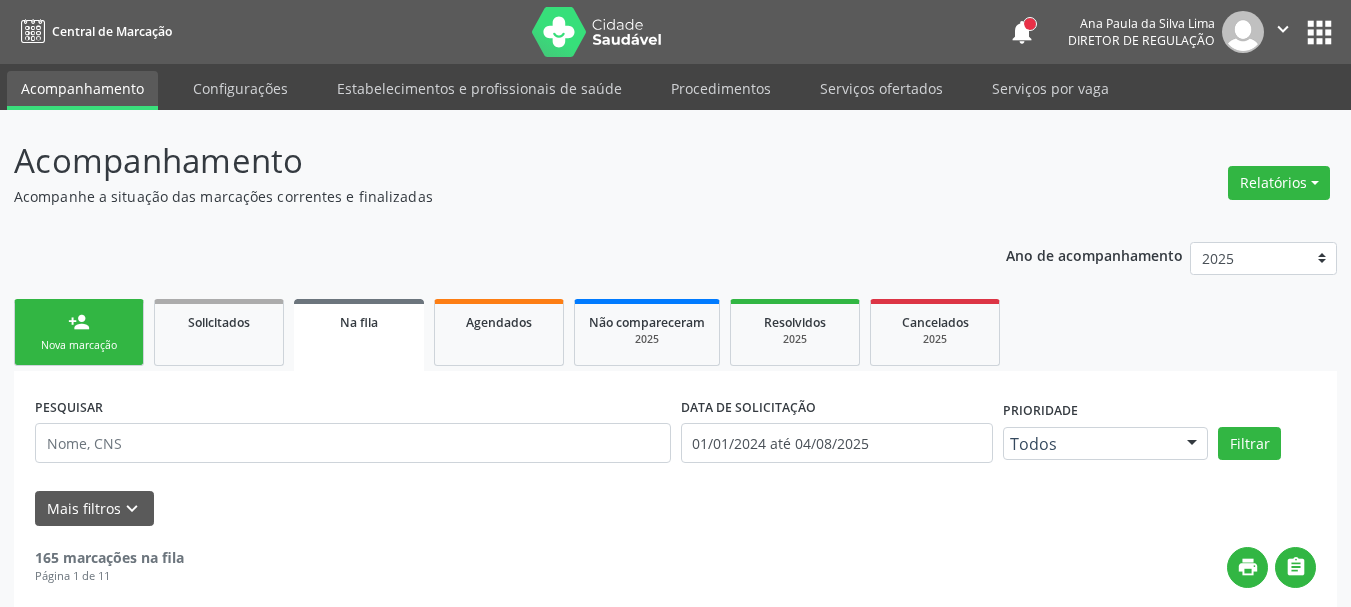 click on "apps" at bounding box center (1319, 32) 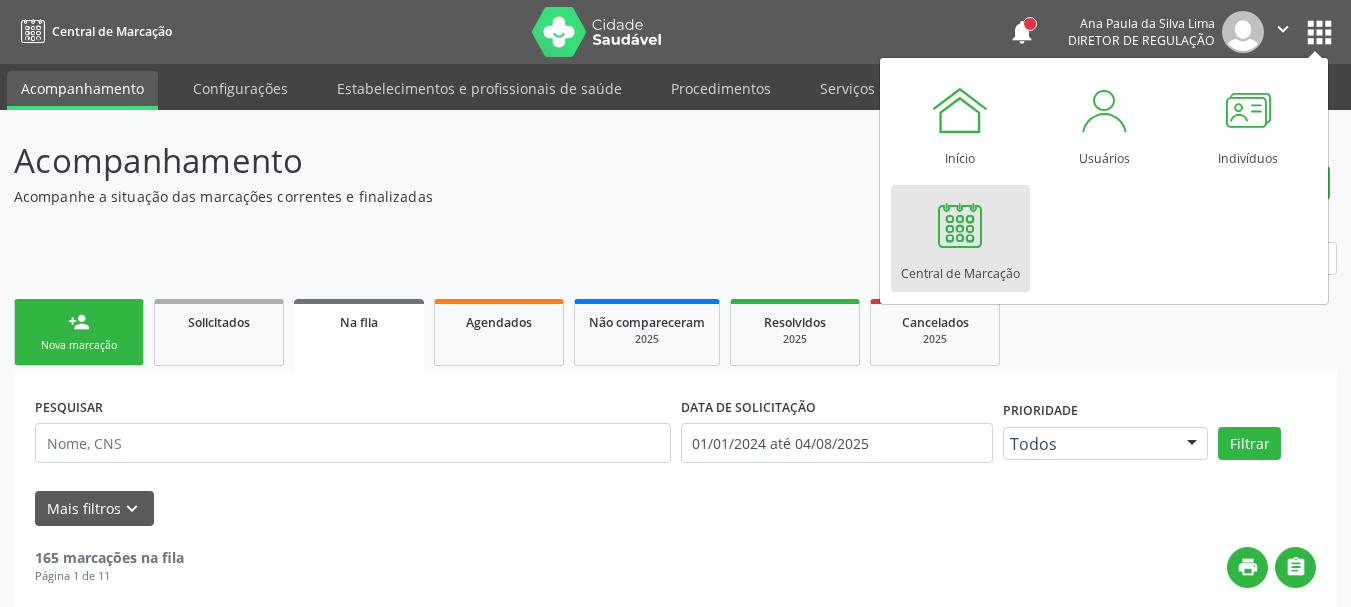 click on "Central de Marcação" at bounding box center [960, 238] 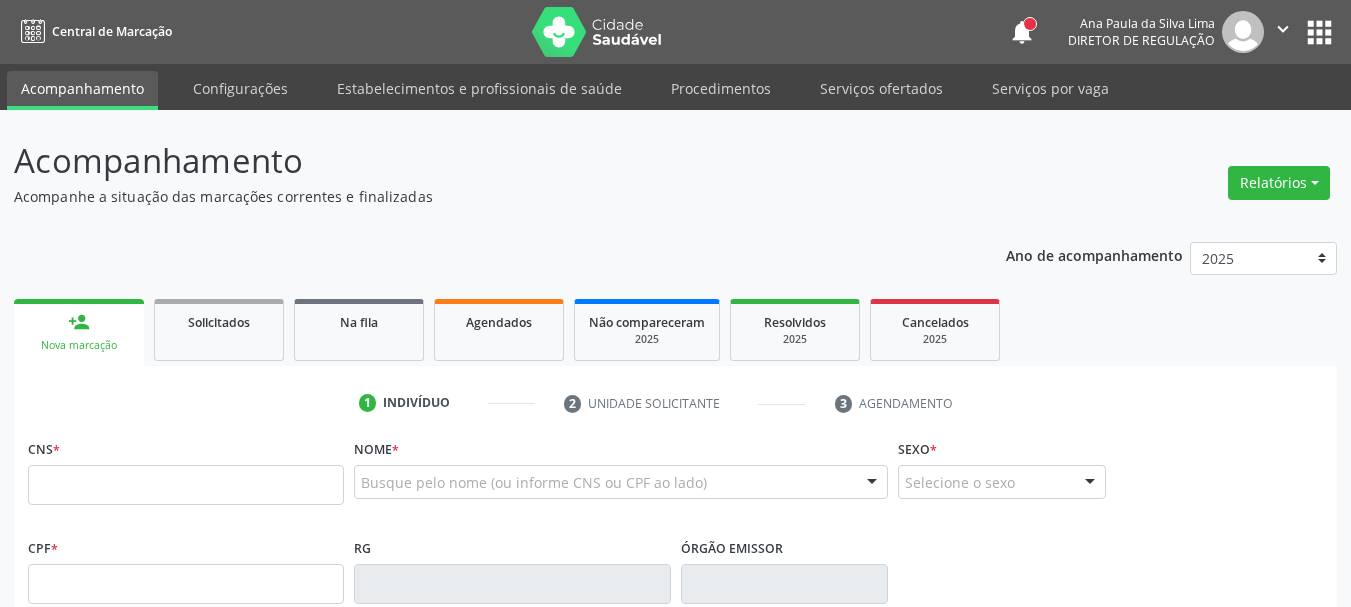 scroll, scrollTop: 0, scrollLeft: 0, axis: both 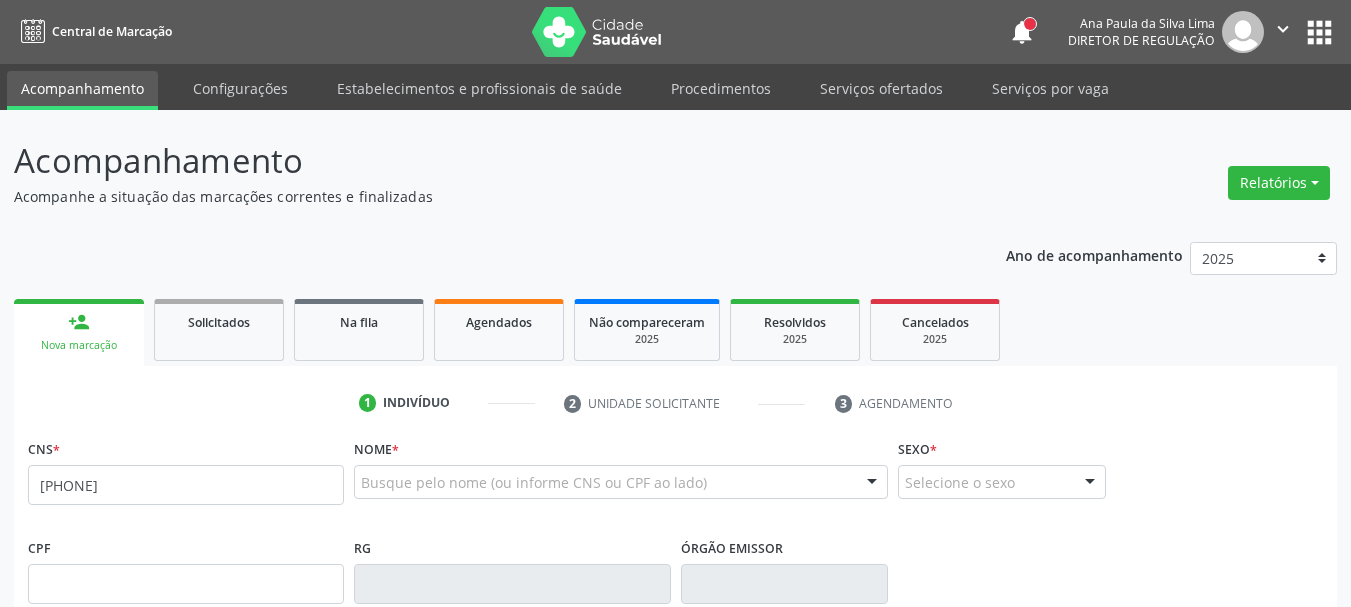 type on "898 0029 9673 7174" 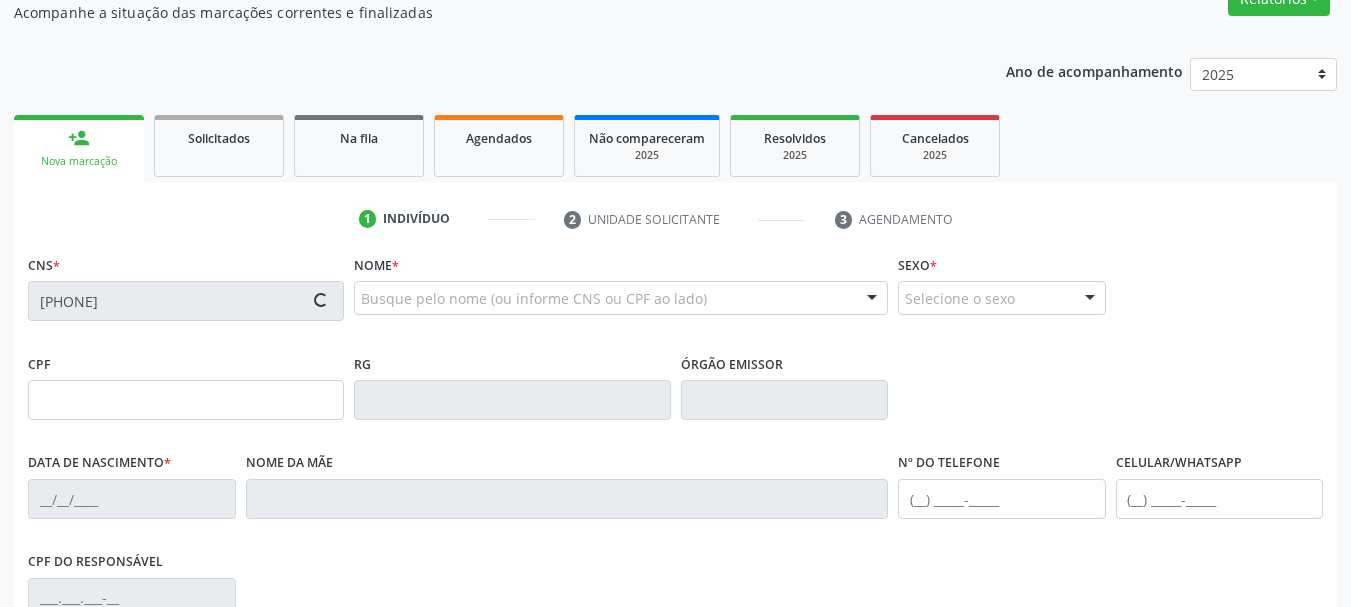 type on "181.241.354-87" 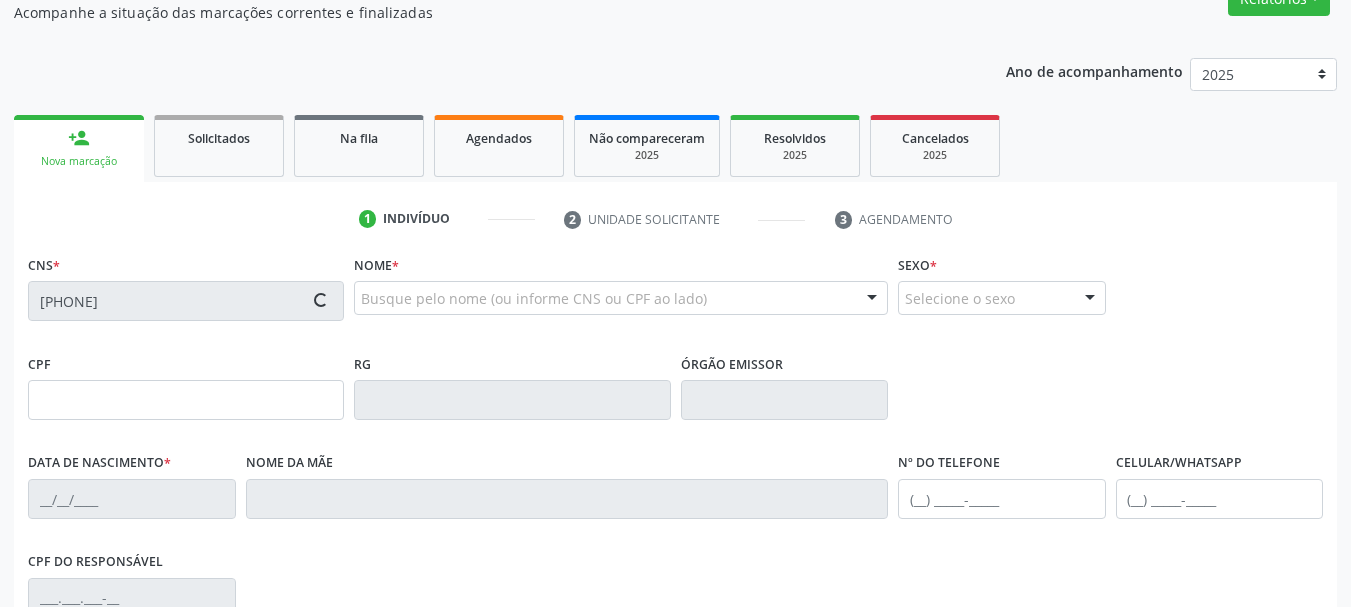 type on "01/05/1948" 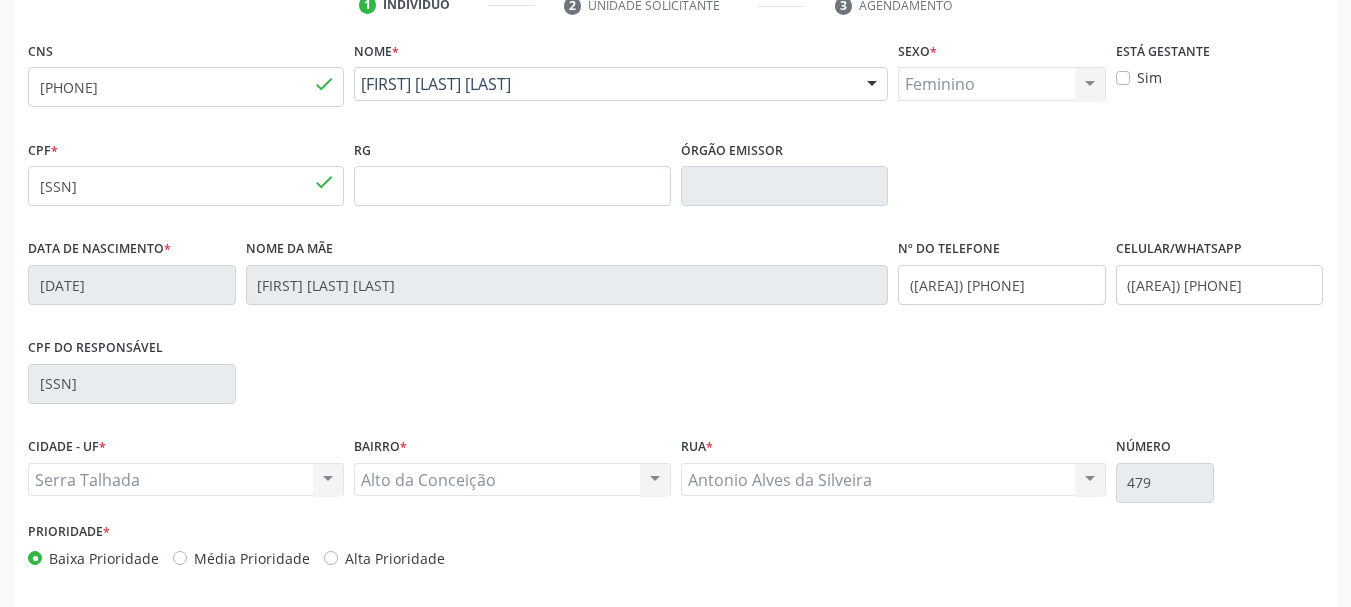 scroll, scrollTop: 400, scrollLeft: 0, axis: vertical 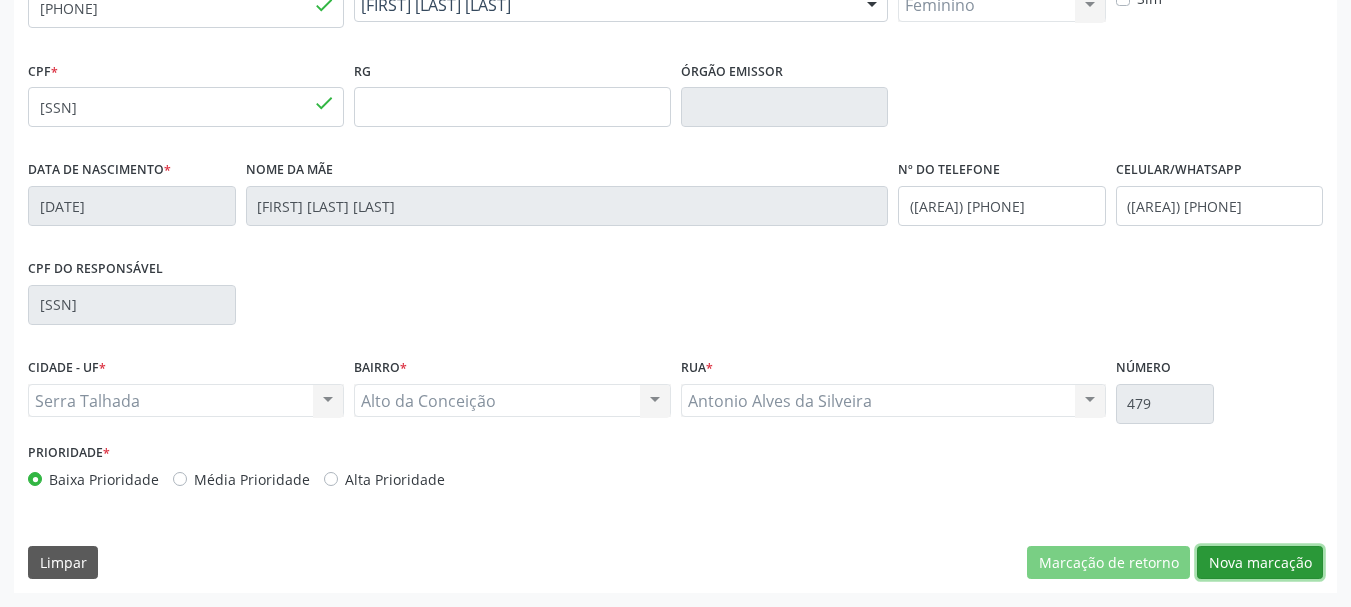 click on "Nova marcação" at bounding box center (1260, 563) 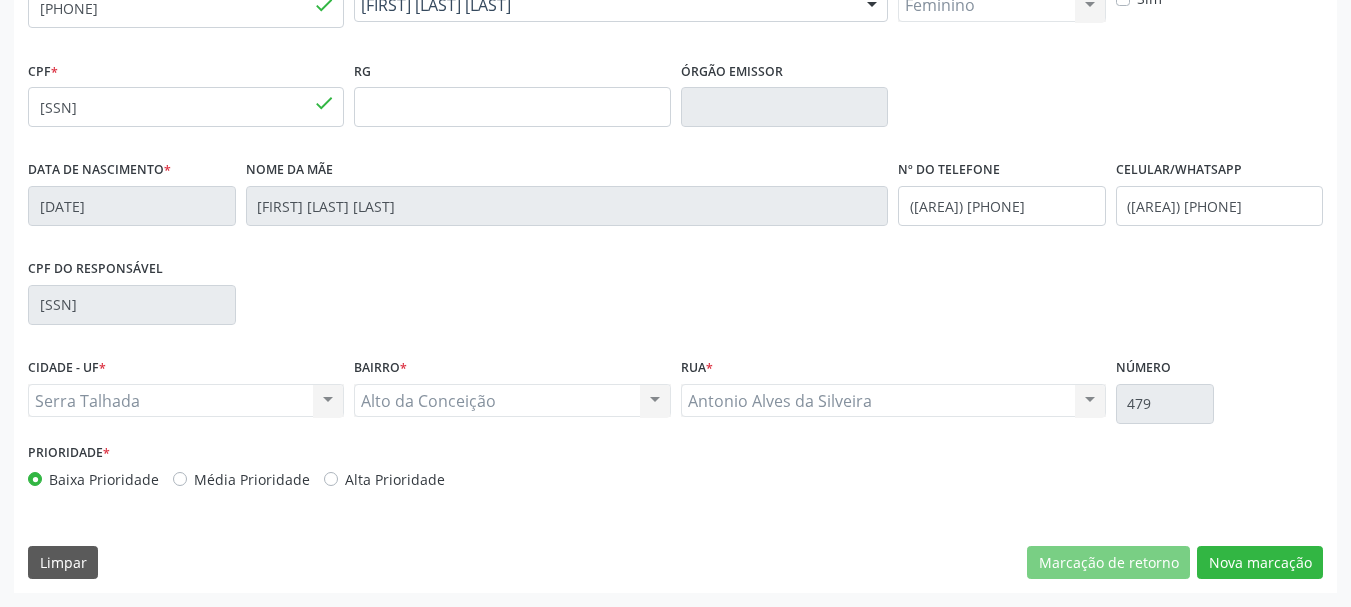 scroll, scrollTop: 299, scrollLeft: 0, axis: vertical 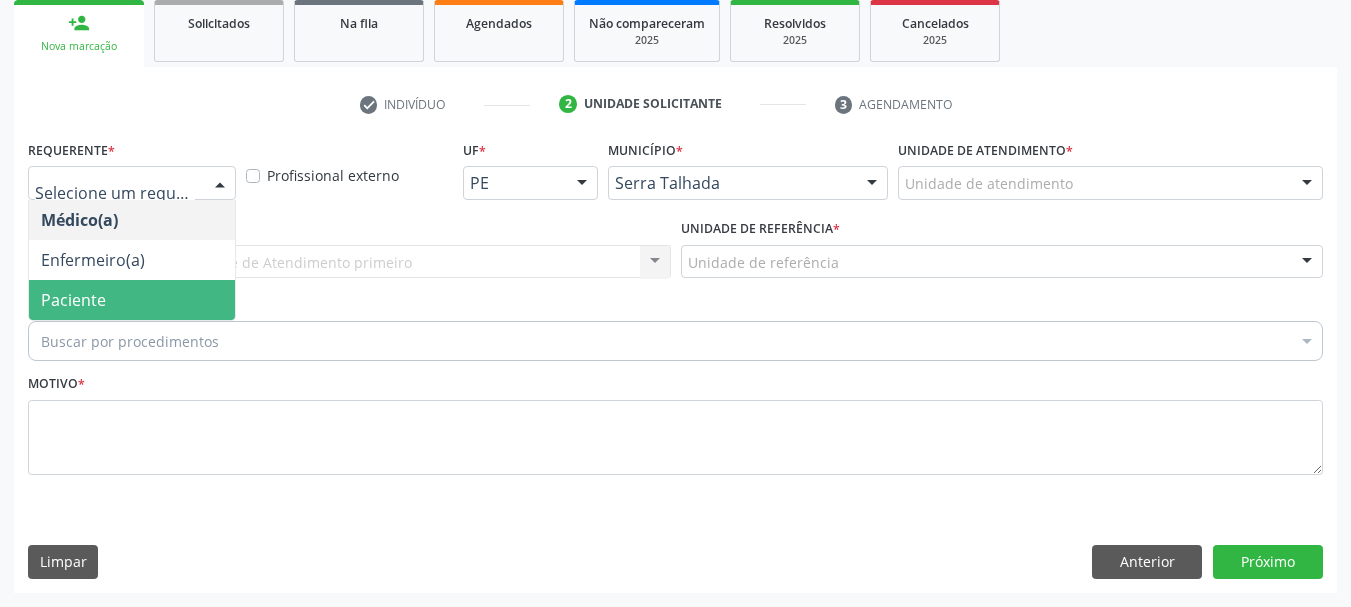 click on "Paciente" at bounding box center (132, 300) 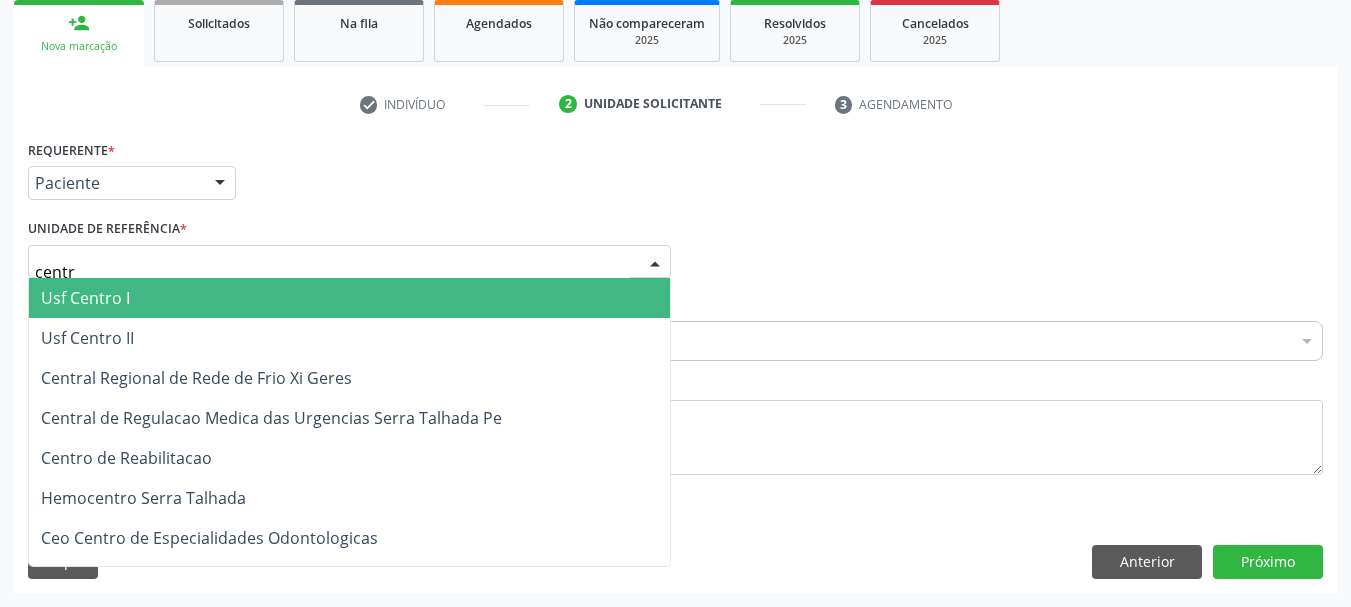 type on "centro" 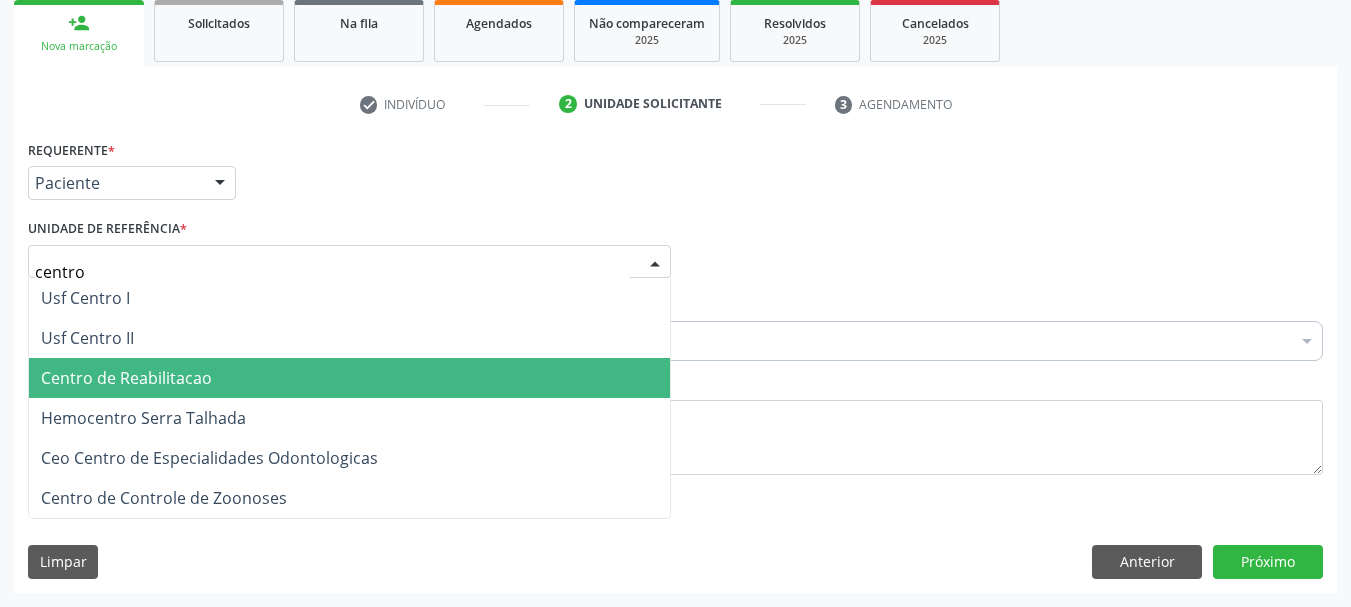 click on "Centro de Reabilitacao" at bounding box center [126, 378] 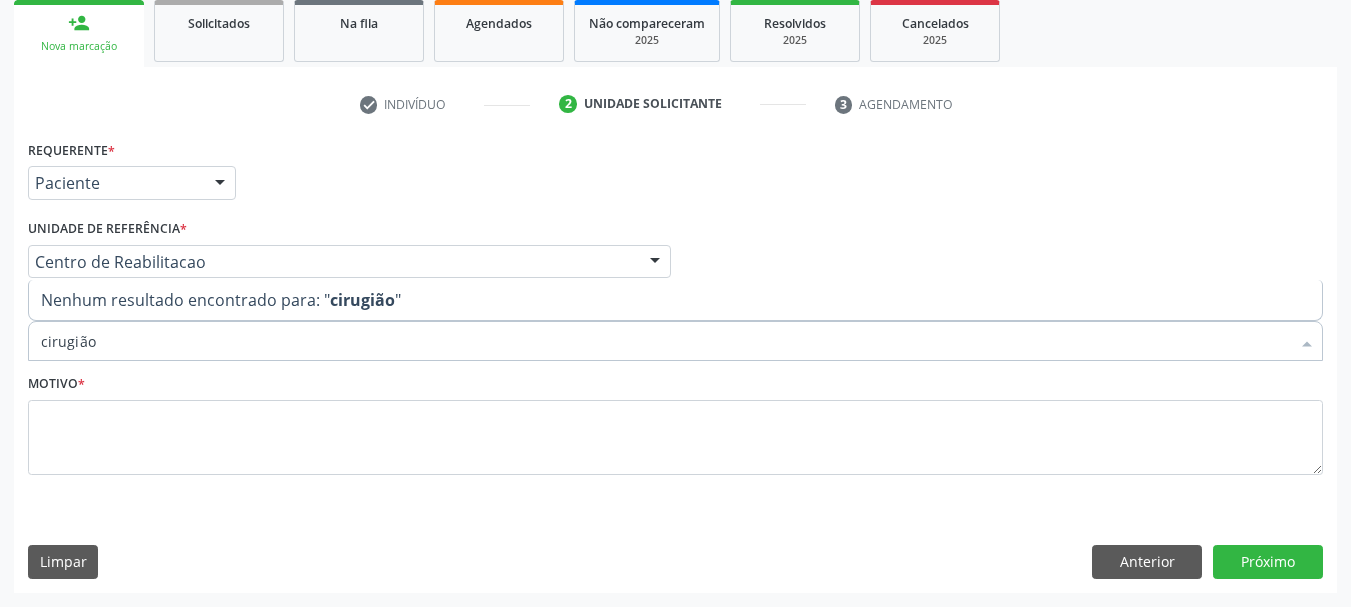 click on "cirugião" at bounding box center (665, 341) 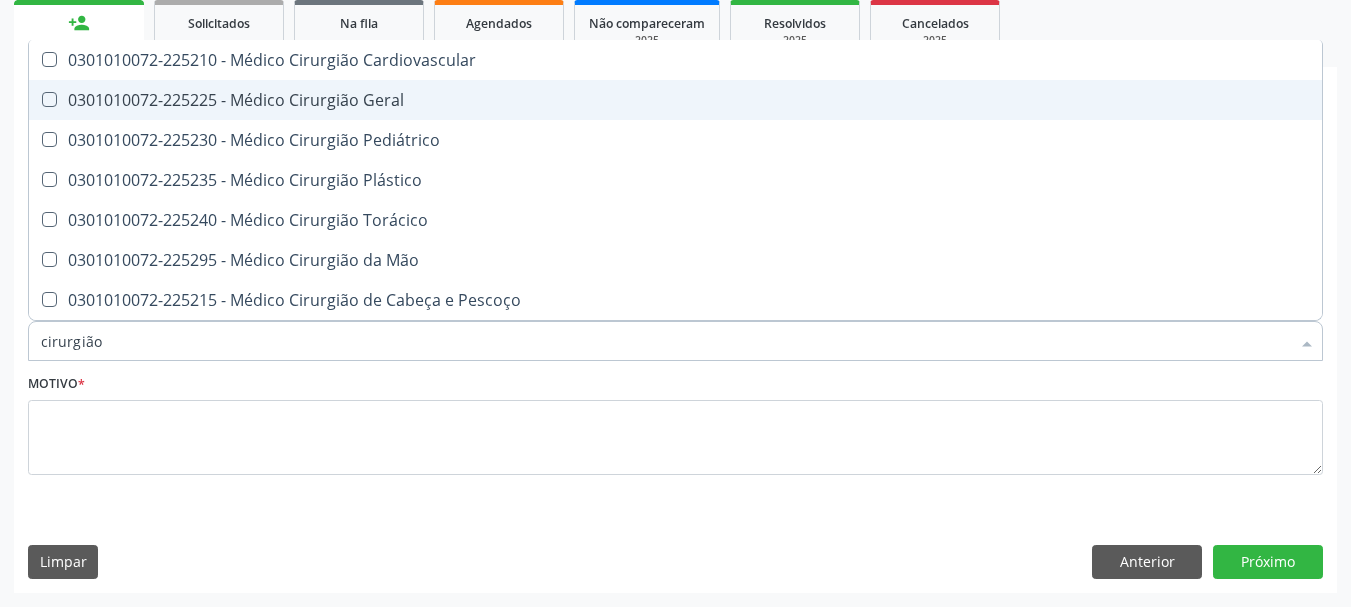 click on "0301010072-225225 - Médico Cirurgião Geral" at bounding box center [675, 100] 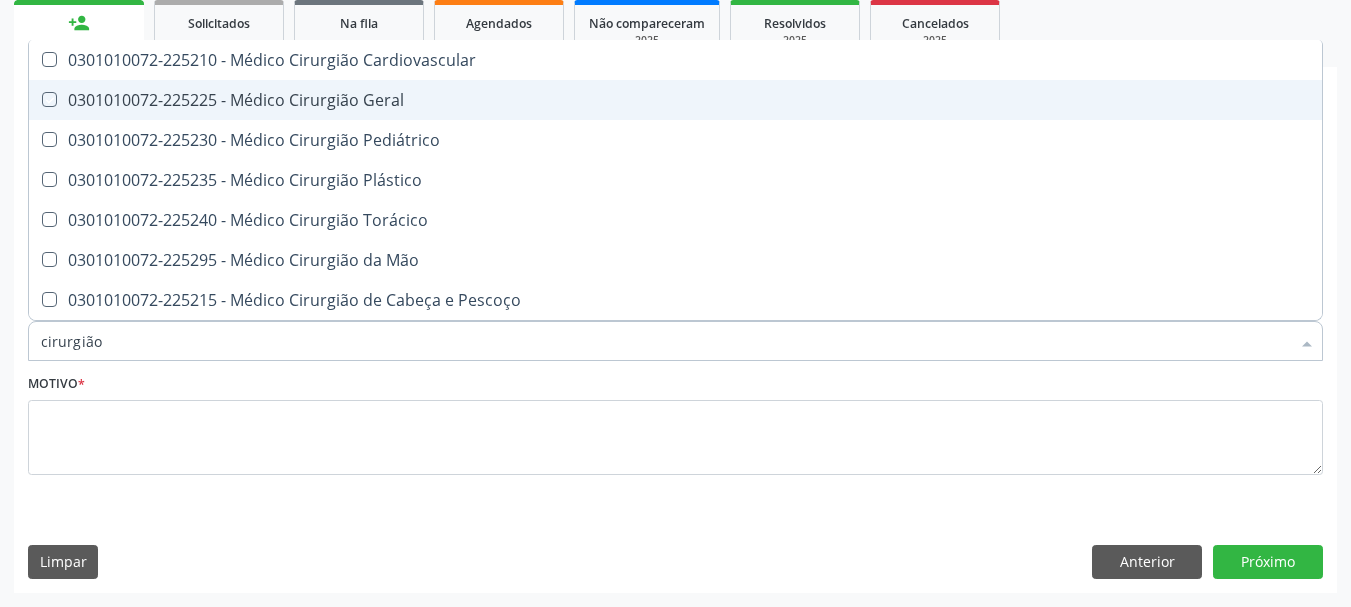 checkbox on "true" 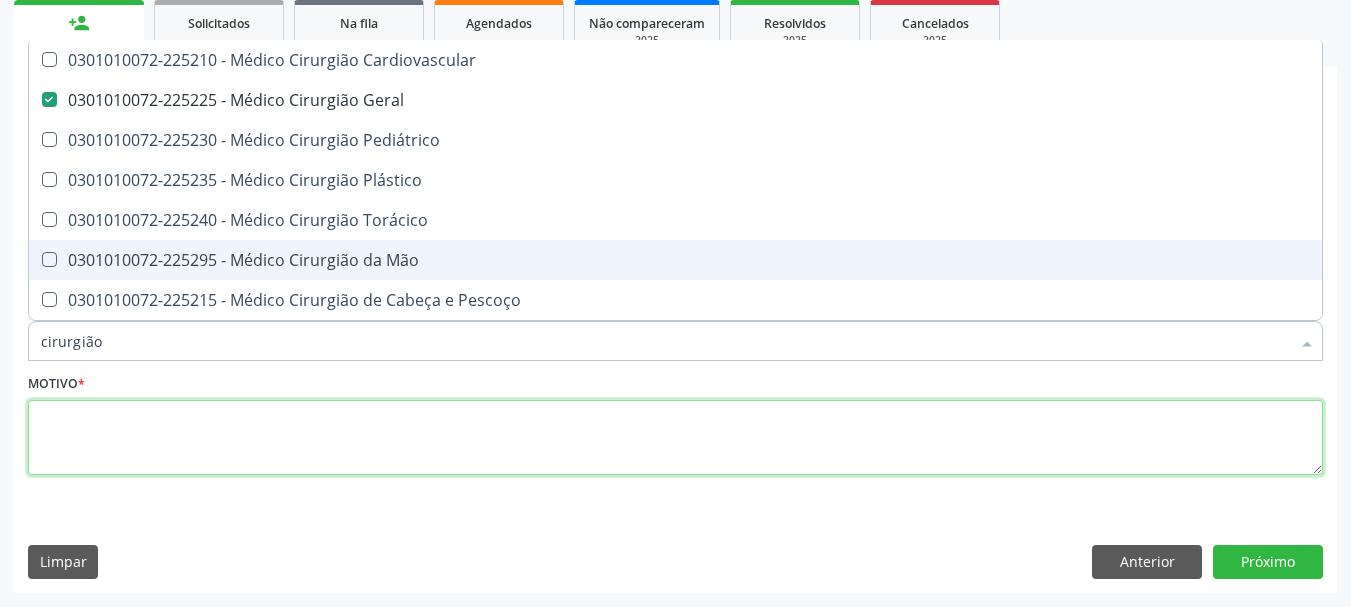click at bounding box center [675, 438] 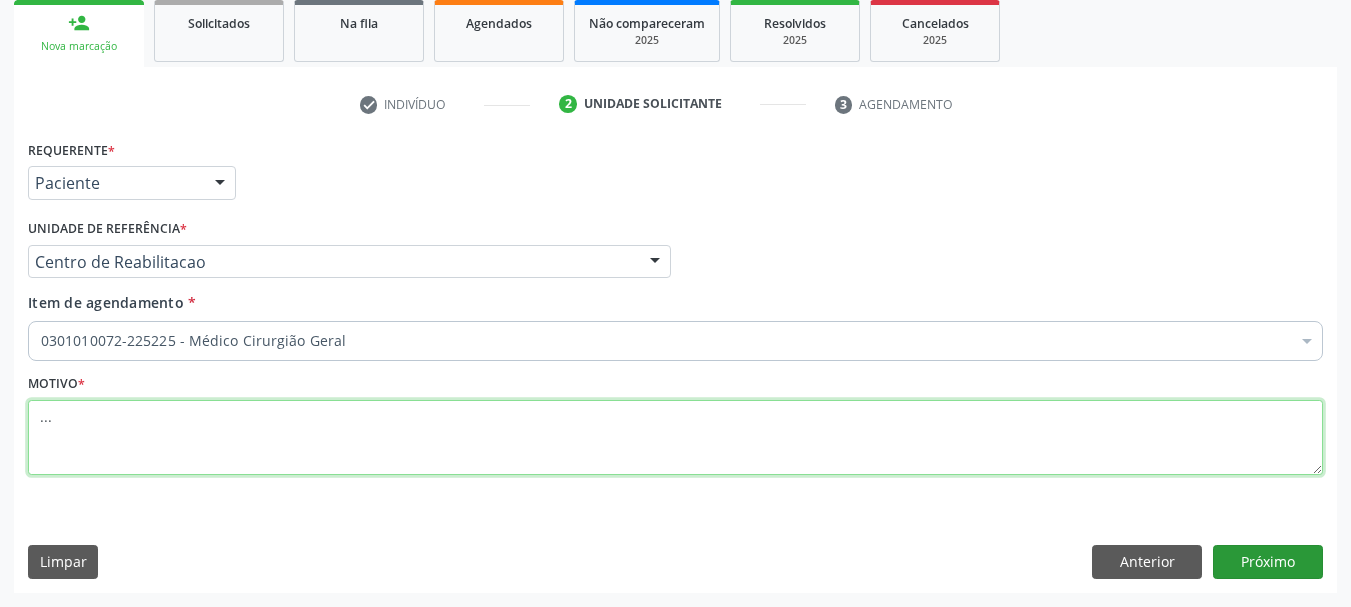 type on "..." 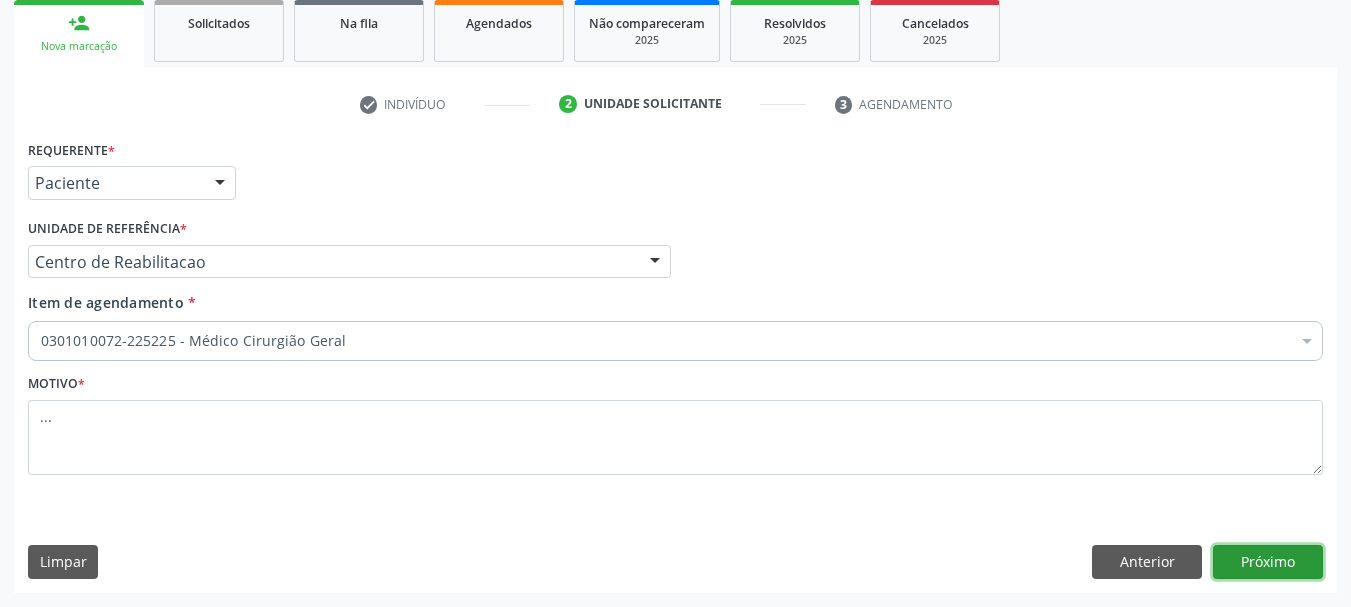 click on "Próximo" at bounding box center (1268, 562) 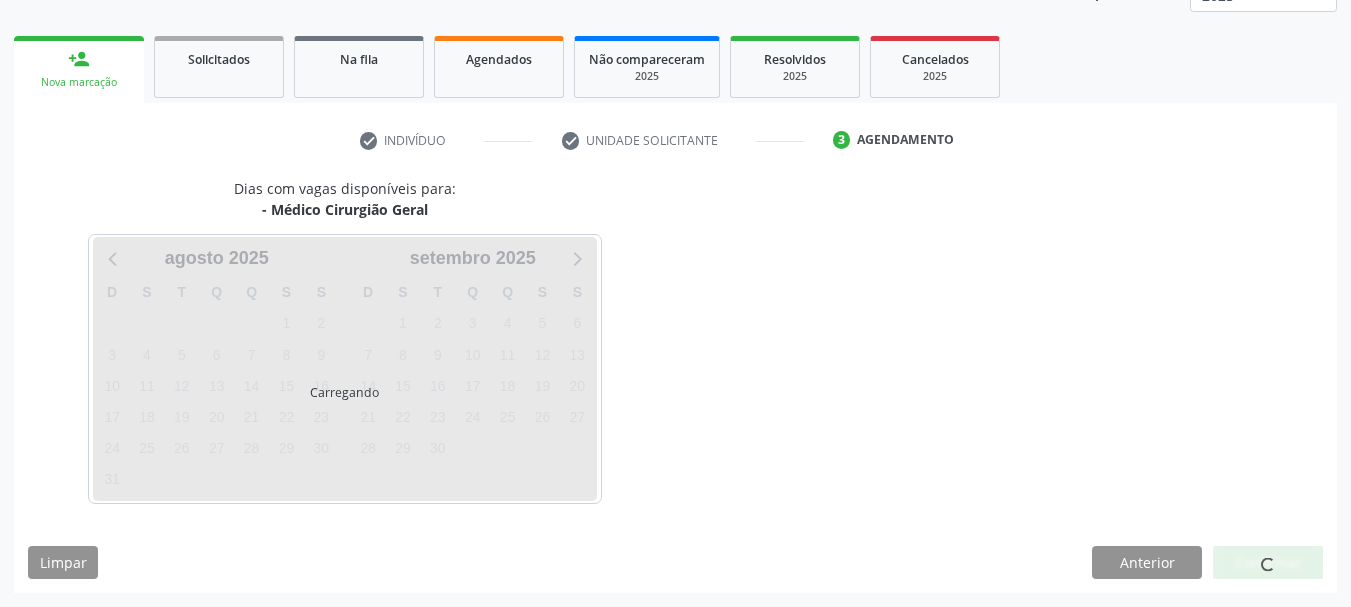 scroll, scrollTop: 263, scrollLeft: 0, axis: vertical 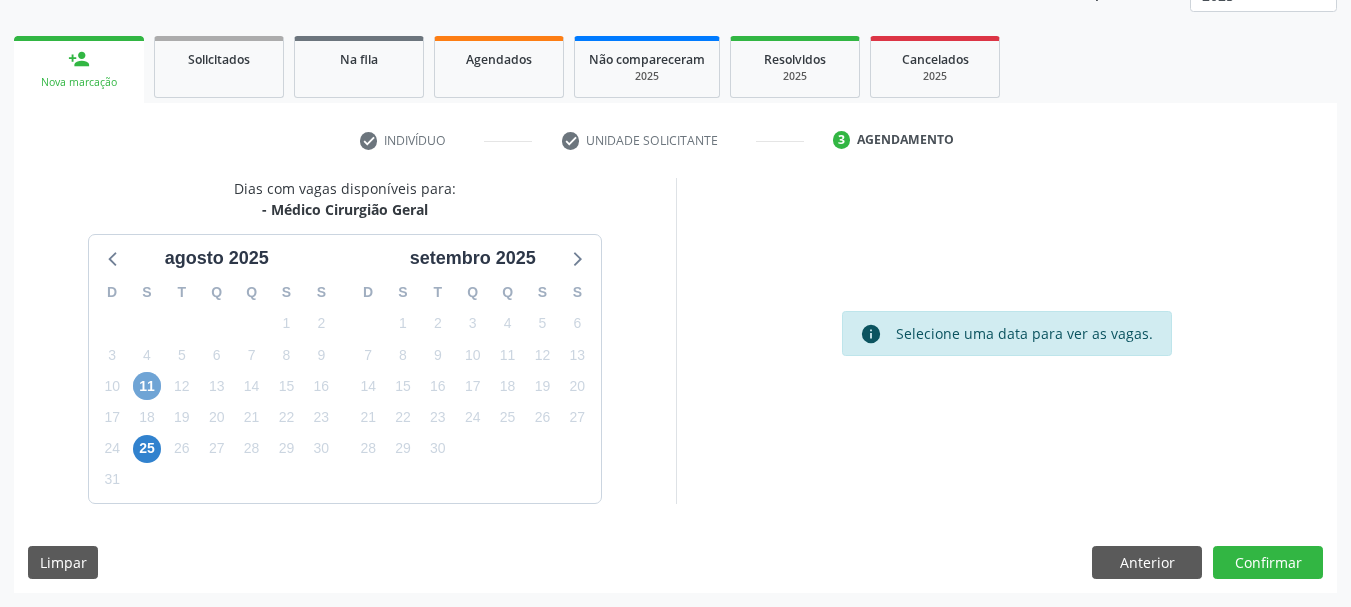 click on "11" at bounding box center [147, 386] 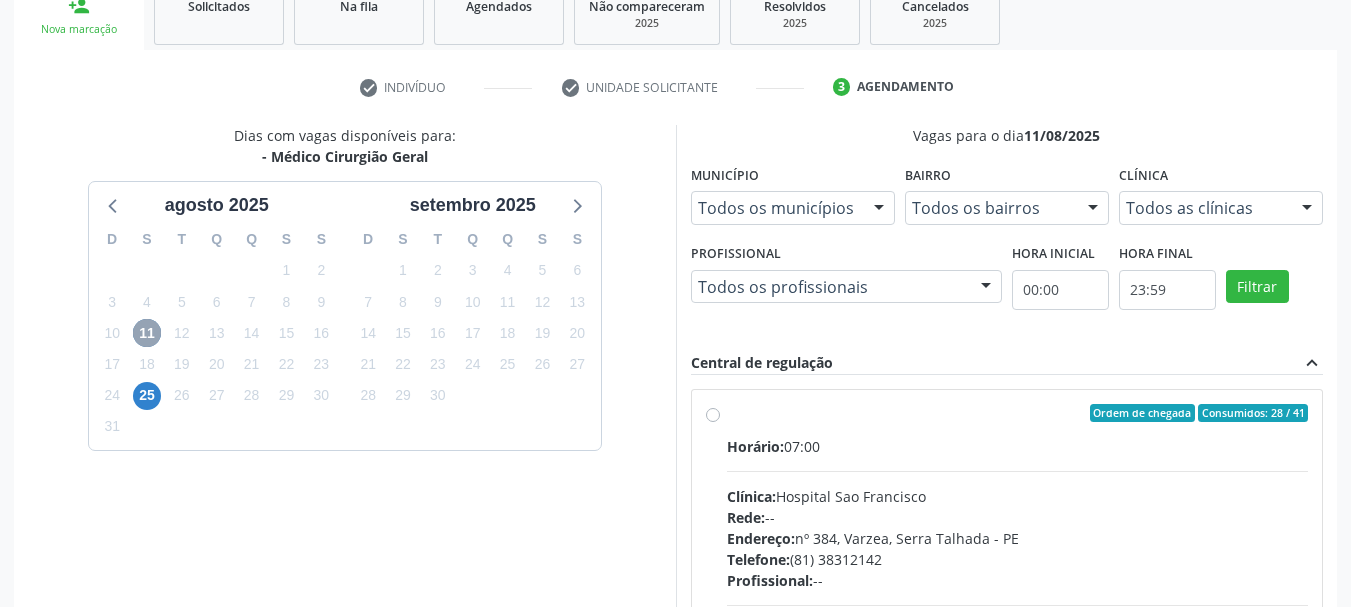 scroll, scrollTop: 363, scrollLeft: 0, axis: vertical 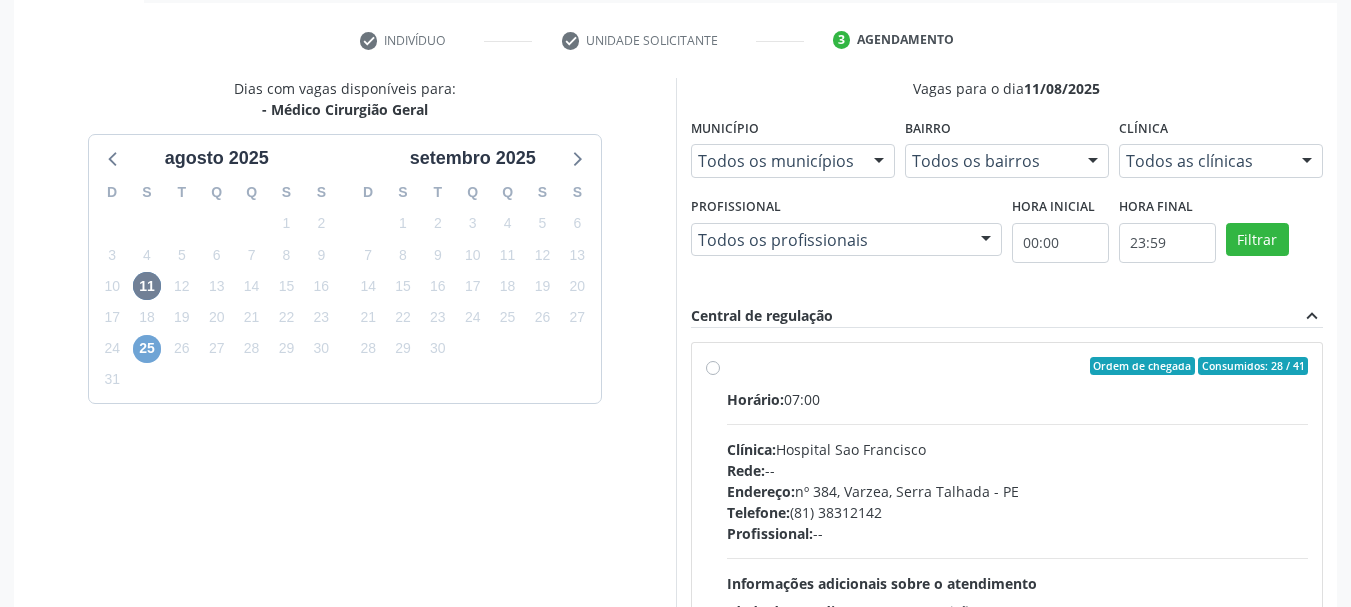 drag, startPoint x: 151, startPoint y: 348, endPoint x: 556, endPoint y: 339, distance: 405.09998 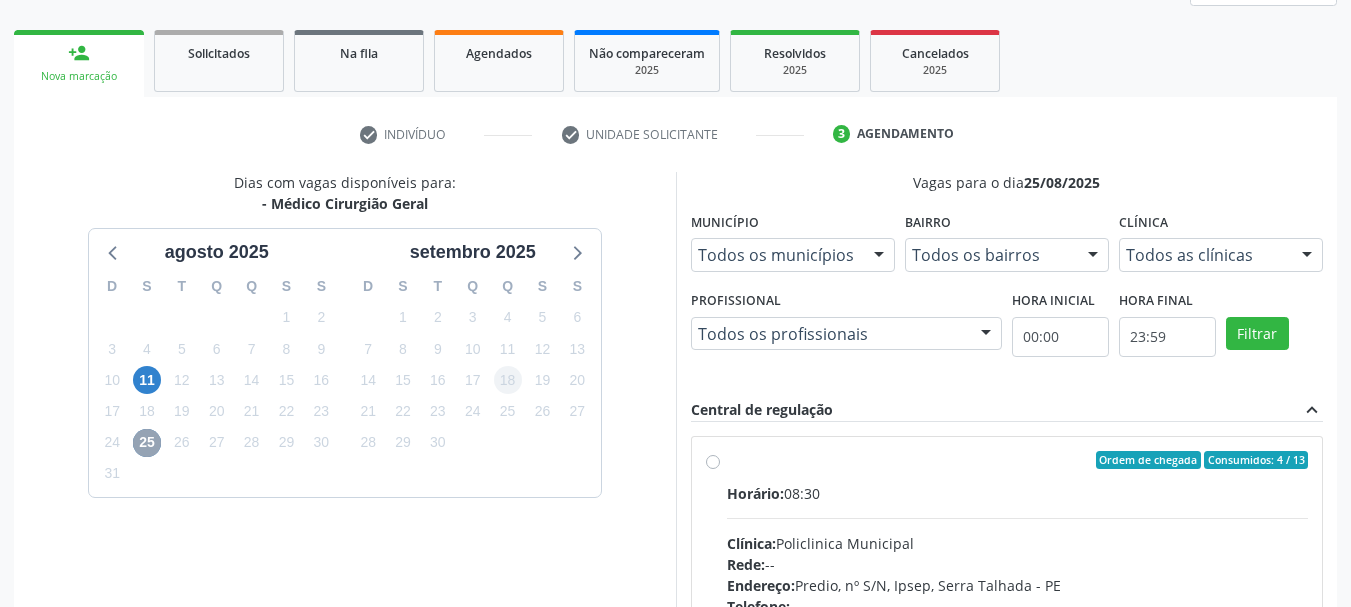 scroll, scrollTop: 252, scrollLeft: 0, axis: vertical 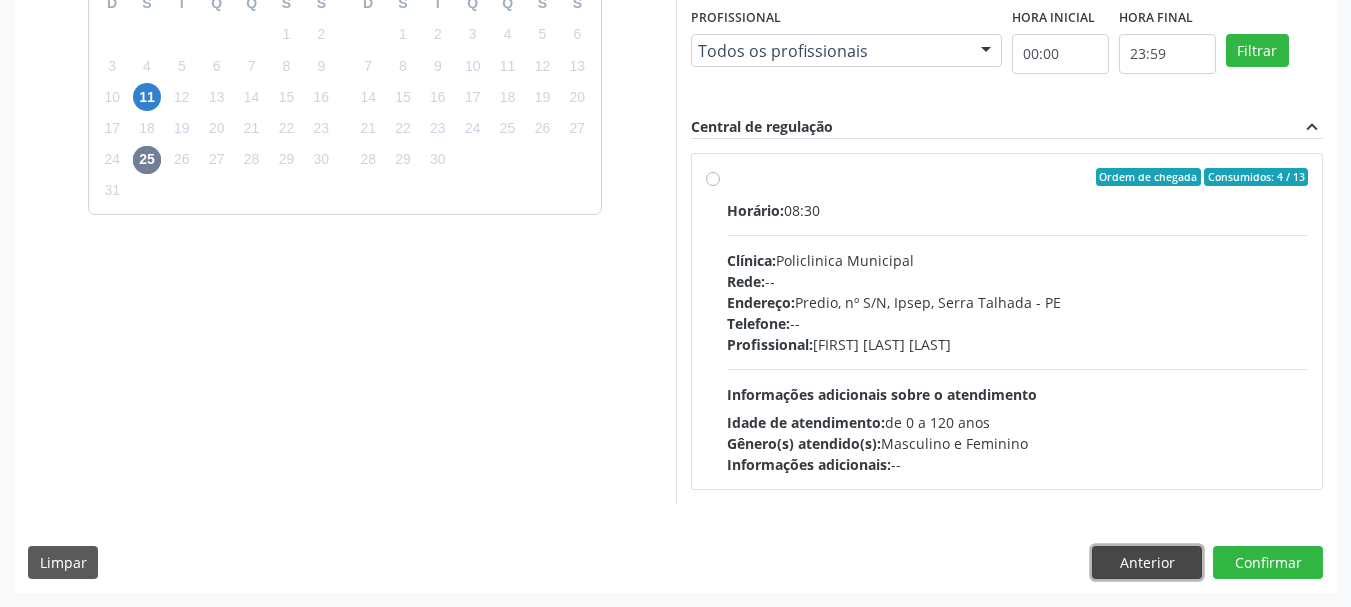 click on "Anterior" at bounding box center [1147, 563] 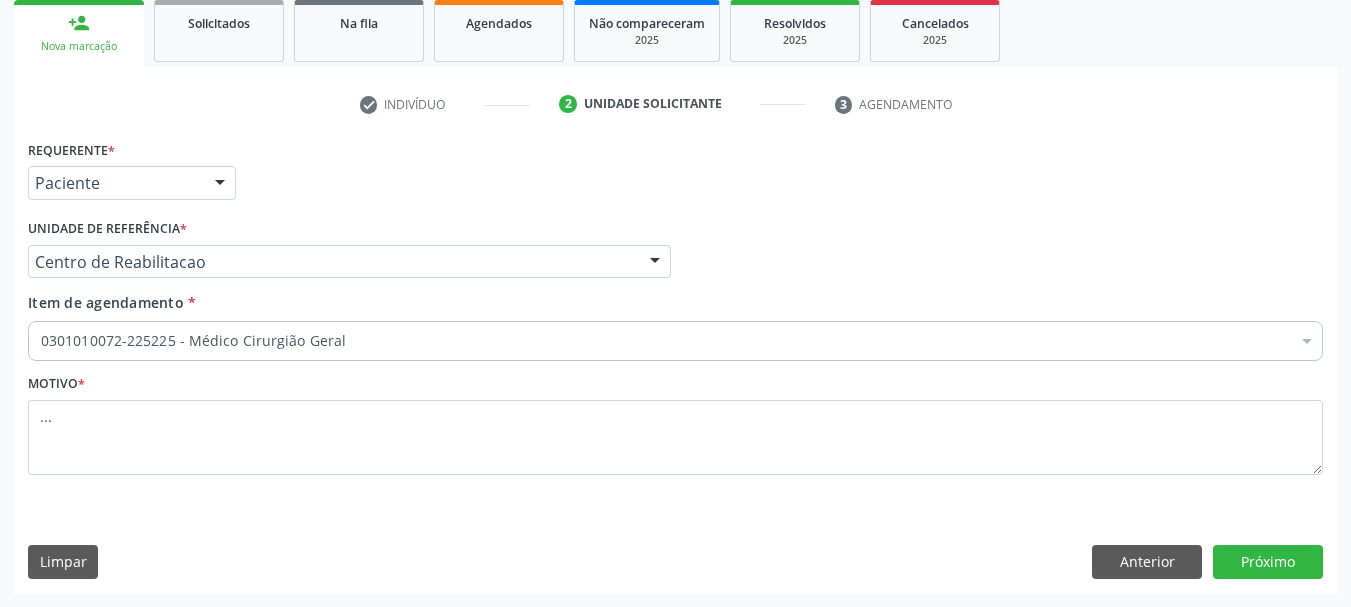 scroll, scrollTop: 299, scrollLeft: 0, axis: vertical 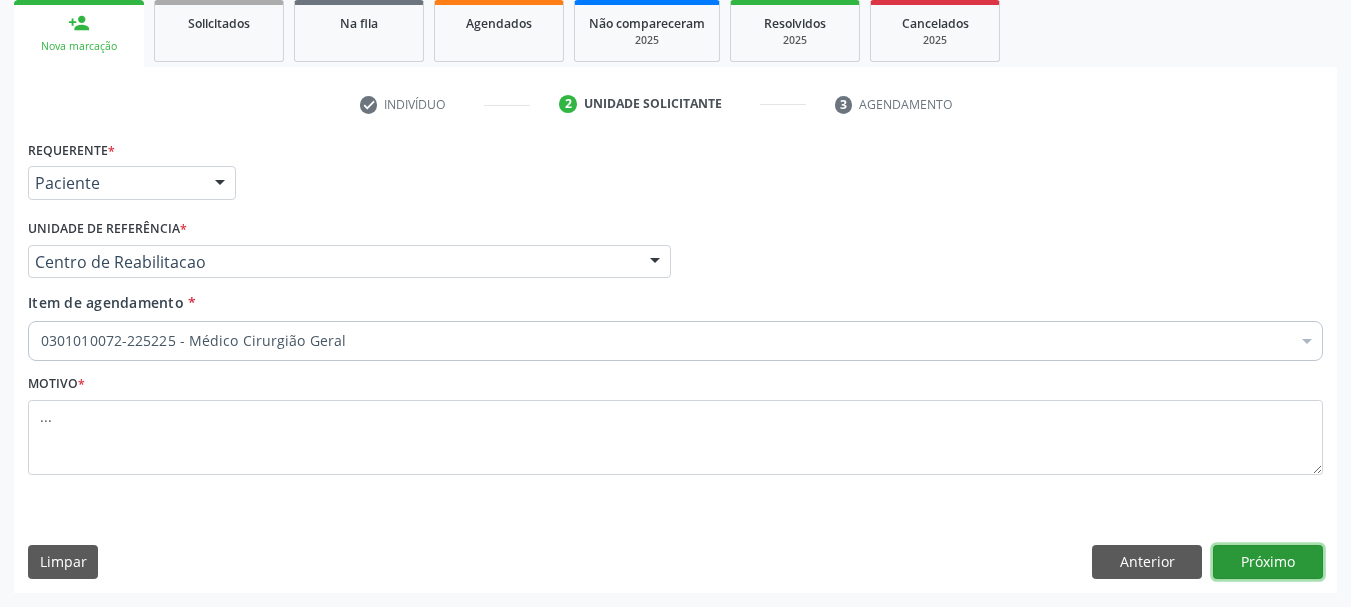 click on "Próximo" at bounding box center (1268, 562) 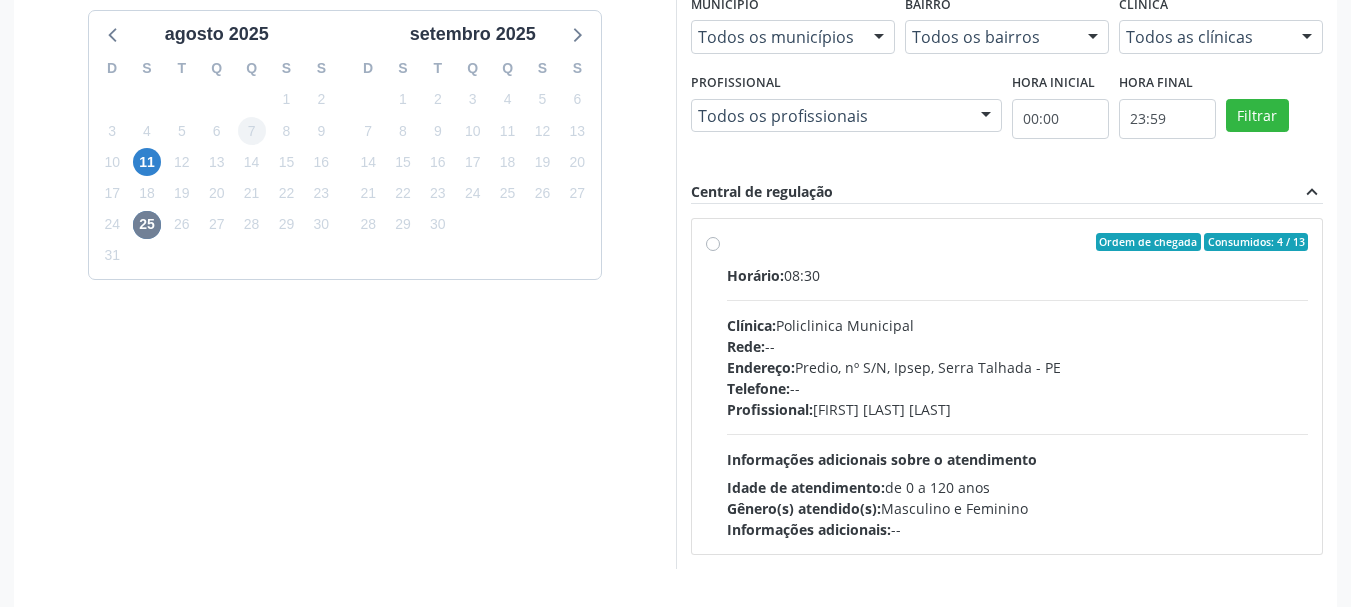scroll, scrollTop: 452, scrollLeft: 0, axis: vertical 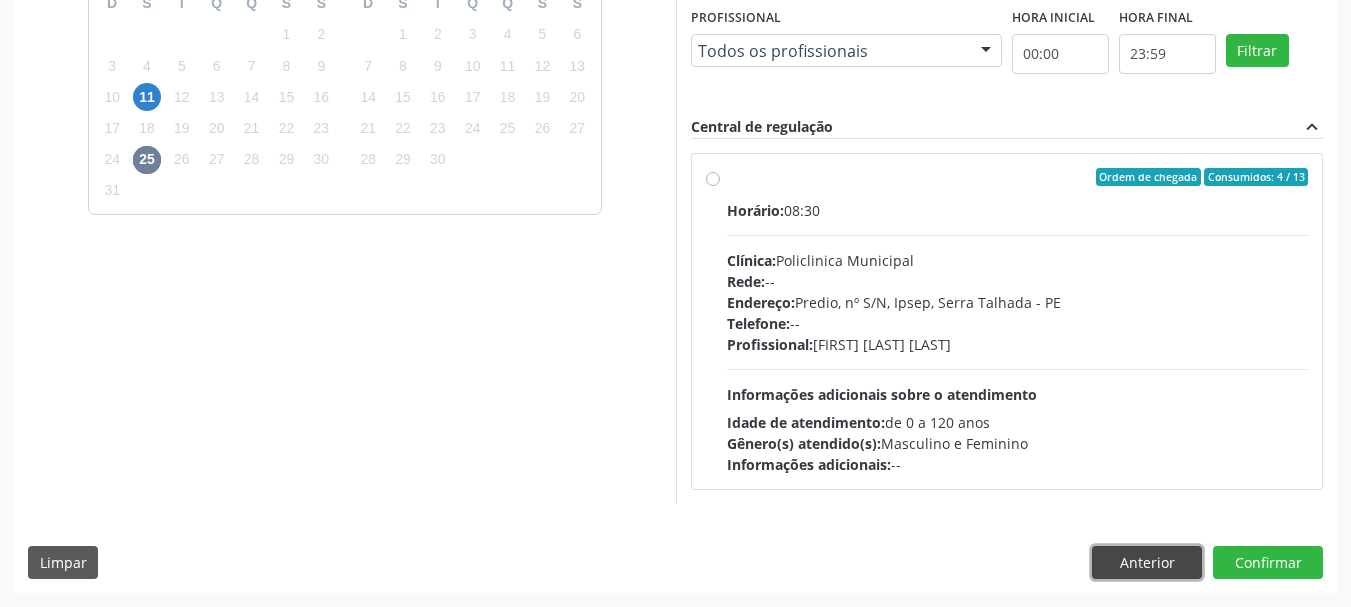 click on "Anterior" at bounding box center (1147, 563) 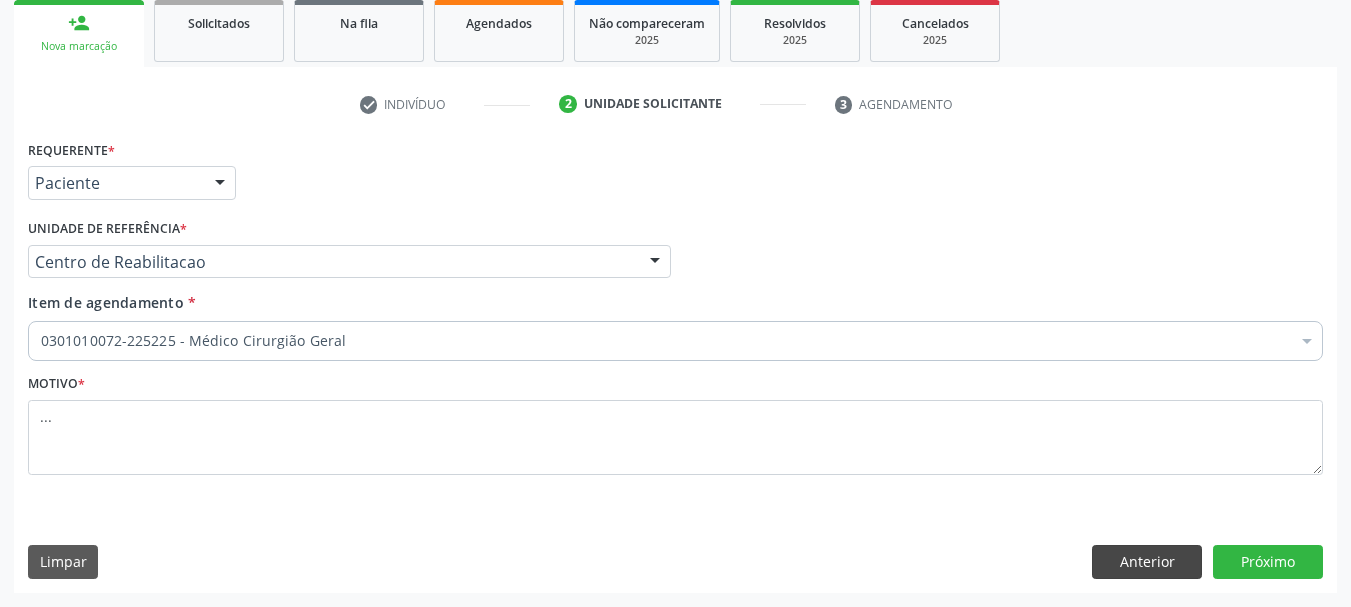 scroll, scrollTop: 299, scrollLeft: 0, axis: vertical 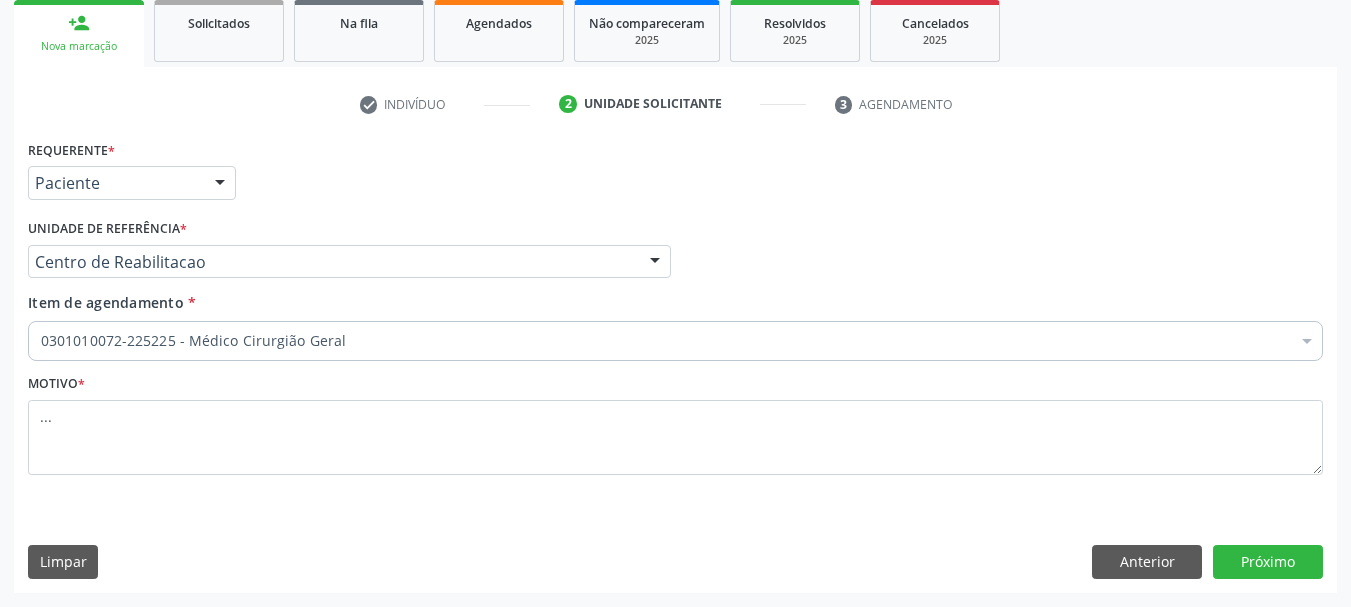 click on "Requerente
*
Paciente         Médico(a)   Enfermeiro(a)   Paciente
Nenhum resultado encontrado para: "   "
Não há nenhuma opção para ser exibida.
UF
PE         PE
Nenhum resultado encontrado para: "   "
Não há nenhuma opção para ser exibida.
Município
Serra Talhada         Serra Talhada
Nenhum resultado encontrado para: "   "
Não há nenhuma opção para ser exibida.
Médico Solicitante
Por favor, selecione a Unidade de Atendimento primeiro
Nenhum resultado encontrado para: "   "
Não há nenhuma opção para ser exibida.
Unidade de referência
*
Centro de Reabilitacao         Usf do Mutirao   Usf Cohab   Usf Caicarinha da Penha Tauapiranga   Posto de Saude Bernardo Vieira   Usf Borborema   Usf Bom Jesus I   Usf Ipsep   Usf Sao Cristovao" at bounding box center [675, 363] 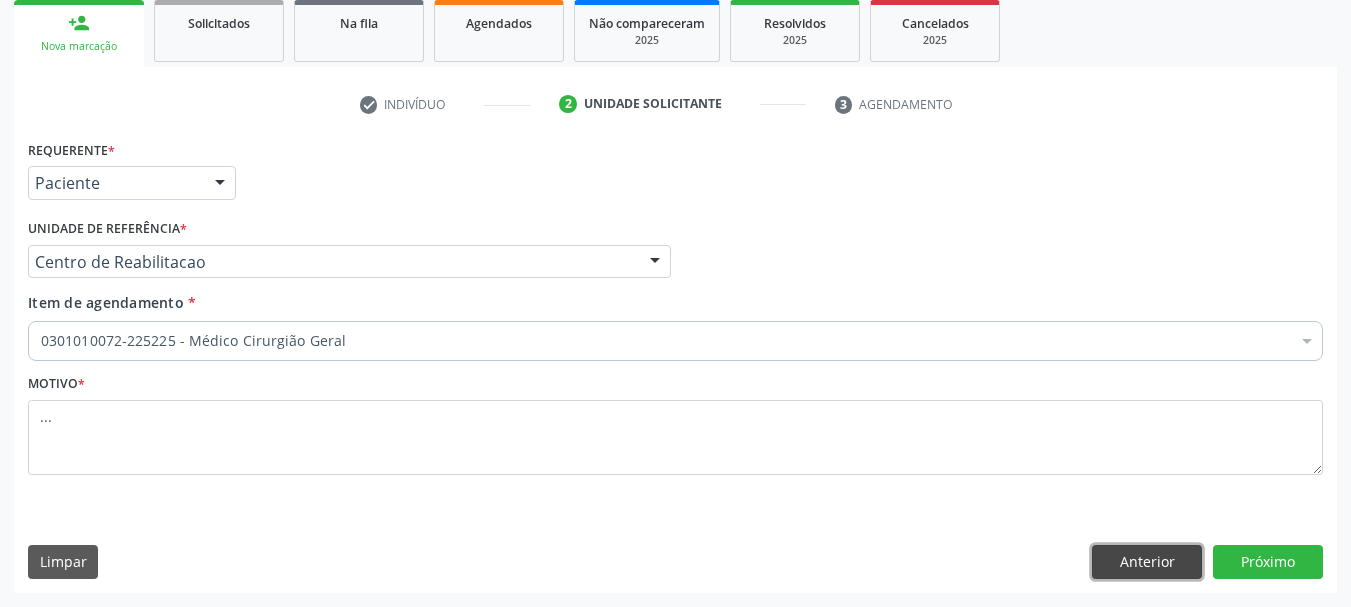 click on "Anterior" at bounding box center (1147, 562) 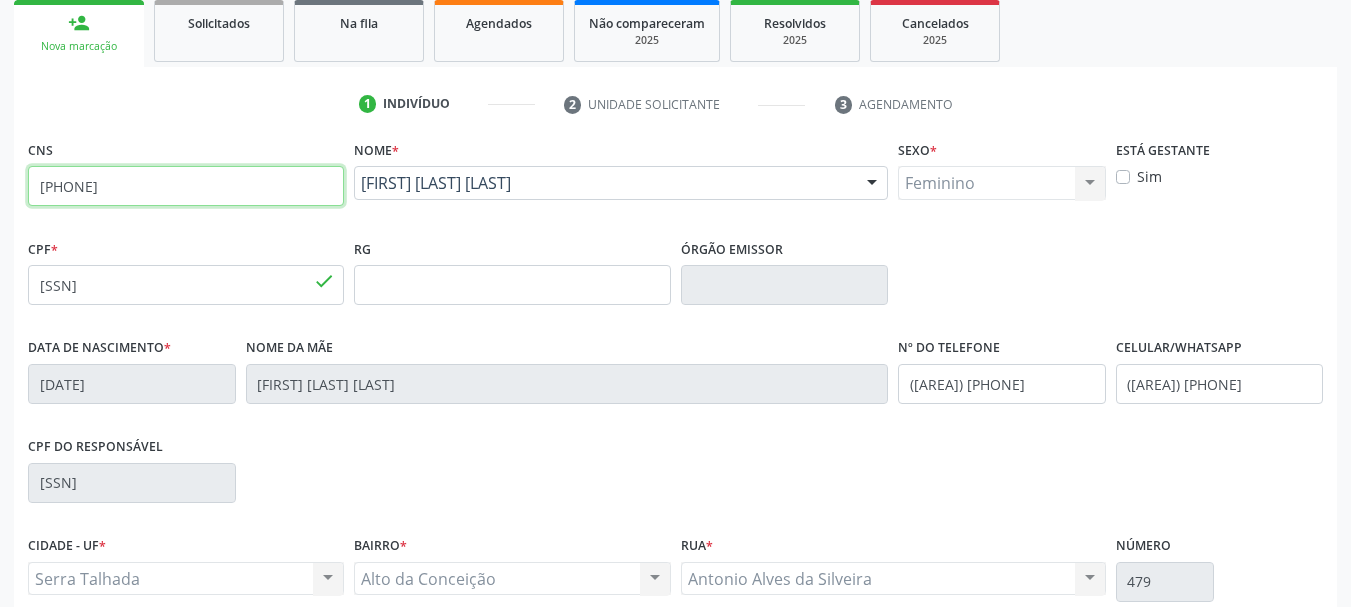 drag, startPoint x: 229, startPoint y: 192, endPoint x: 77, endPoint y: 188, distance: 152.05263 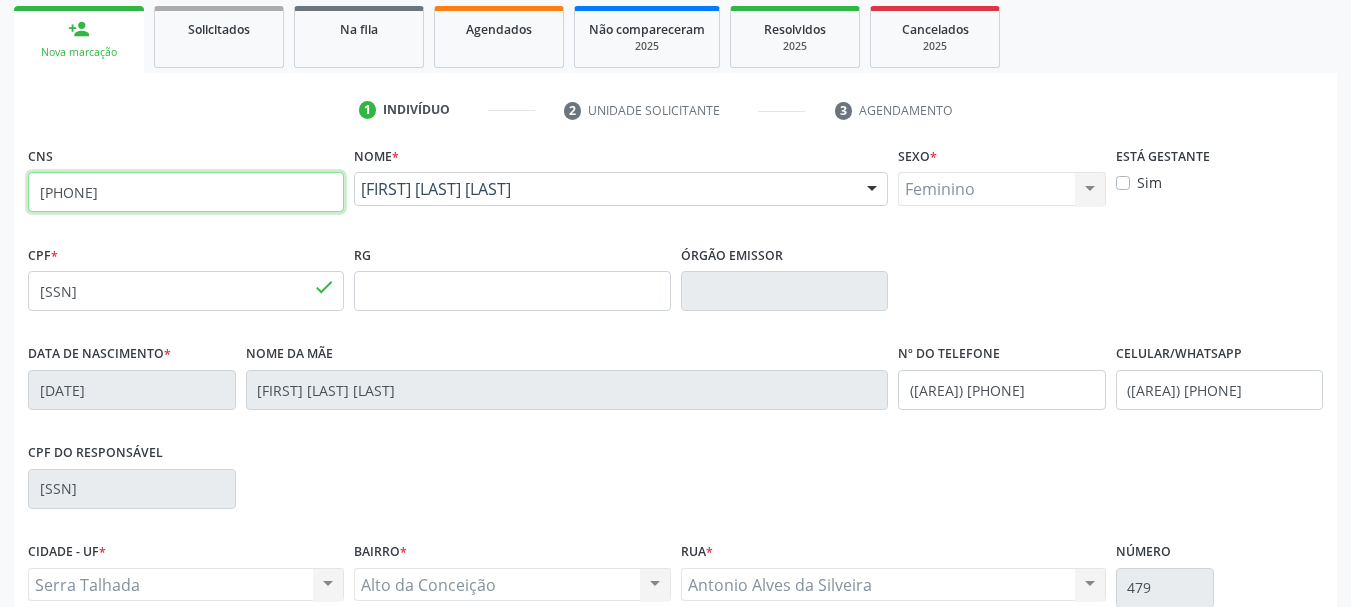 scroll, scrollTop: 0, scrollLeft: 0, axis: both 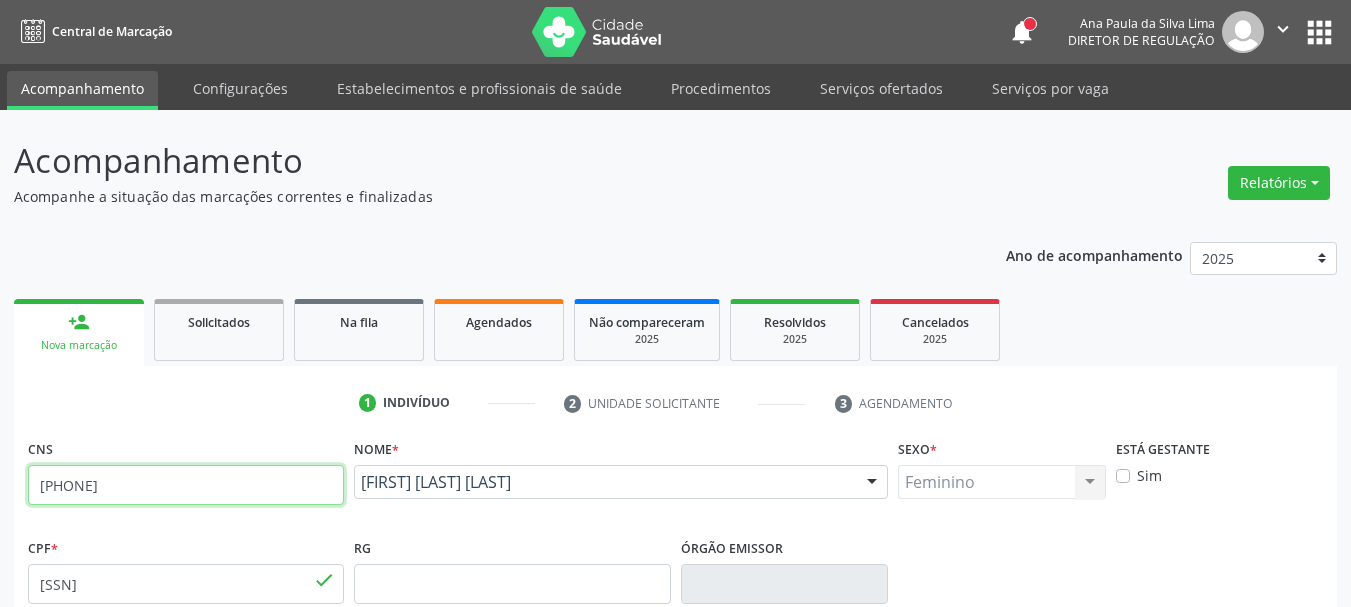 click on "" at bounding box center [1283, 32] 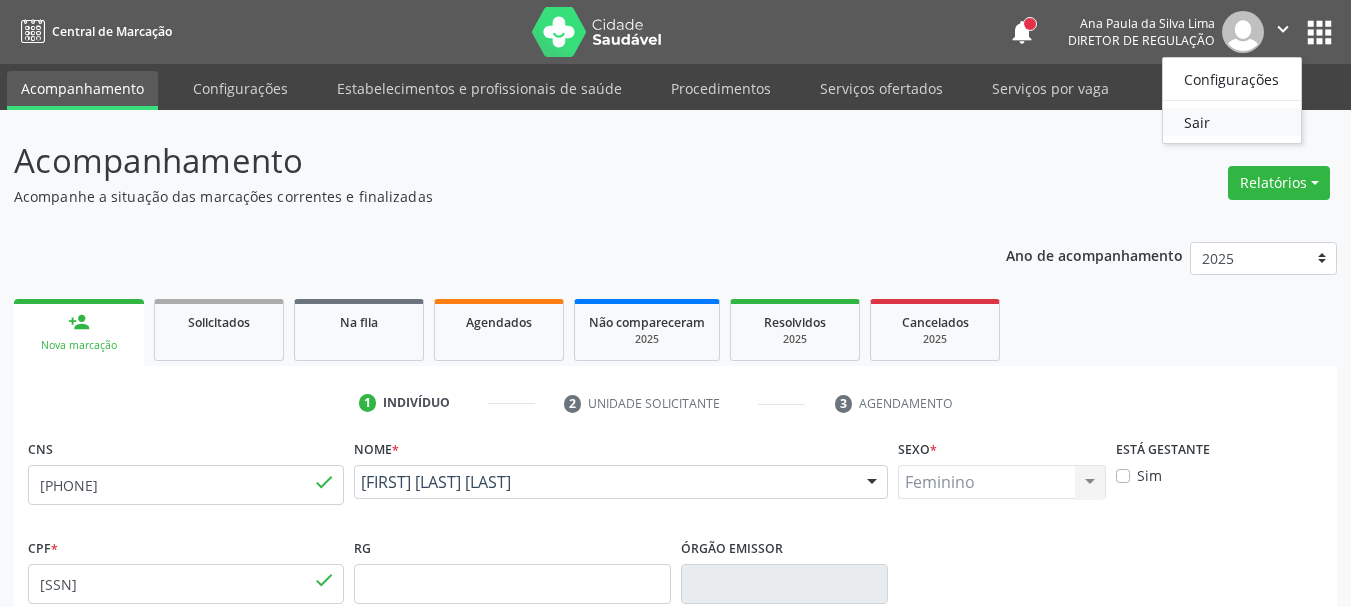 click on "Sair" at bounding box center (1232, 122) 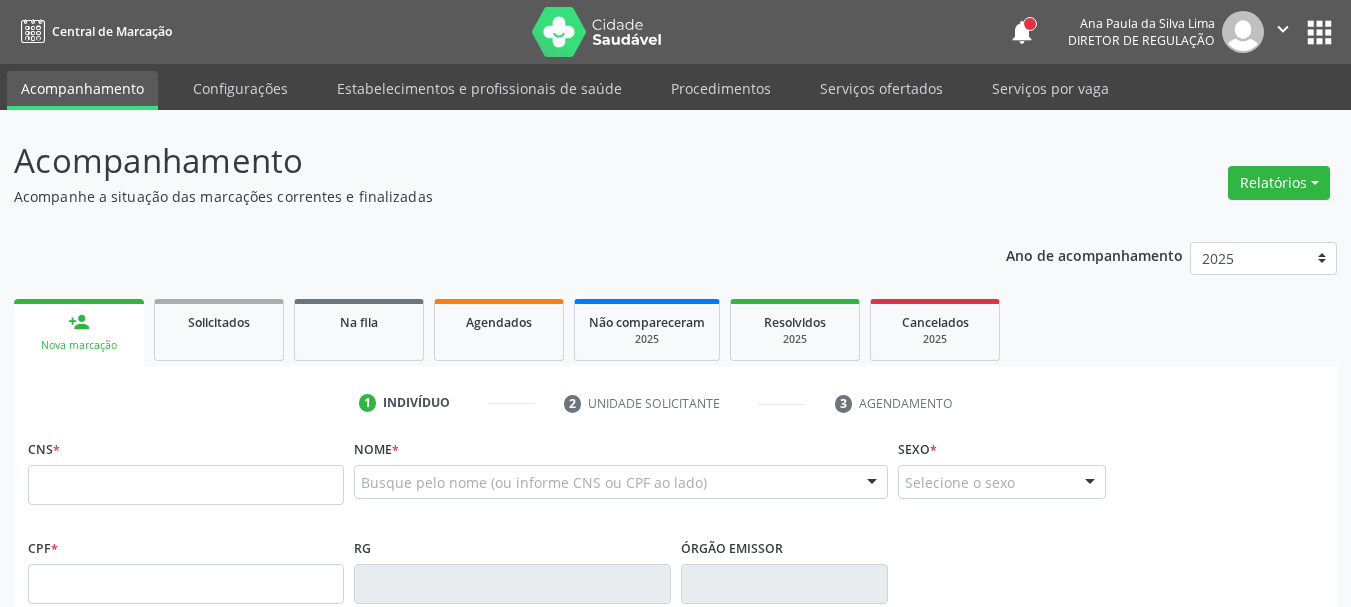 scroll, scrollTop: 0, scrollLeft: 0, axis: both 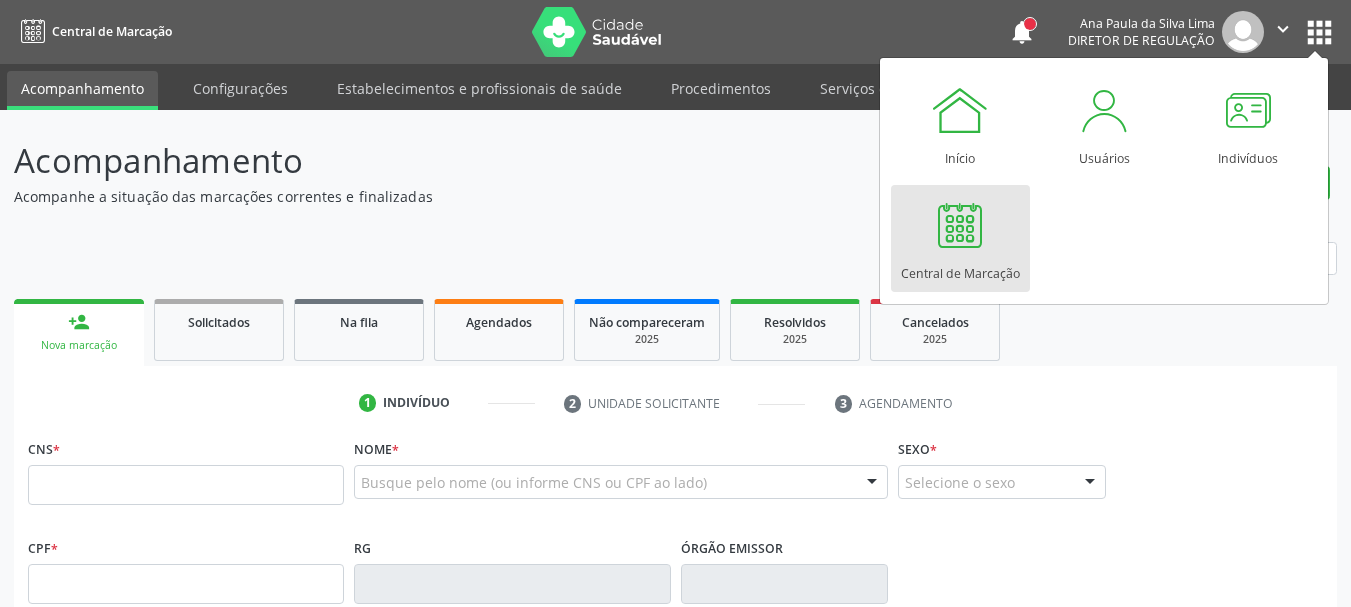 drag, startPoint x: 987, startPoint y: 262, endPoint x: 977, endPoint y: 269, distance: 12.206555 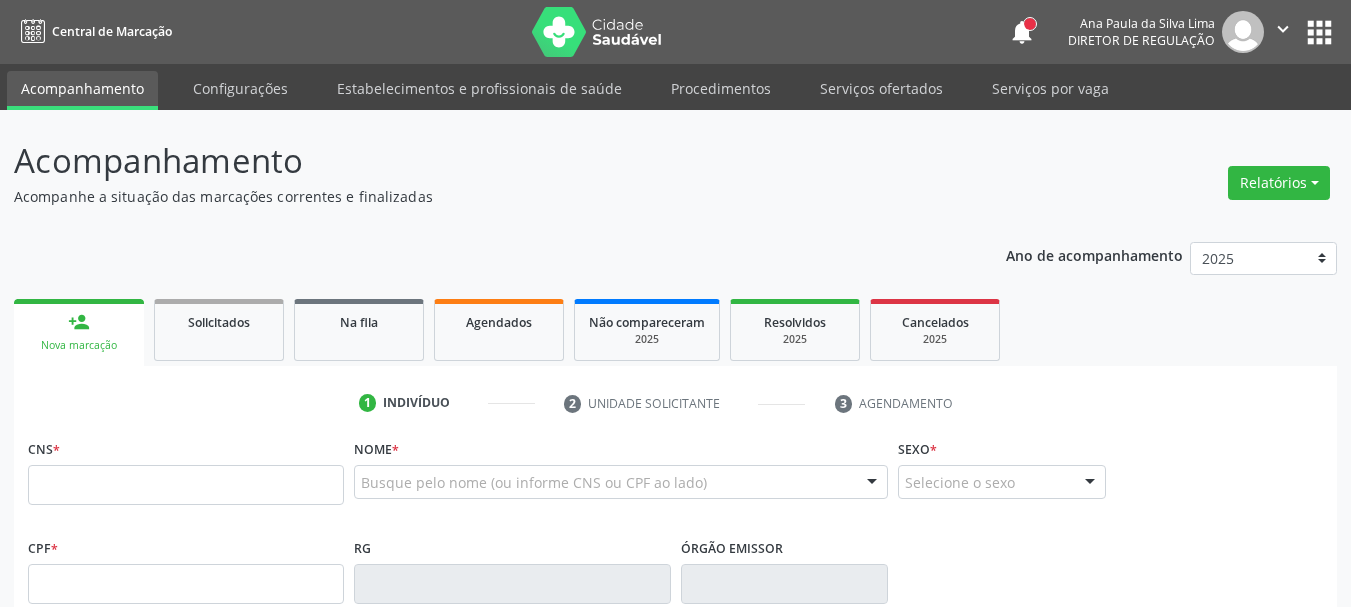 scroll, scrollTop: 0, scrollLeft: 0, axis: both 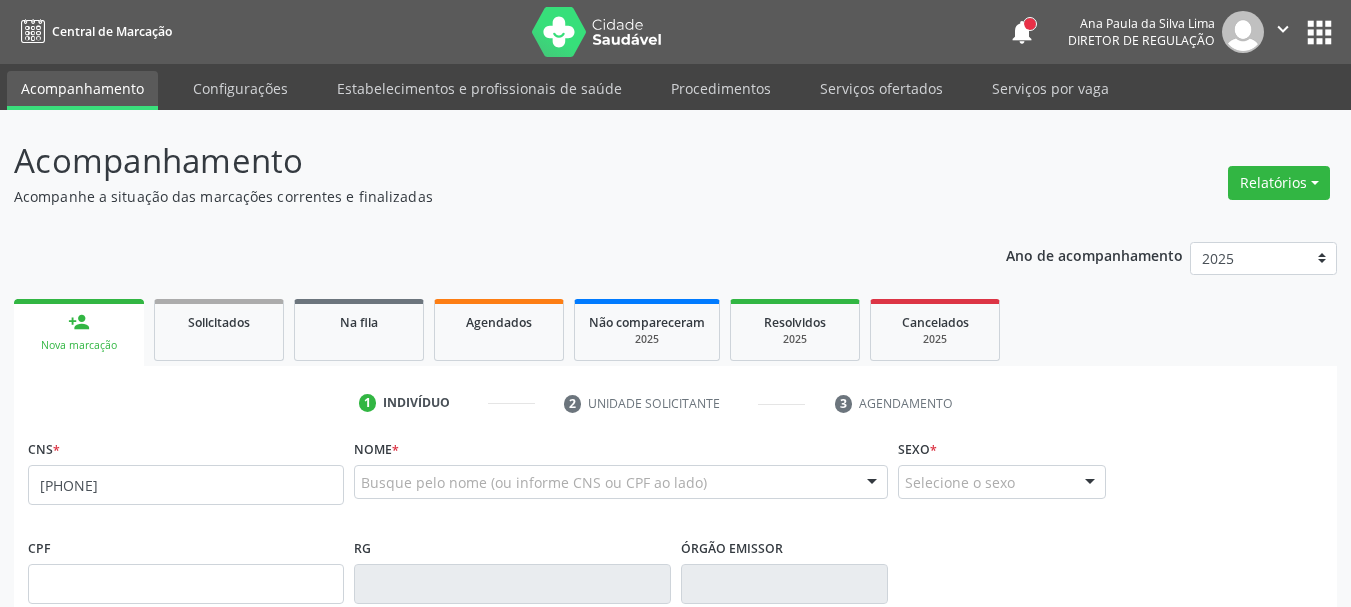 type on "[PHONE]" 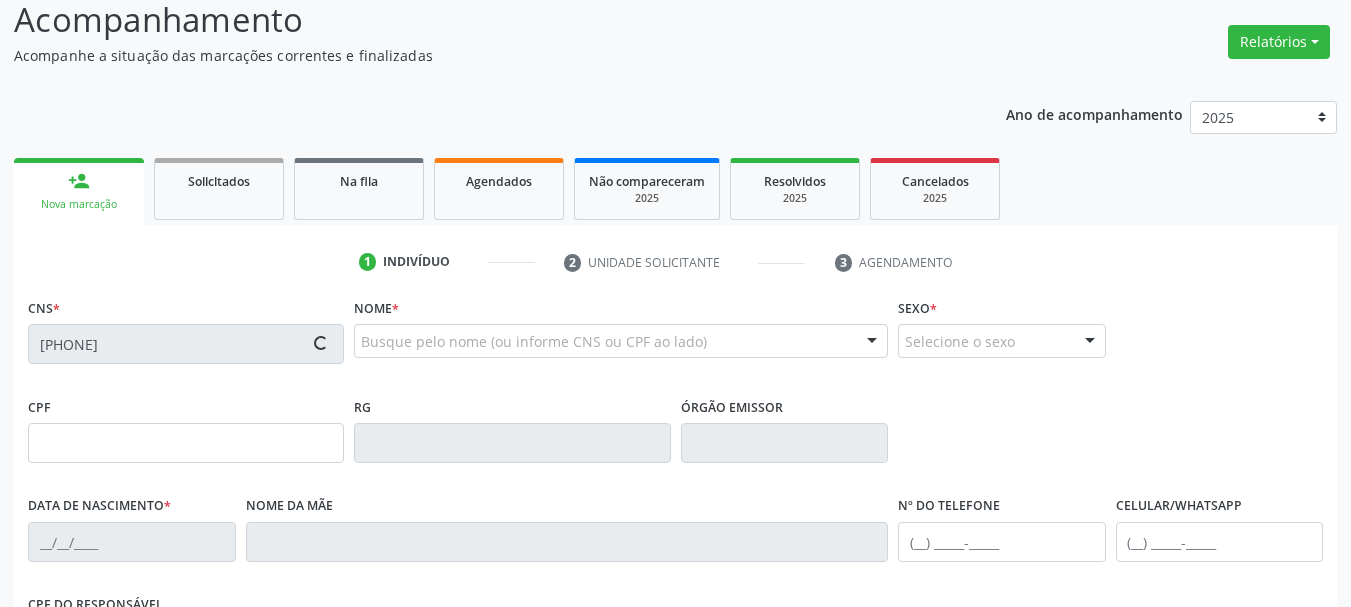 scroll, scrollTop: 200, scrollLeft: 0, axis: vertical 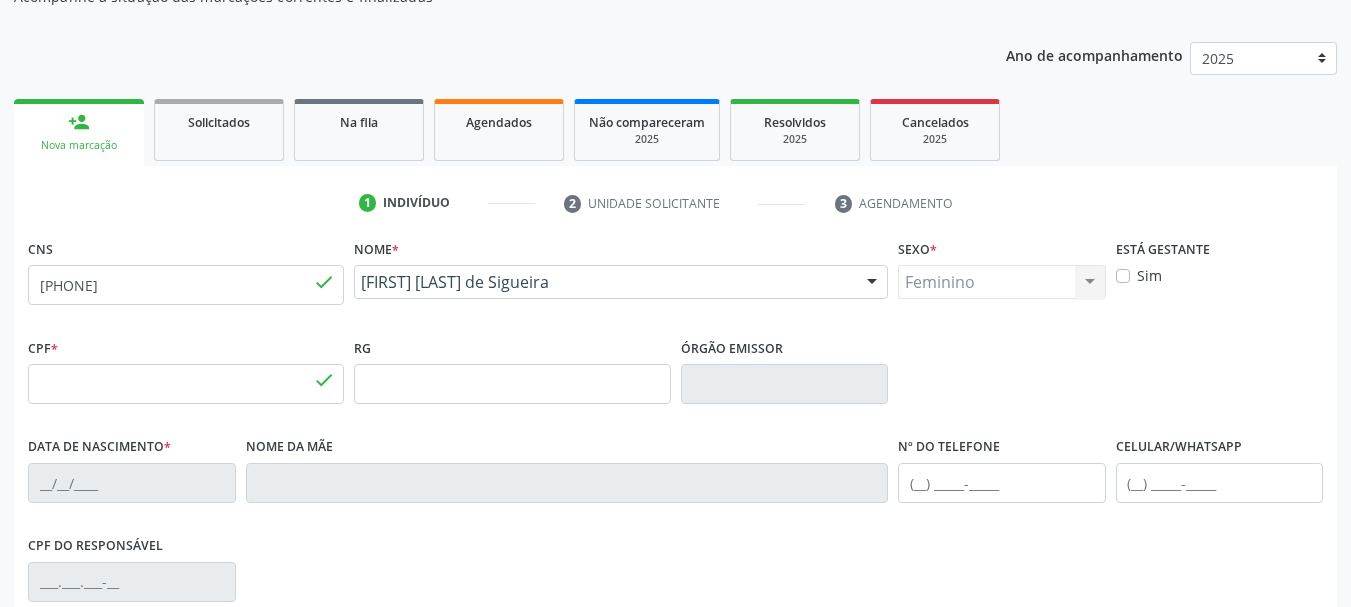 type on "[SSN]" 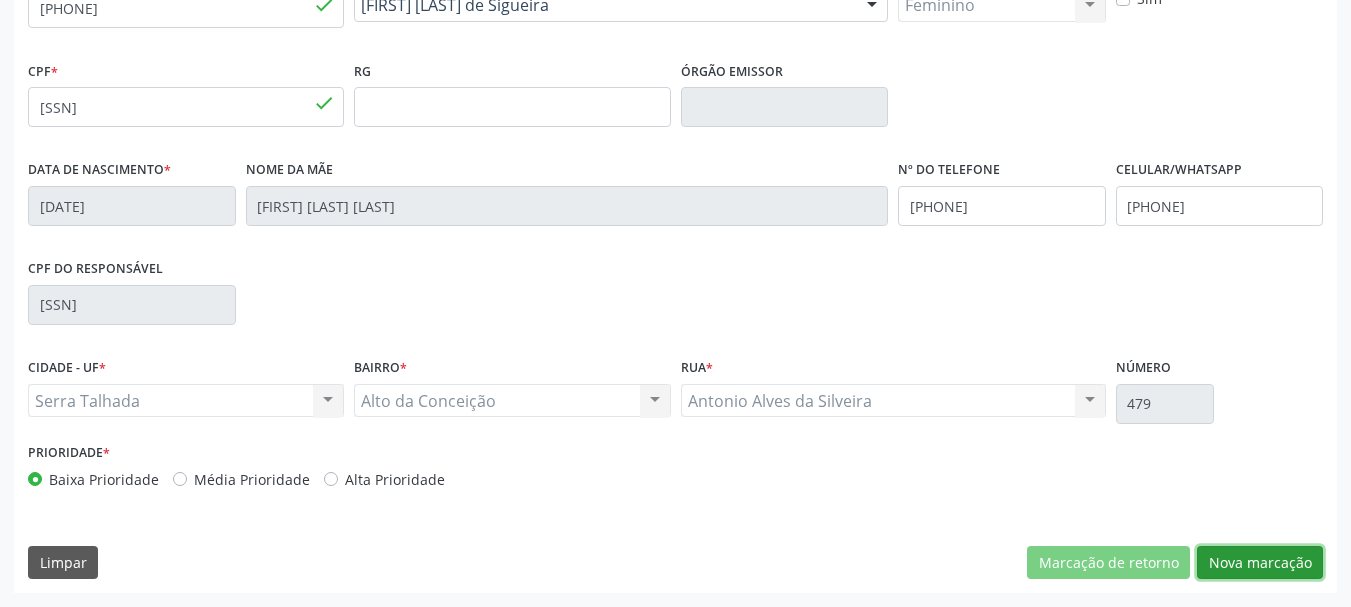 click on "Nova marcação" at bounding box center (1260, 563) 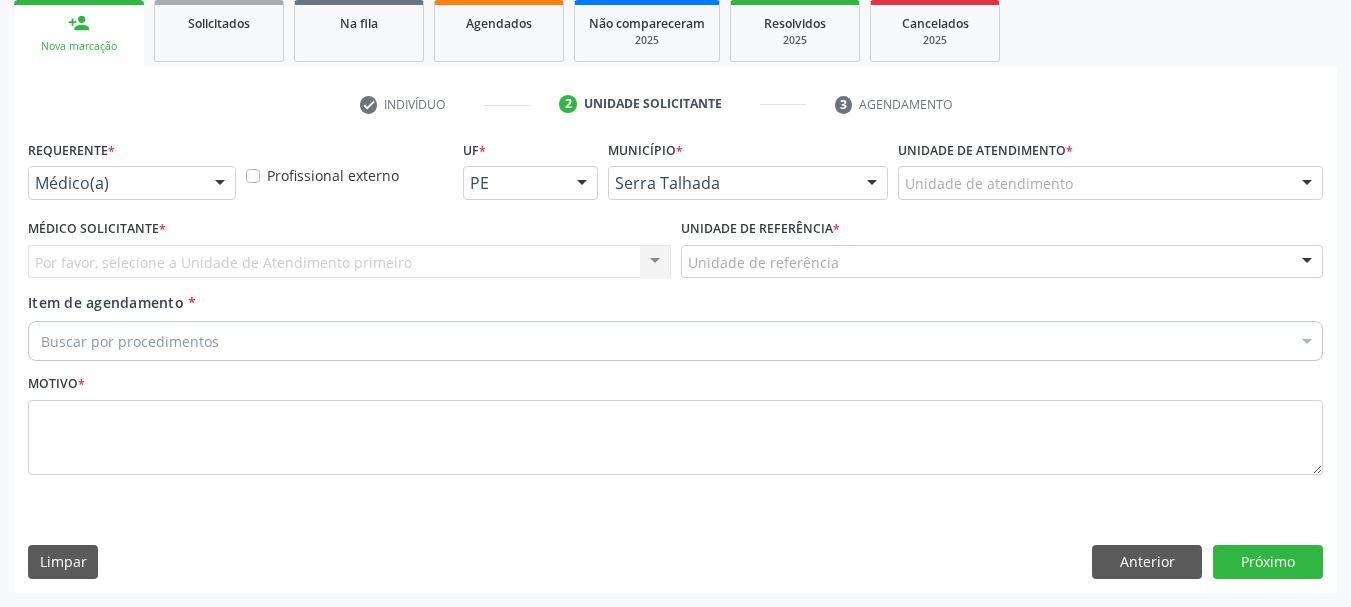scroll, scrollTop: 299, scrollLeft: 0, axis: vertical 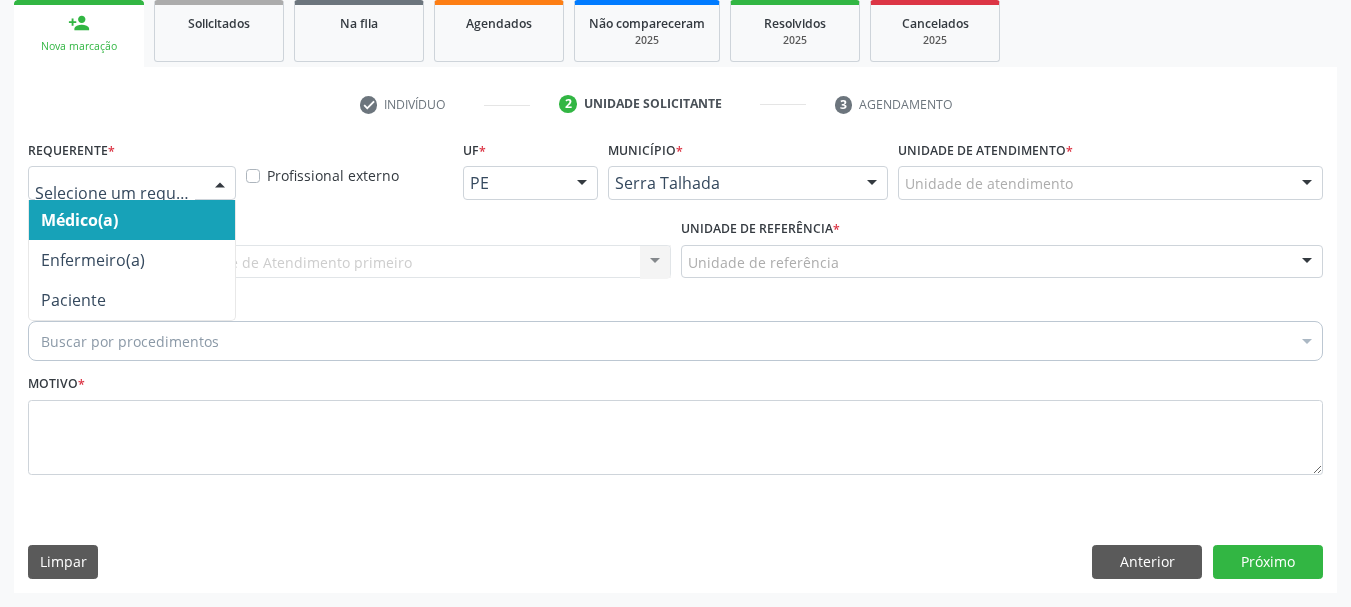 click at bounding box center (220, 184) 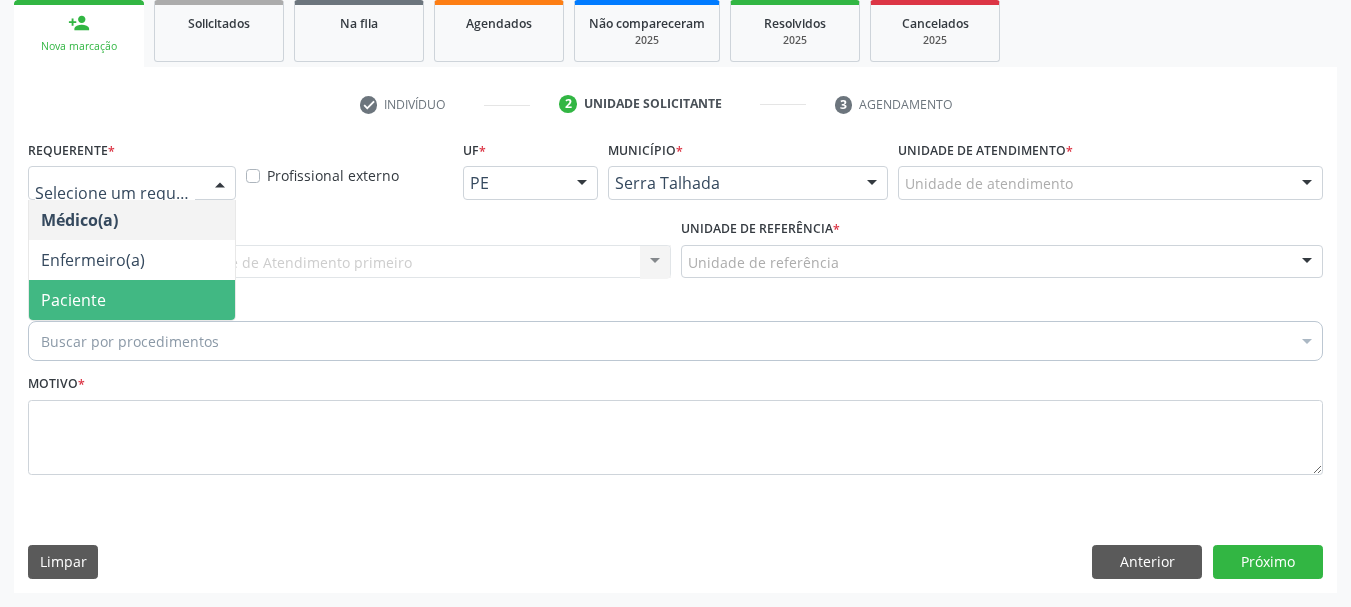 click on "Paciente" at bounding box center (132, 300) 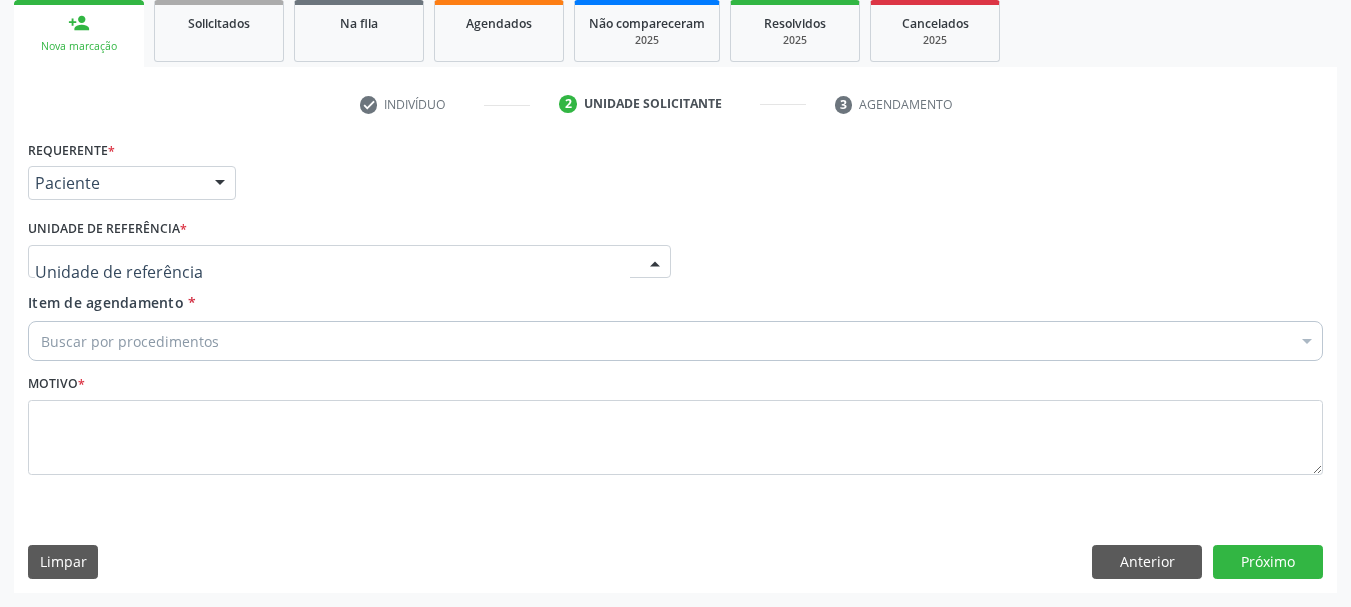 click at bounding box center [349, 262] 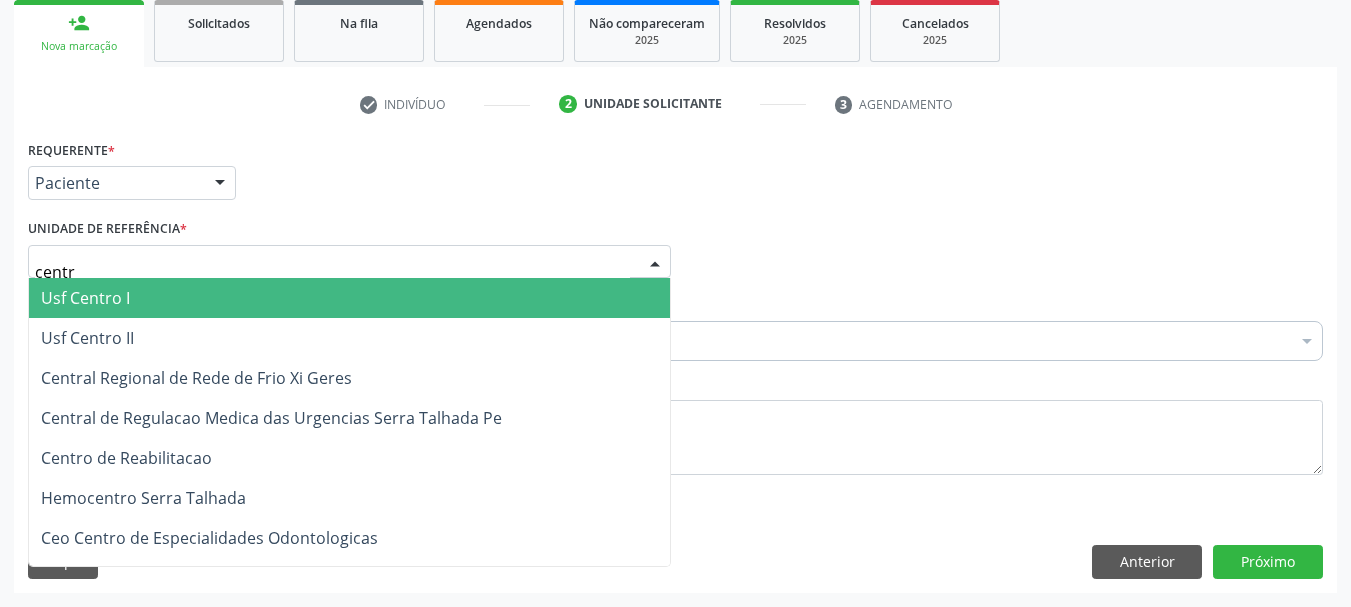type on "centro" 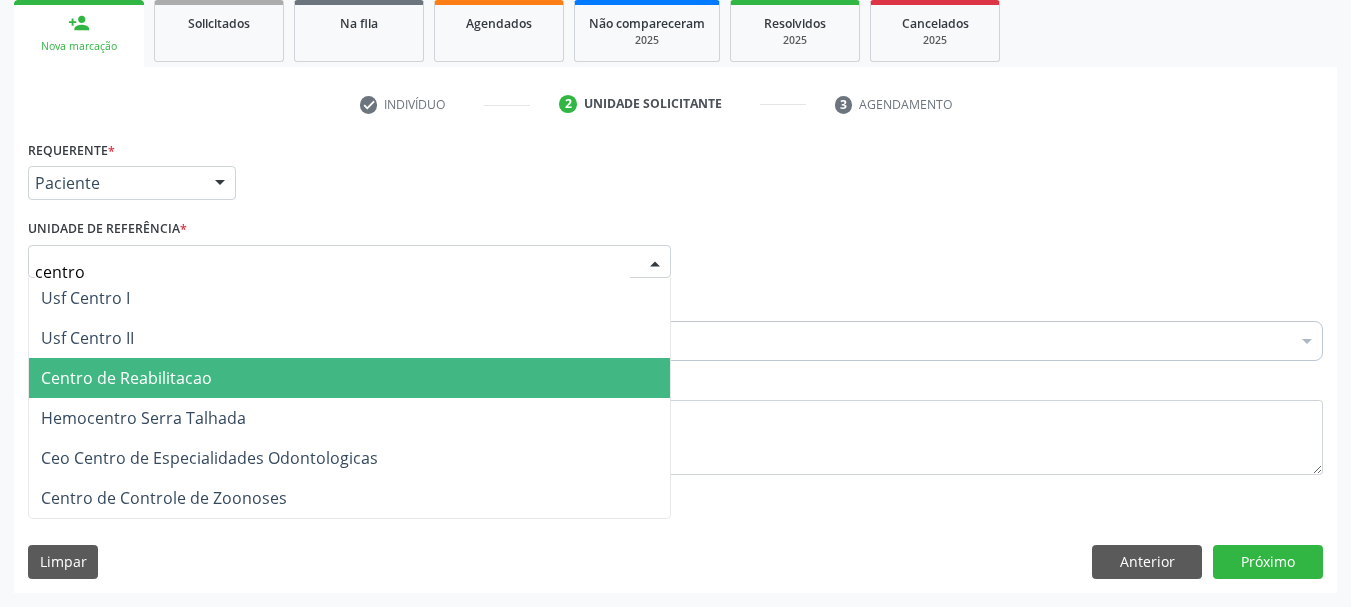 click on "Centro de Reabilitacao" at bounding box center [126, 378] 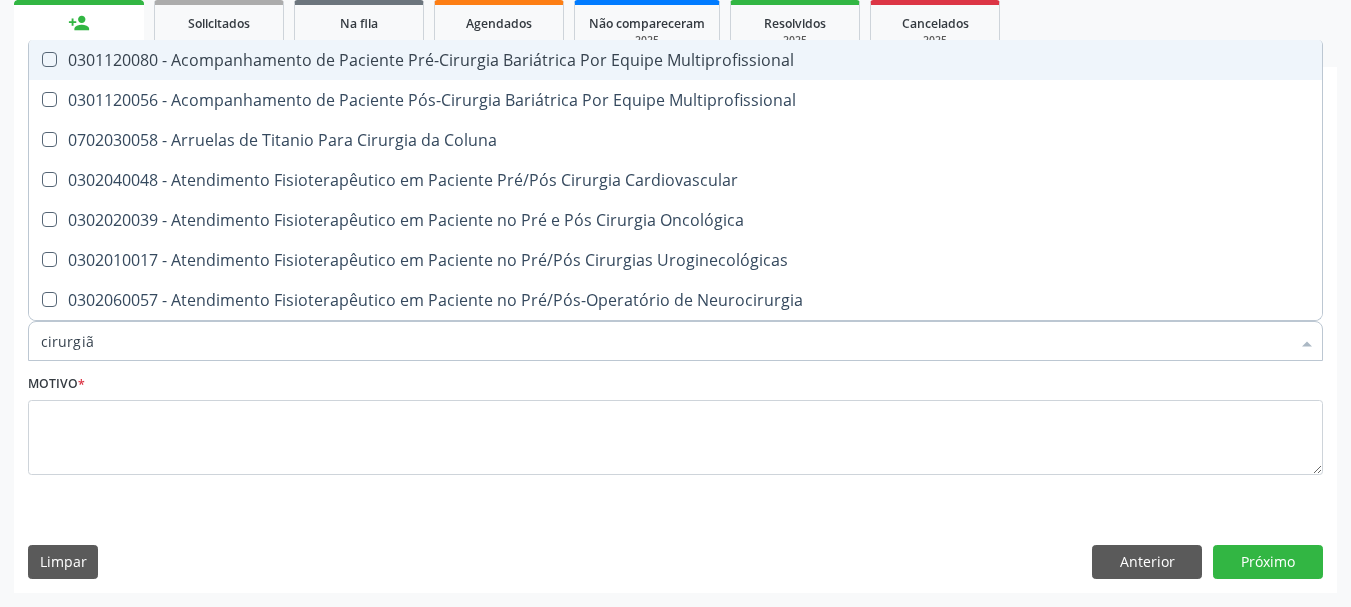 type on "cirurgião" 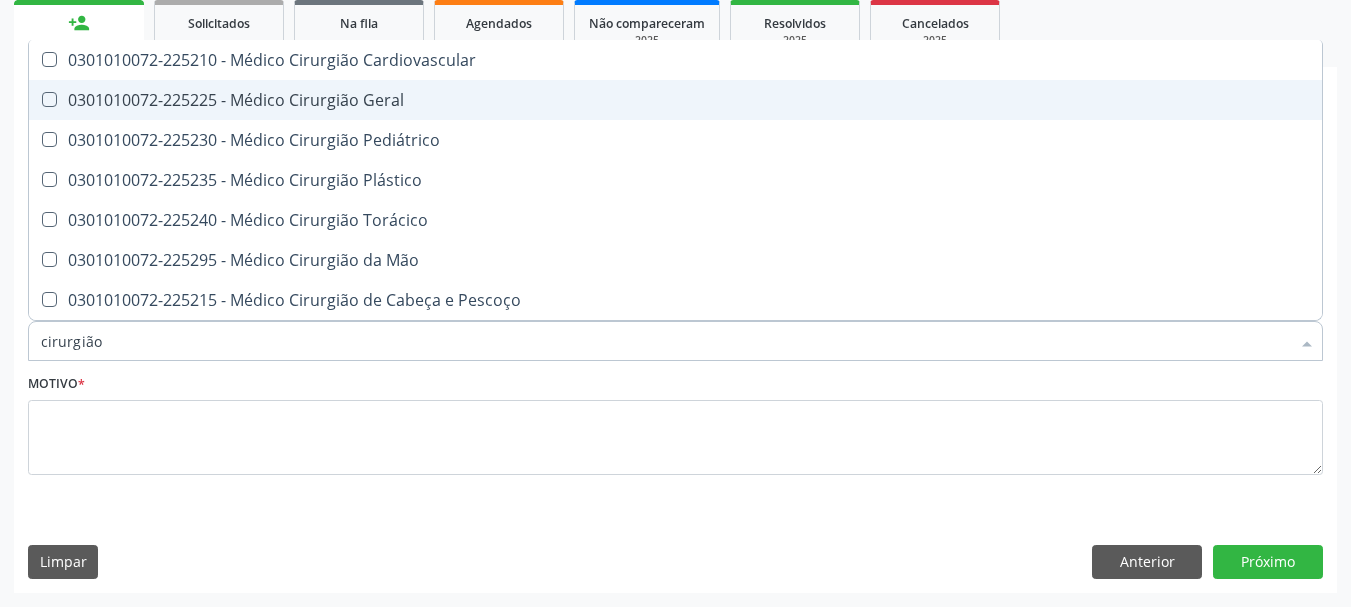 click on "0301010072-225225 - Médico Cirurgião Geral" at bounding box center [675, 100] 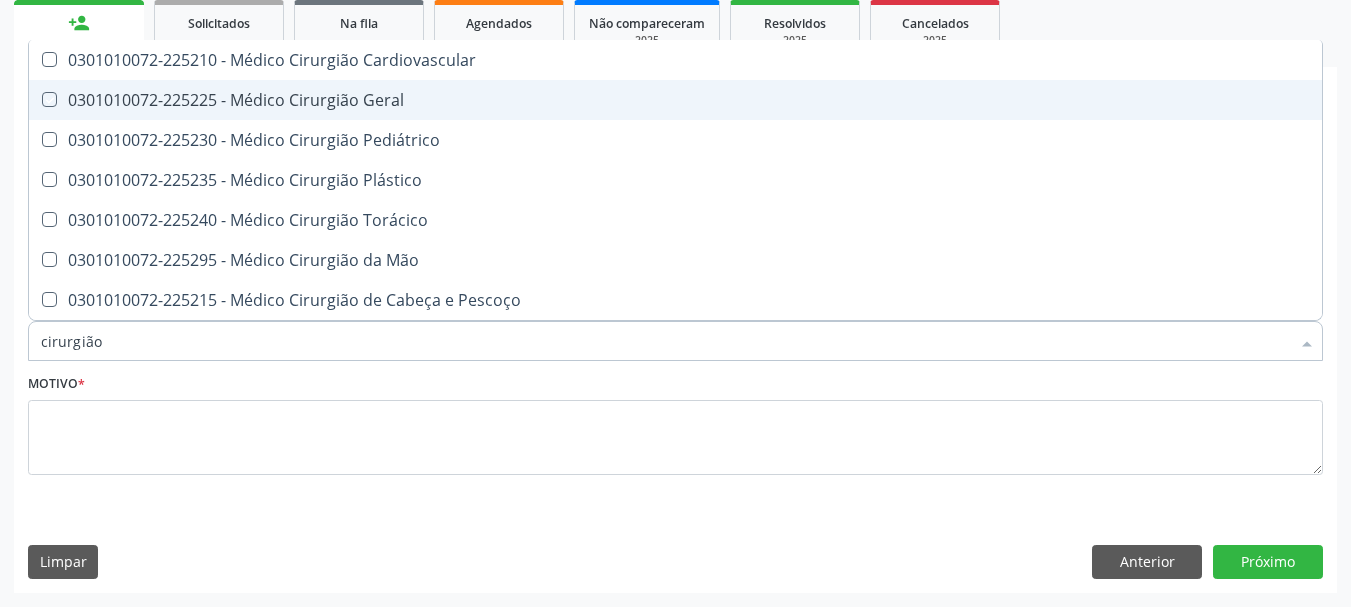 checkbox on "true" 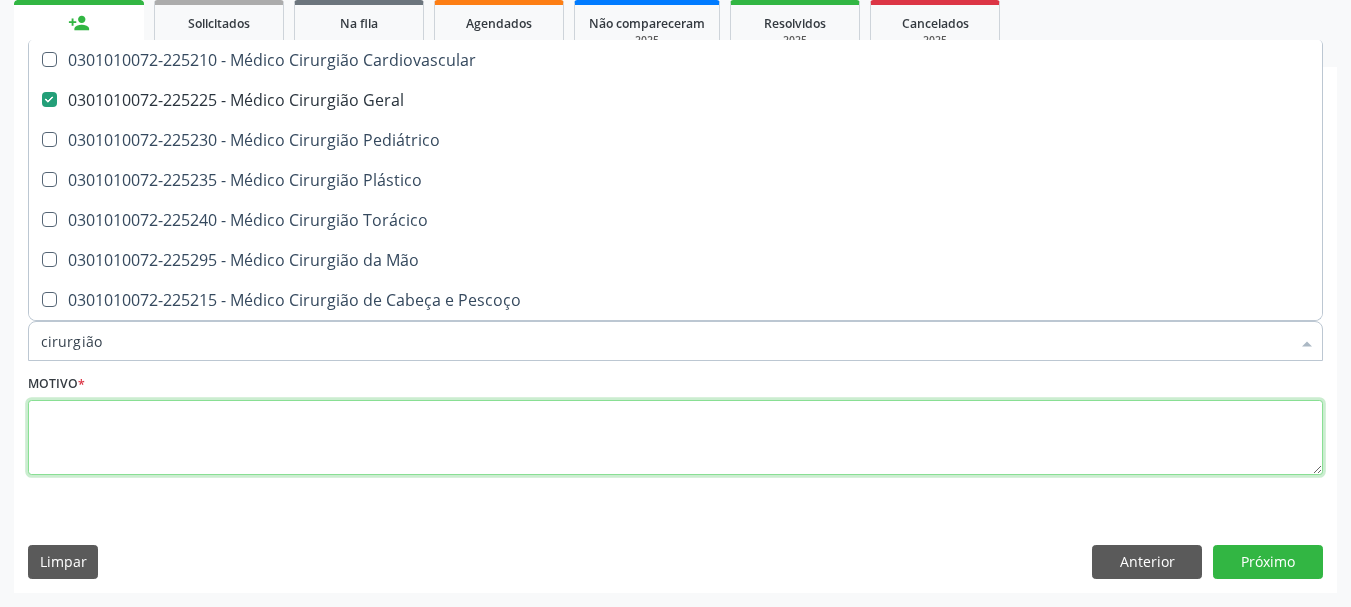 click at bounding box center [675, 438] 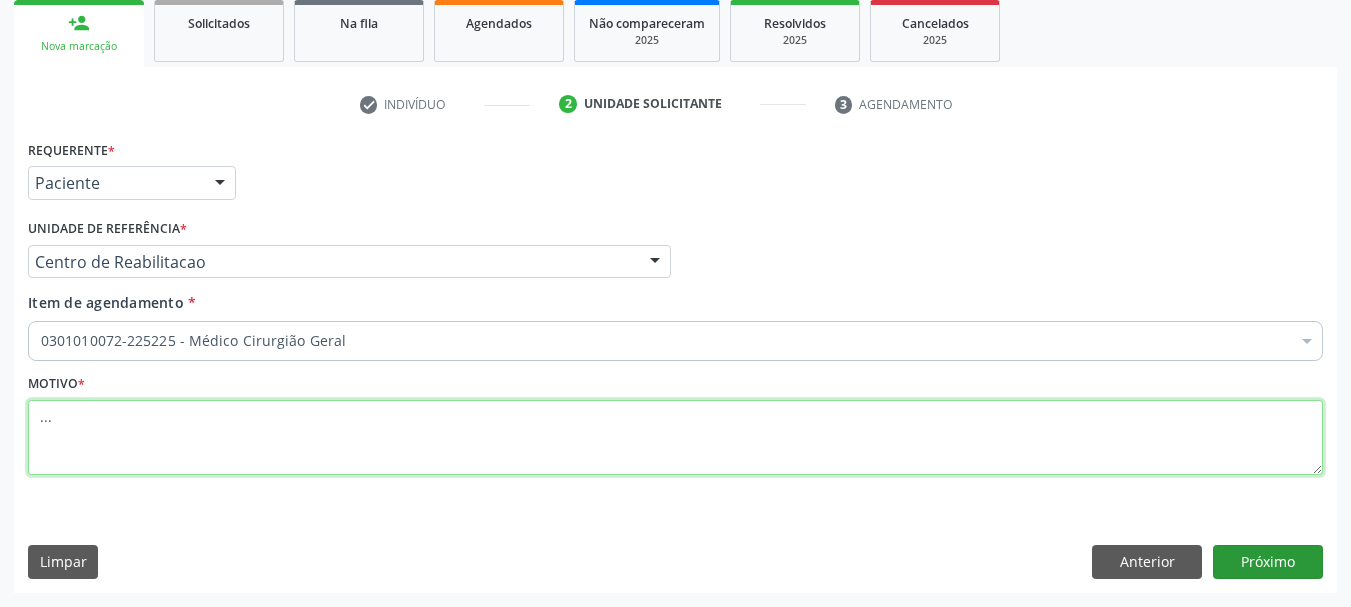 type on "..." 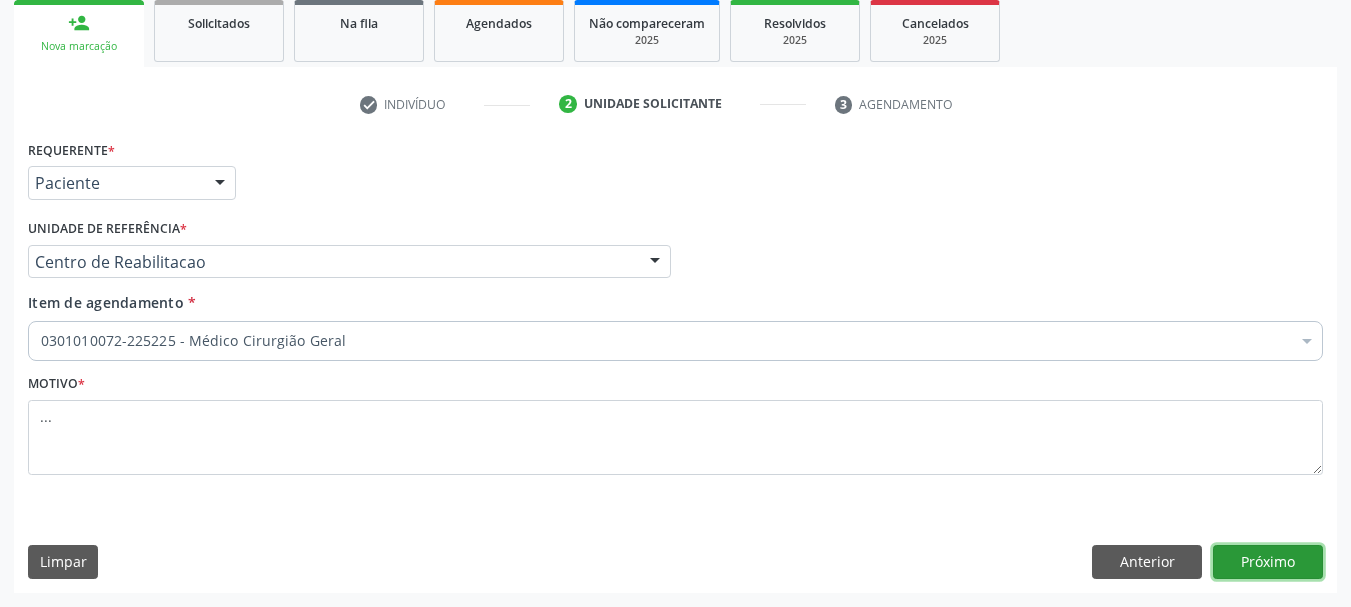 click on "Próximo" at bounding box center [1268, 562] 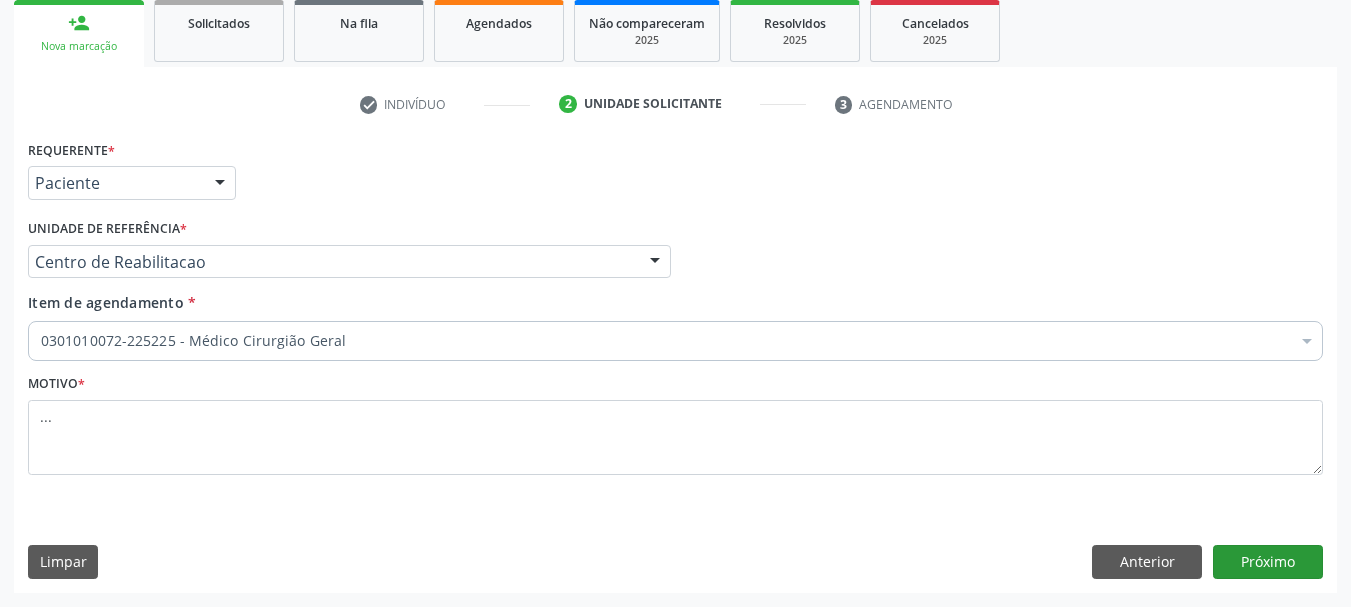 scroll, scrollTop: 263, scrollLeft: 0, axis: vertical 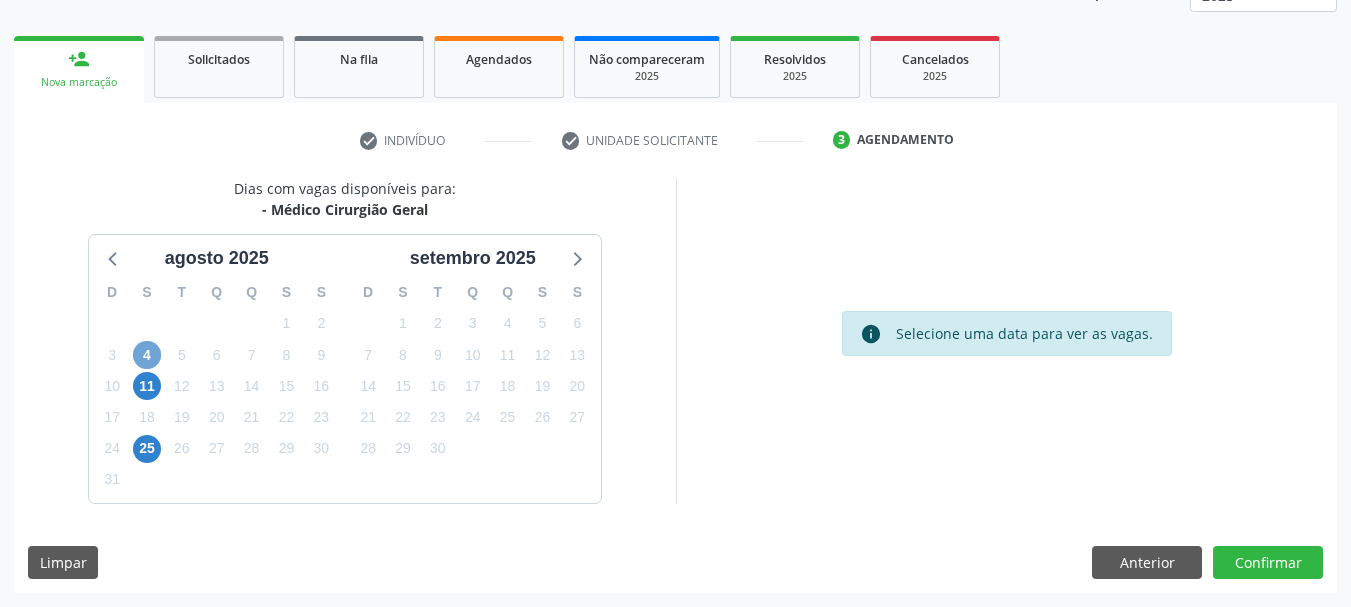 click on "4" at bounding box center (147, 355) 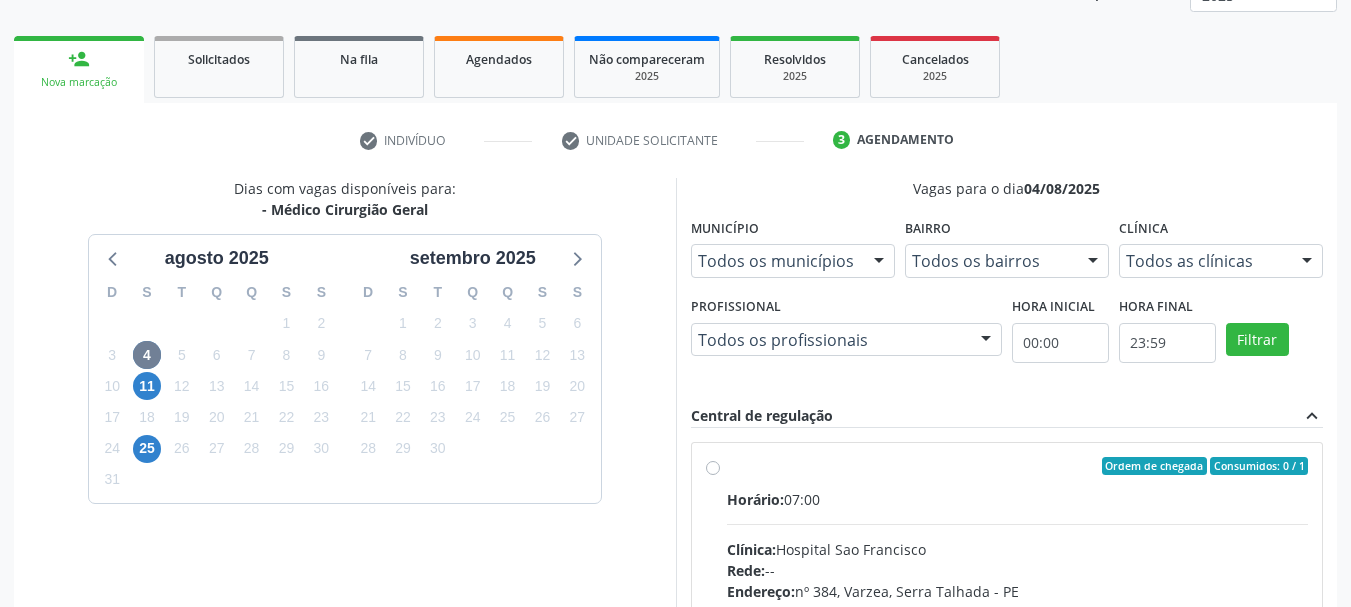 click on "Ordem de chegada
Consumidos: 0 / 1
Horário:   07:00
Clínica:  Hospital Sao Francisco
Rede:
--
Endereço:   nº 384, Varzea, Serra Talhada - PE
Telefone:   (81) 38312142
Profissional:
--
Informações adicionais sobre o atendimento
Idade de atendimento:
Sem restrição
Gênero(s) atendido(s):
Sem restrição
Informações adicionais:
--" at bounding box center [1007, 610] 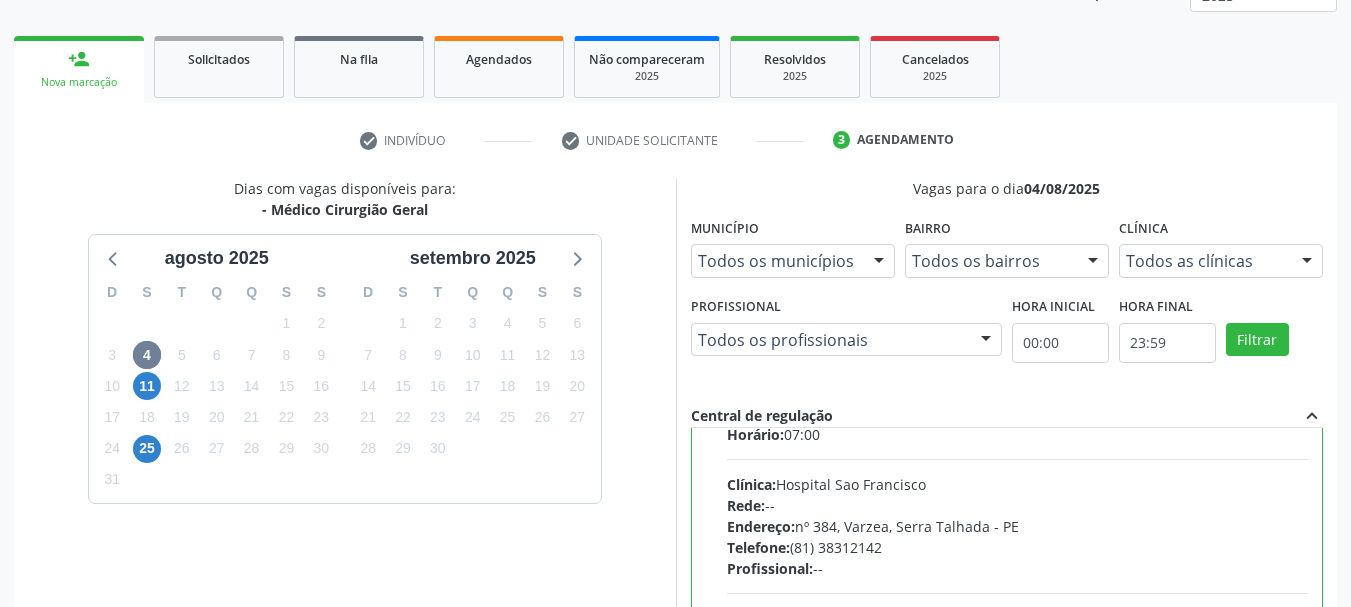 scroll, scrollTop: 99, scrollLeft: 0, axis: vertical 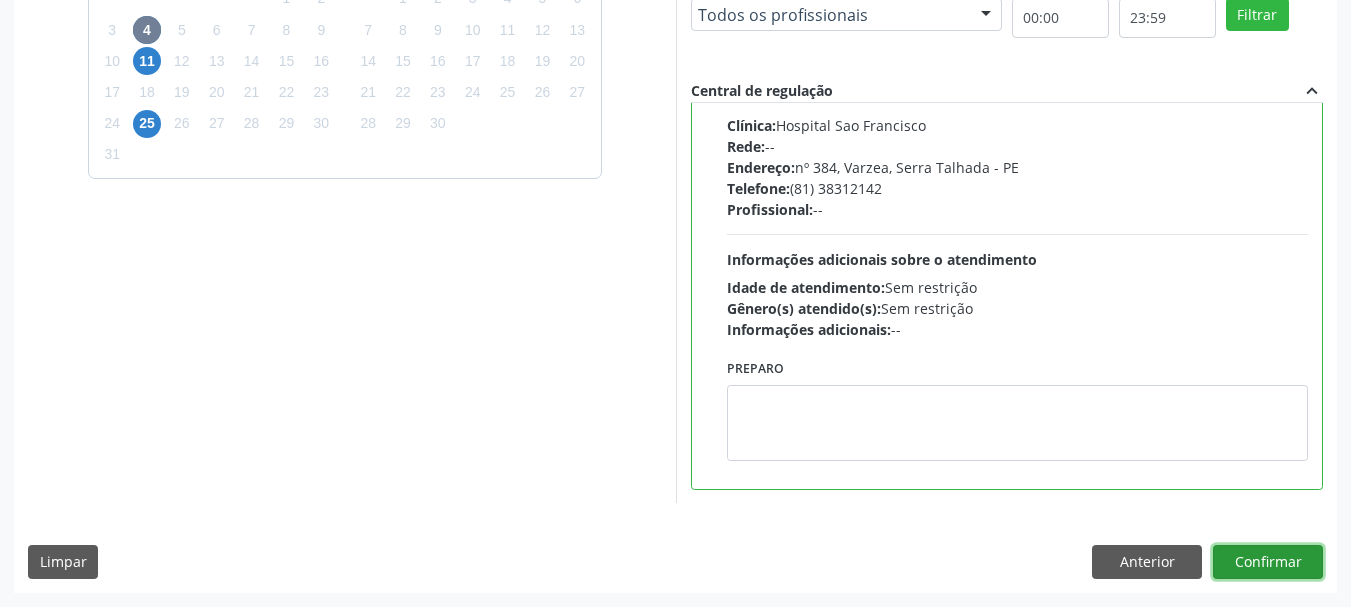 click on "Confirmar" at bounding box center (1268, 562) 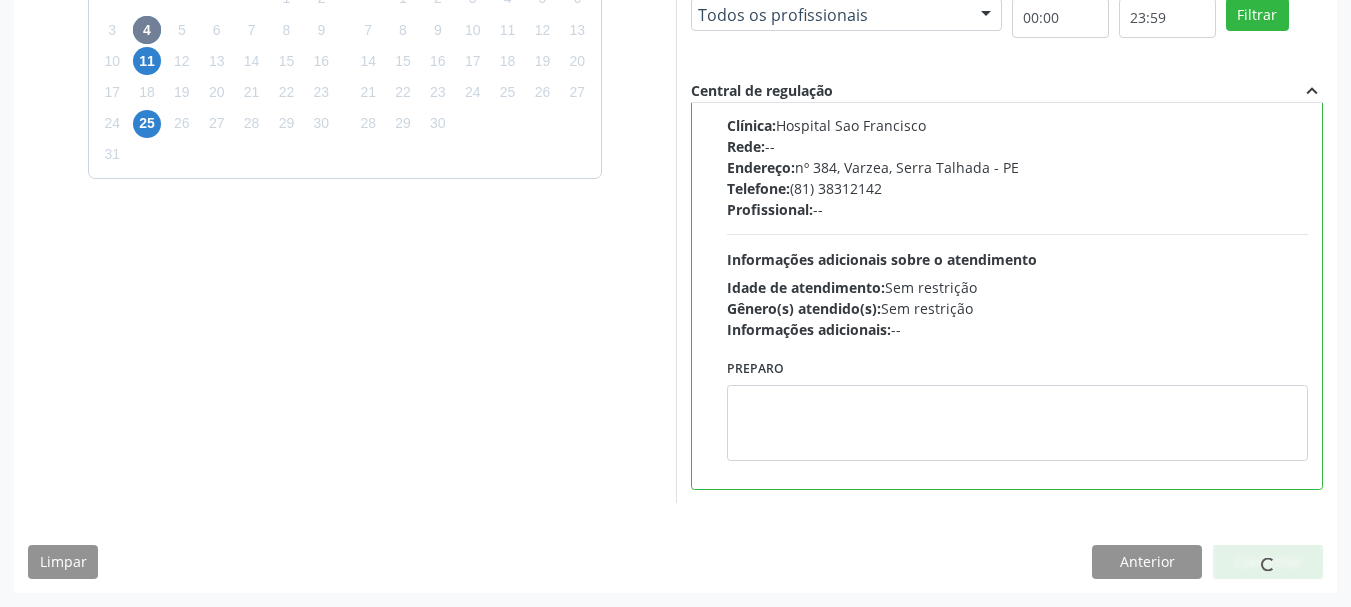 scroll, scrollTop: 60, scrollLeft: 0, axis: vertical 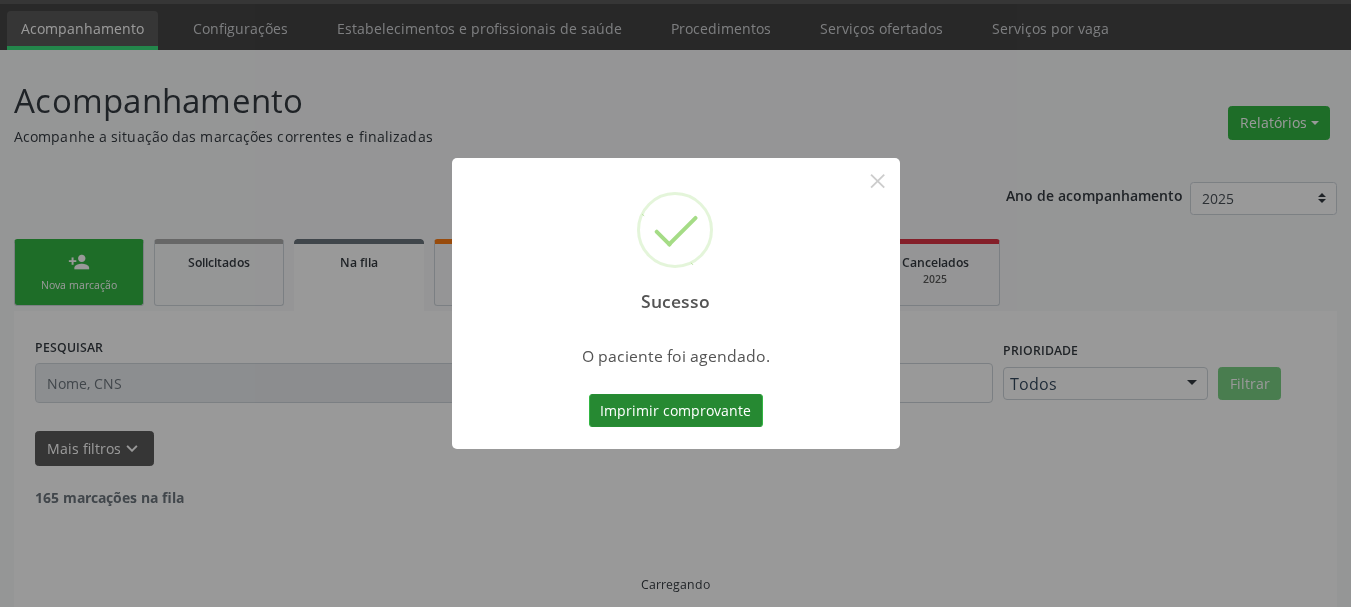 click on "Imprimir comprovante" at bounding box center (676, 411) 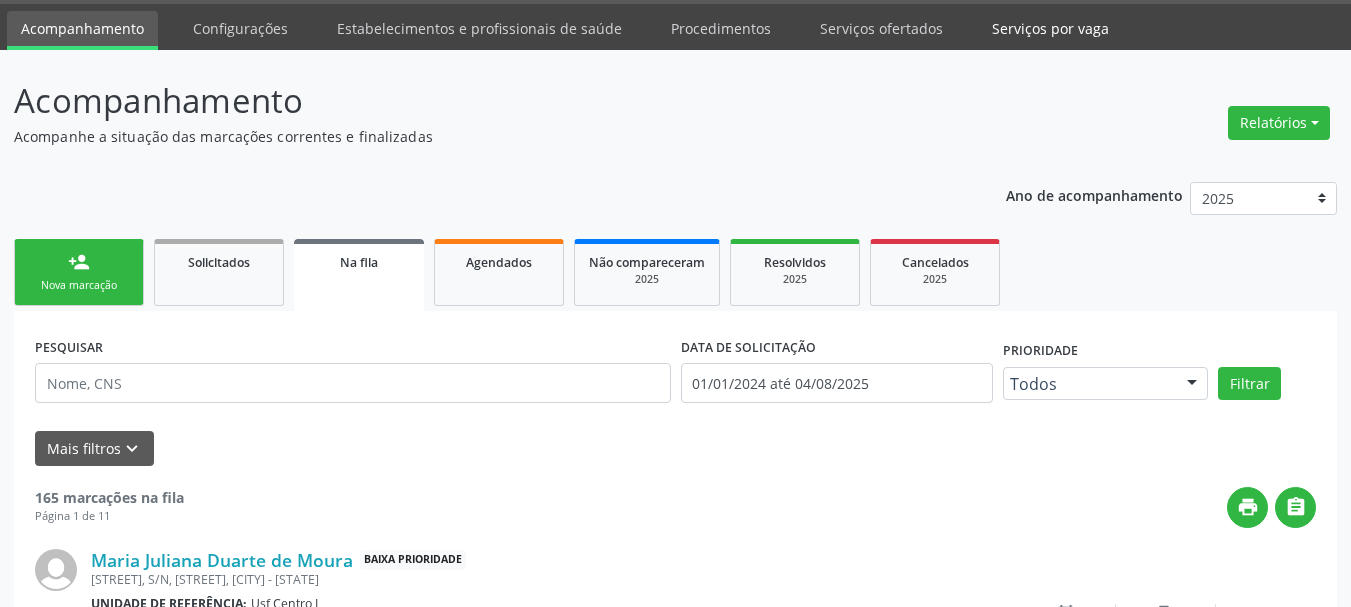scroll, scrollTop: 0, scrollLeft: 0, axis: both 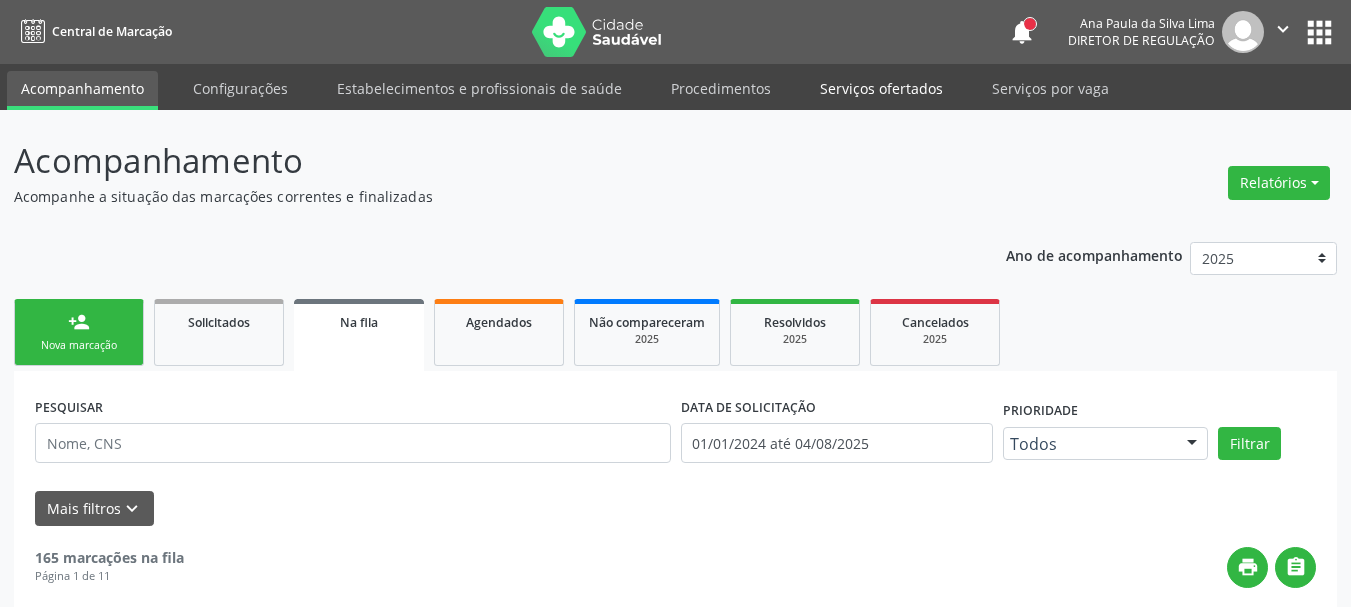 click on "Serviços ofertados" at bounding box center (881, 88) 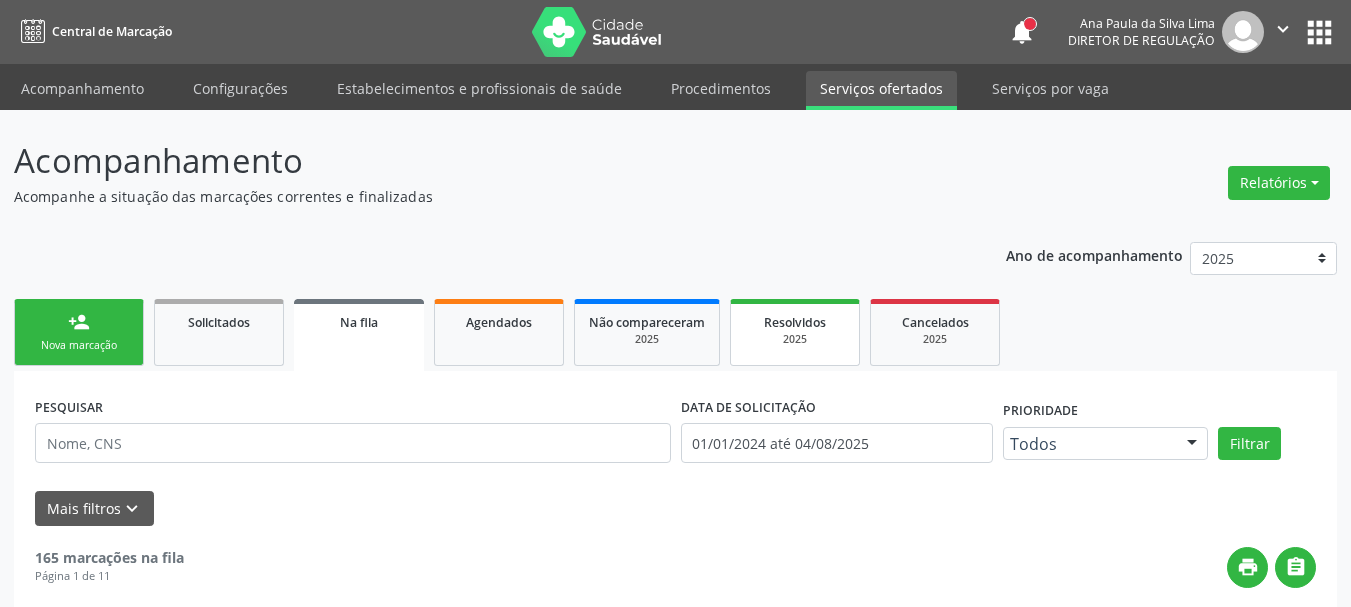 select on "7" 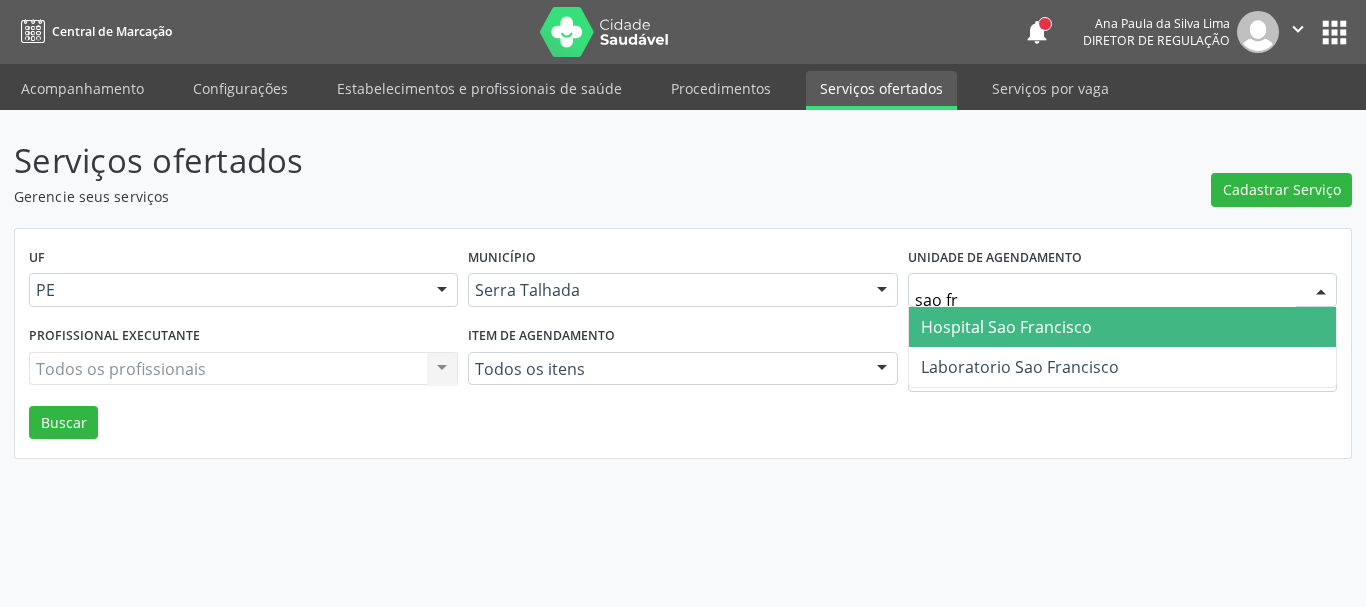 type on "sao fra" 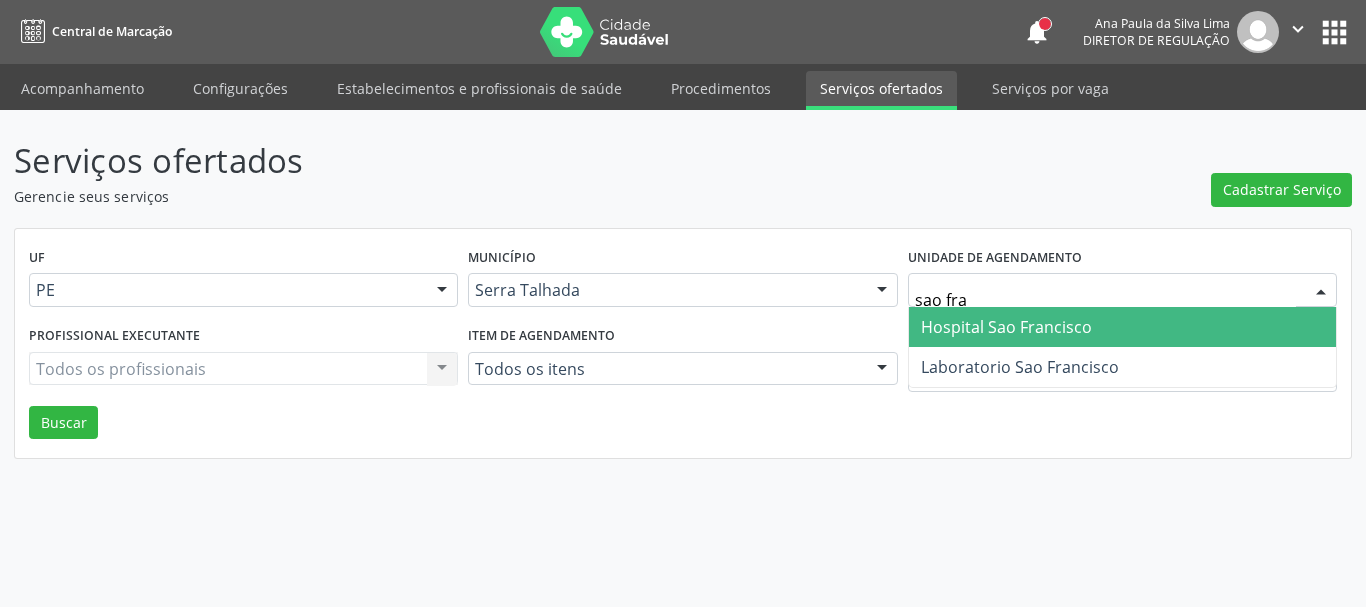 click on "Hospital Sao Francisco" at bounding box center (1122, 327) 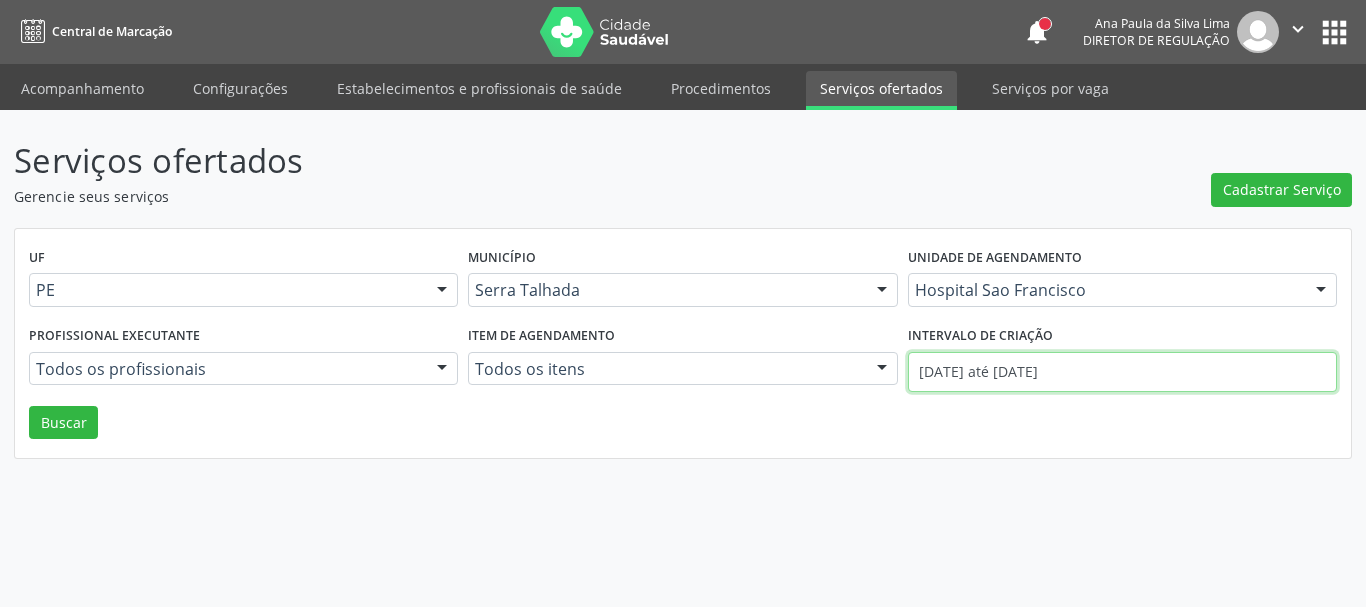 click on "01/08/2025 até 04/08/2025" at bounding box center (1122, 372) 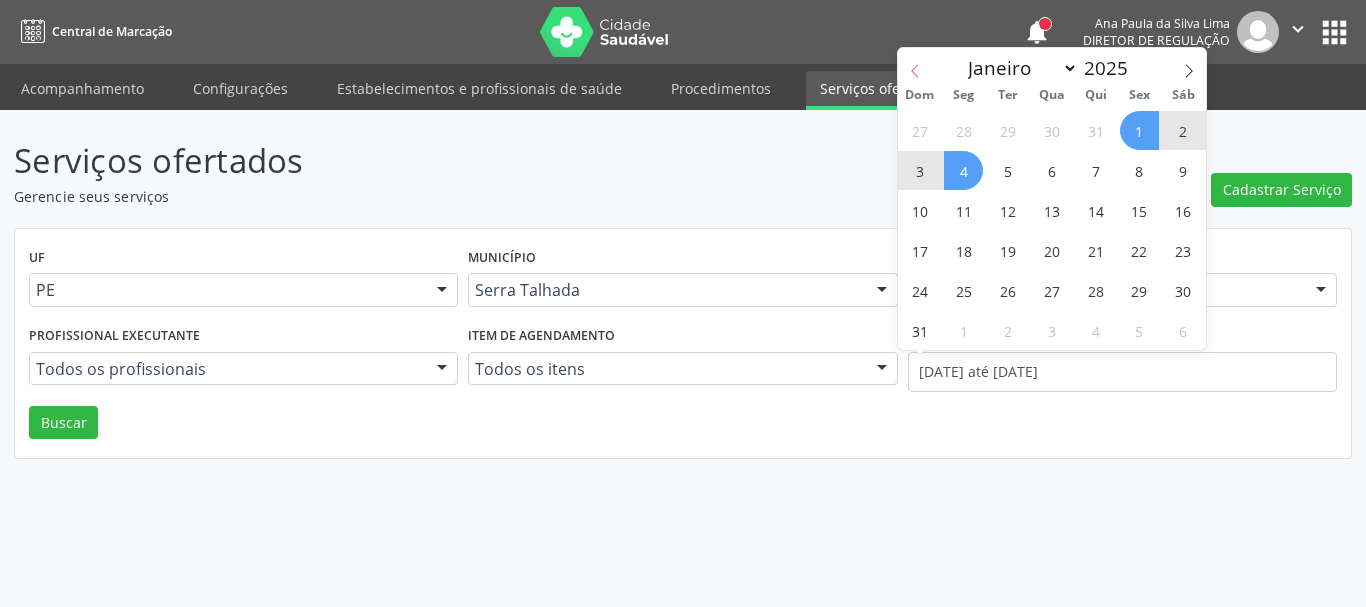 click at bounding box center (915, 65) 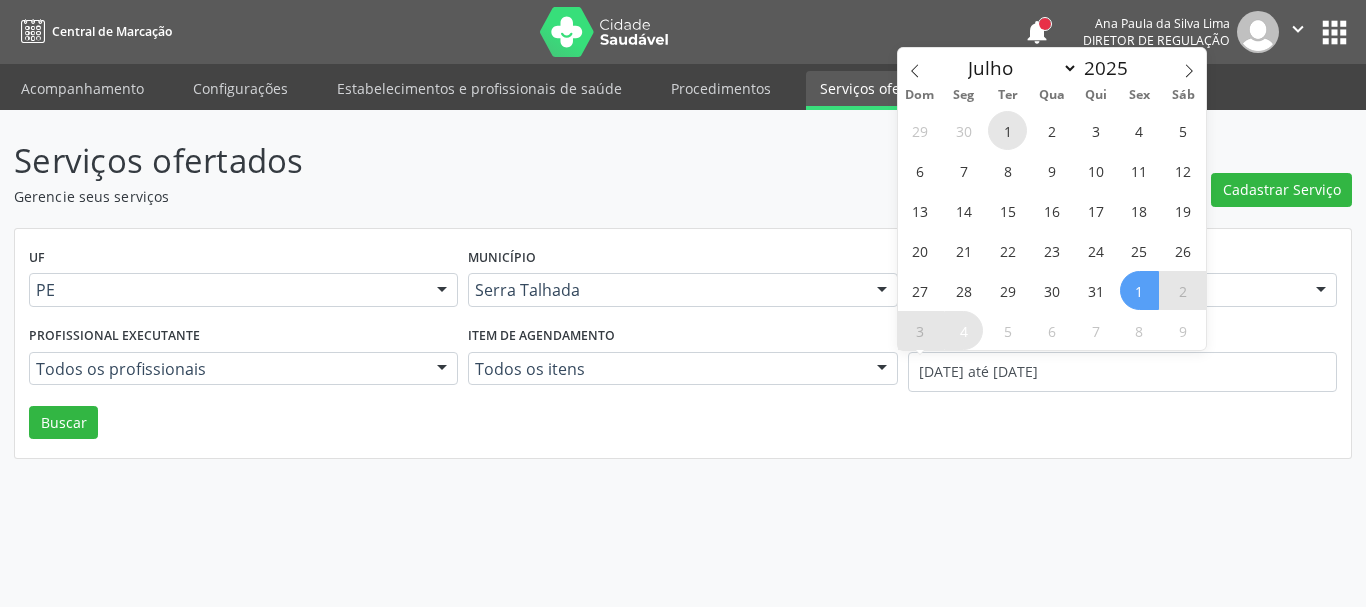 click on "1" at bounding box center (1007, 130) 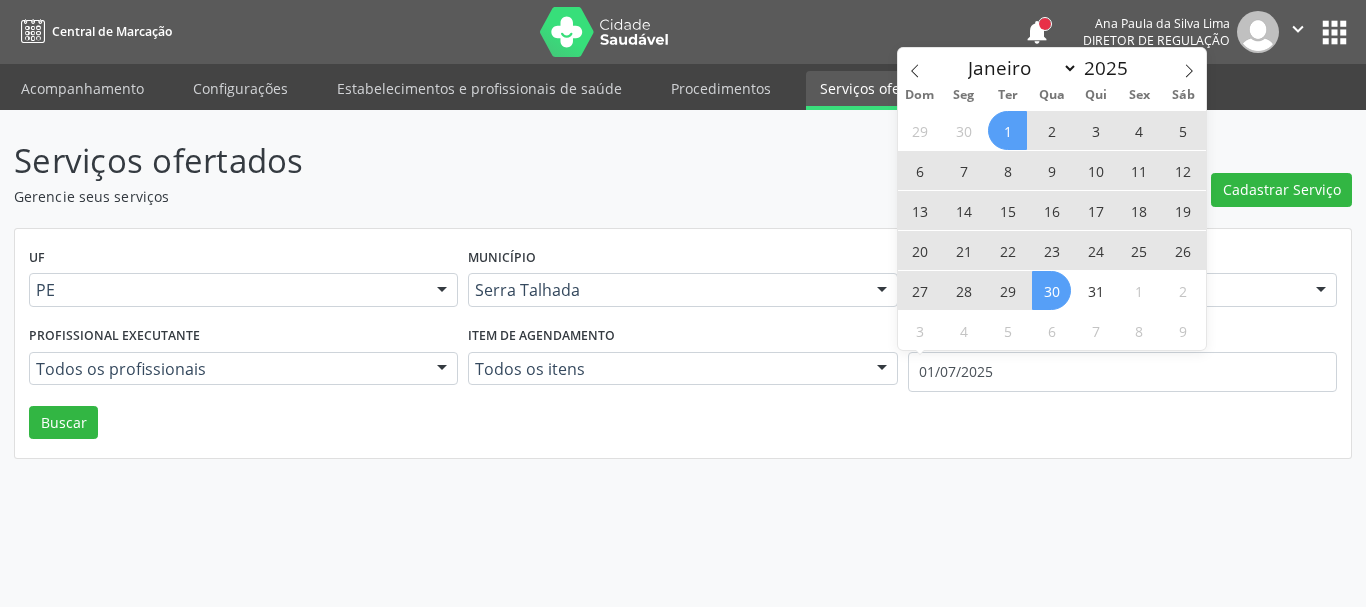 click on "30" at bounding box center (1051, 290) 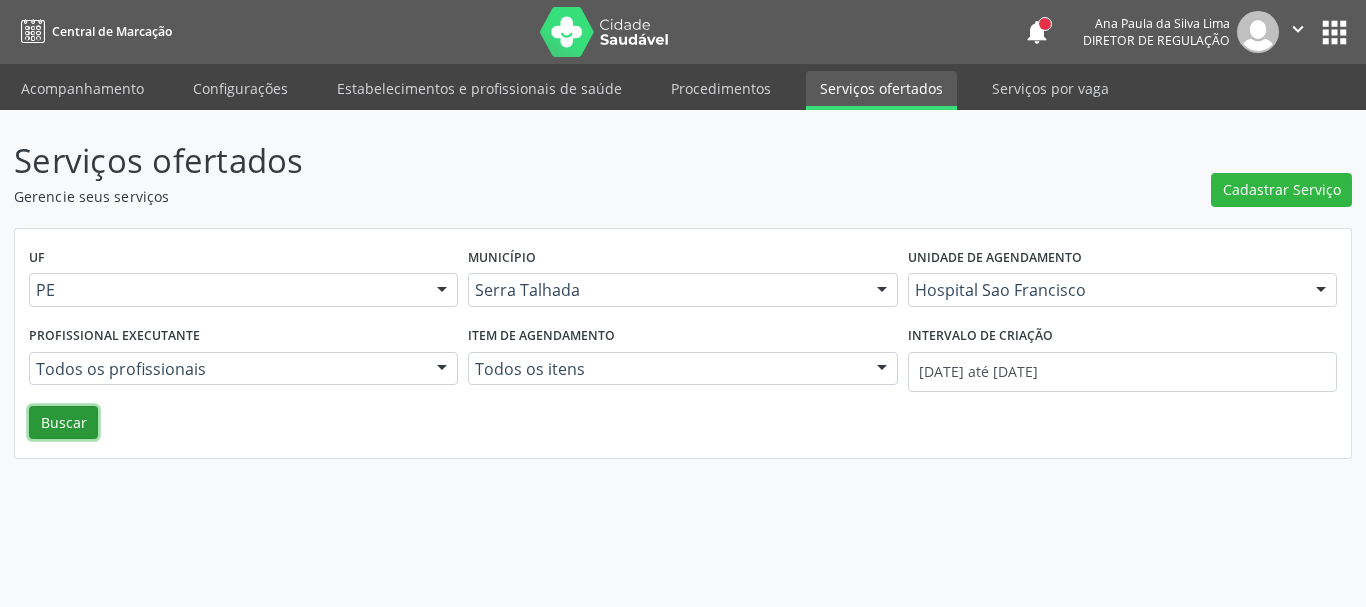 click on "Buscar" at bounding box center [63, 423] 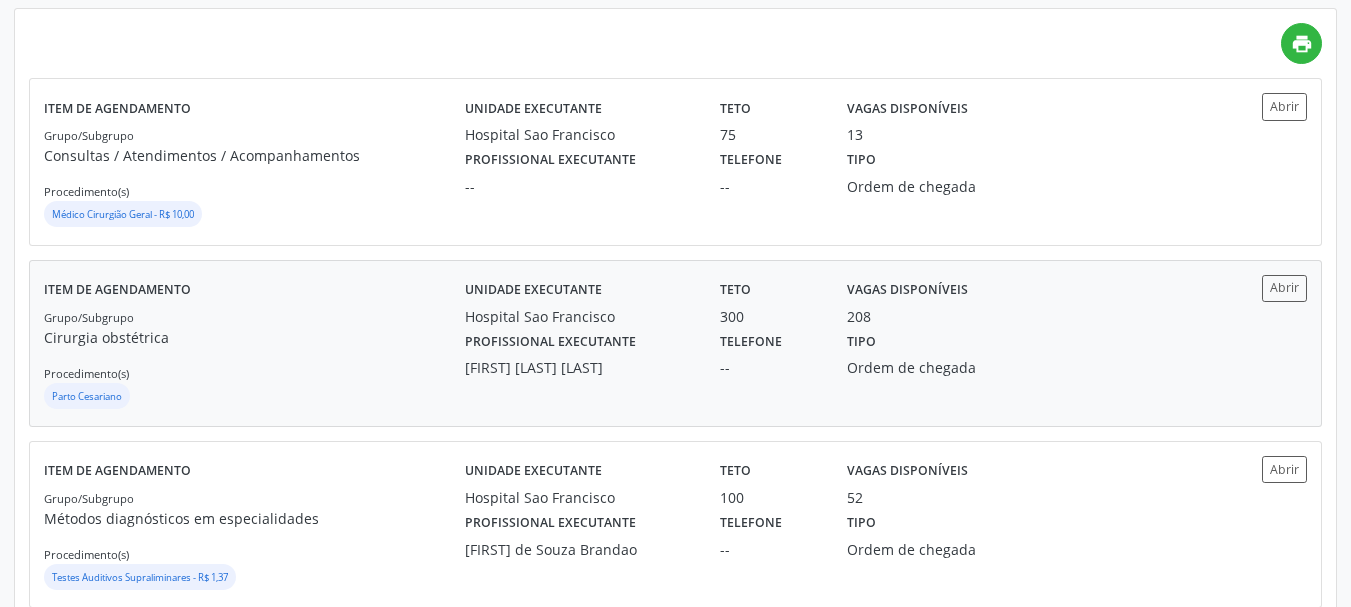 scroll, scrollTop: 500, scrollLeft: 0, axis: vertical 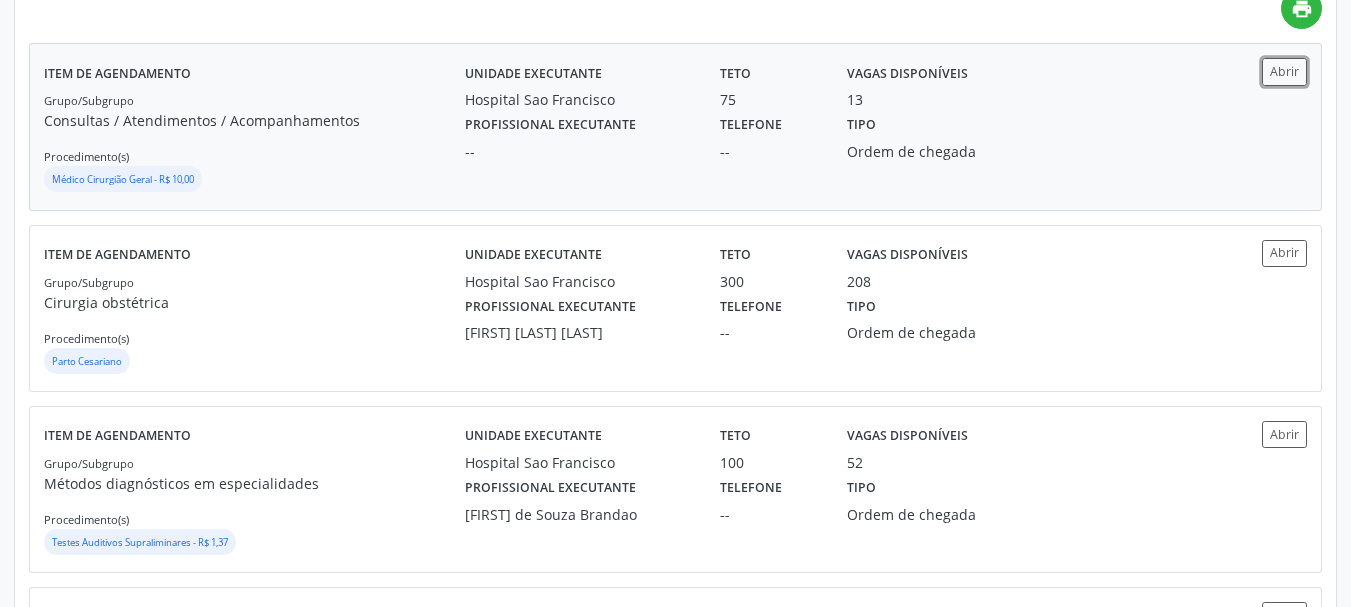 click on "Abrir" at bounding box center (1254, 71) 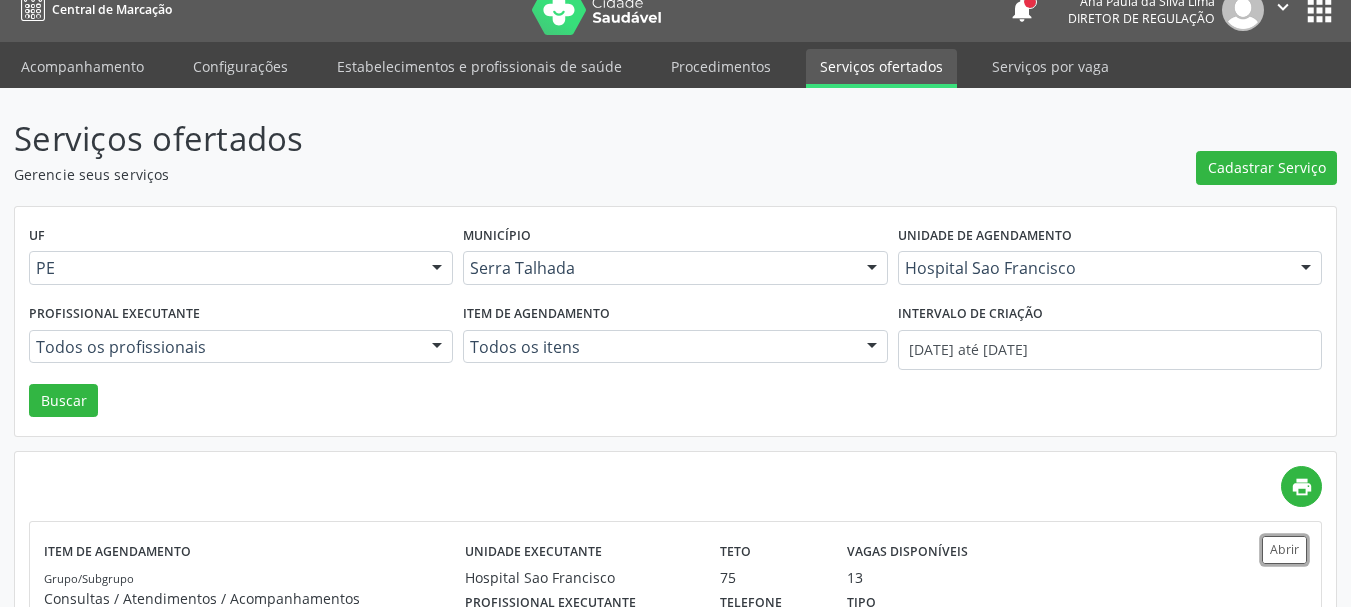 scroll, scrollTop: 0, scrollLeft: 0, axis: both 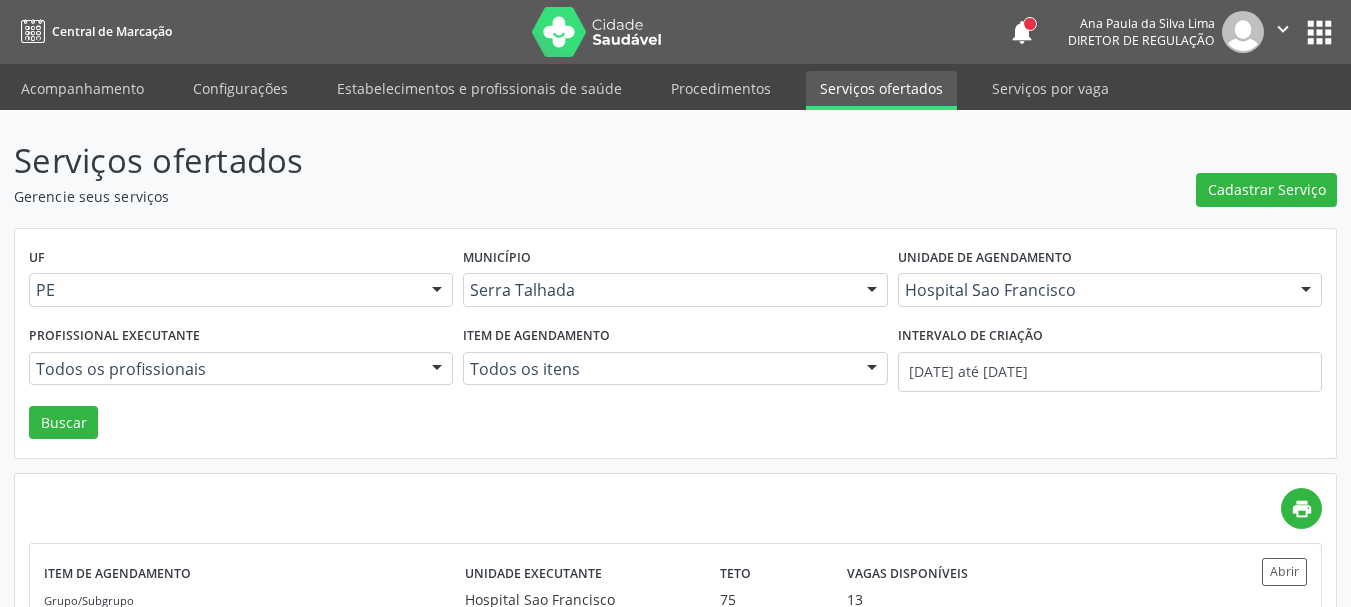 click on "apps" at bounding box center (1319, 32) 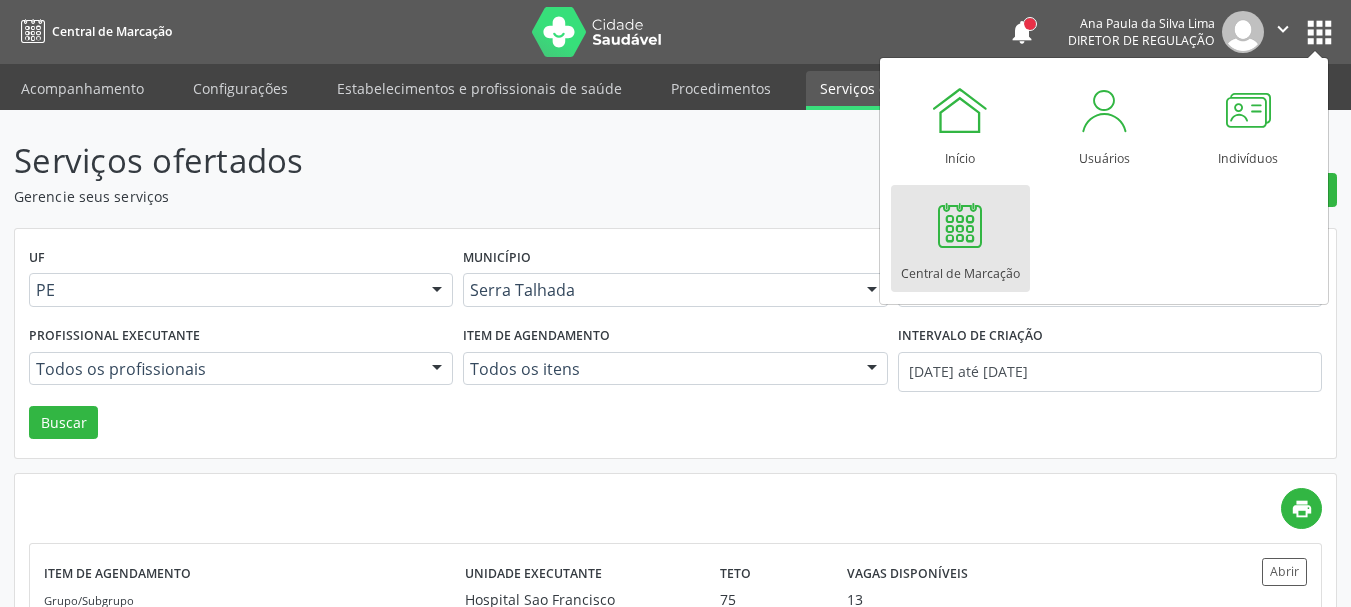 click on "Central de Marcação" at bounding box center (960, 238) 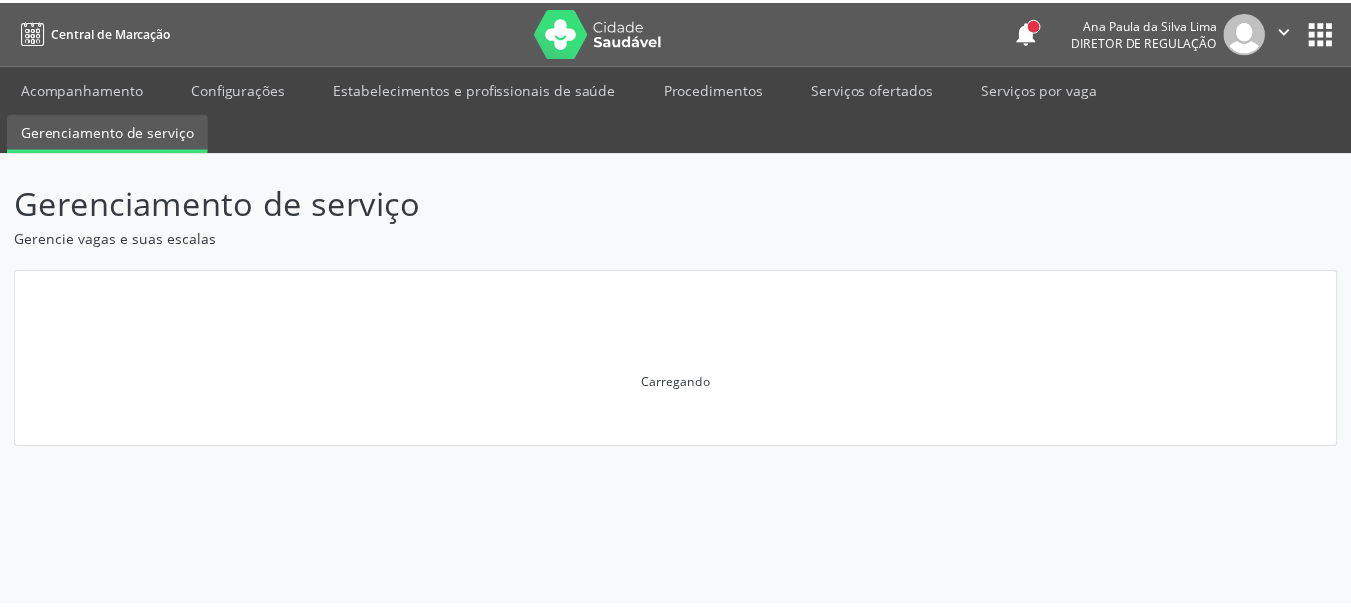 scroll, scrollTop: 0, scrollLeft: 0, axis: both 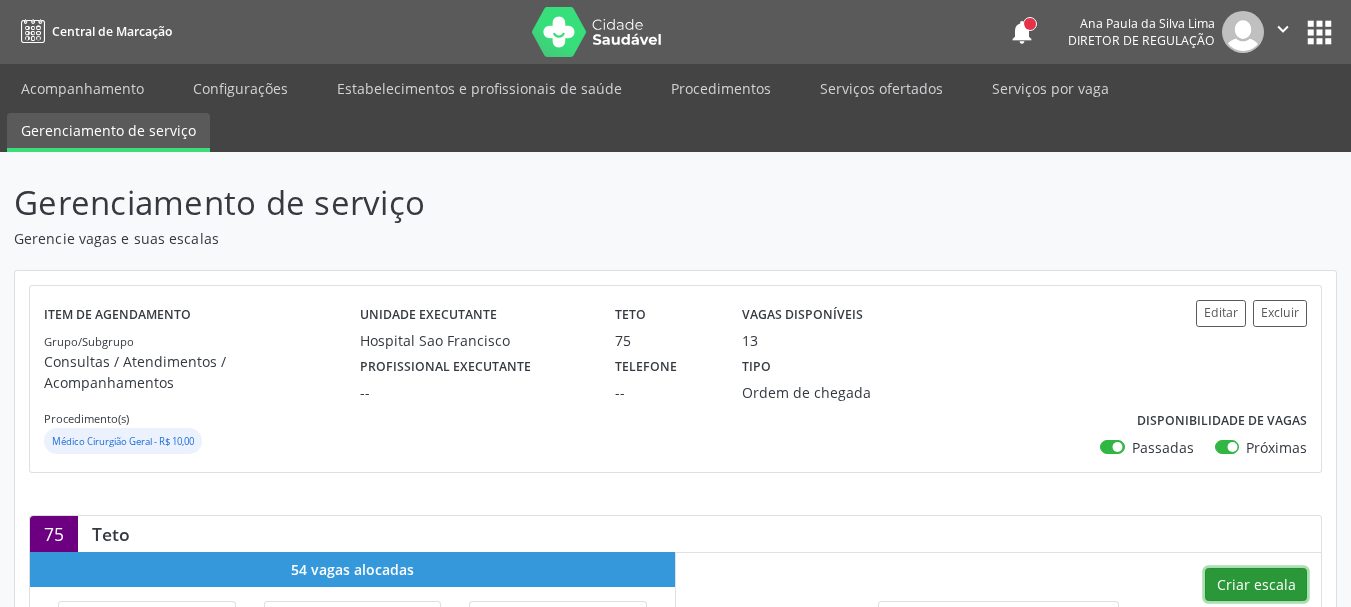 click on "Criar escala" at bounding box center [1256, 585] 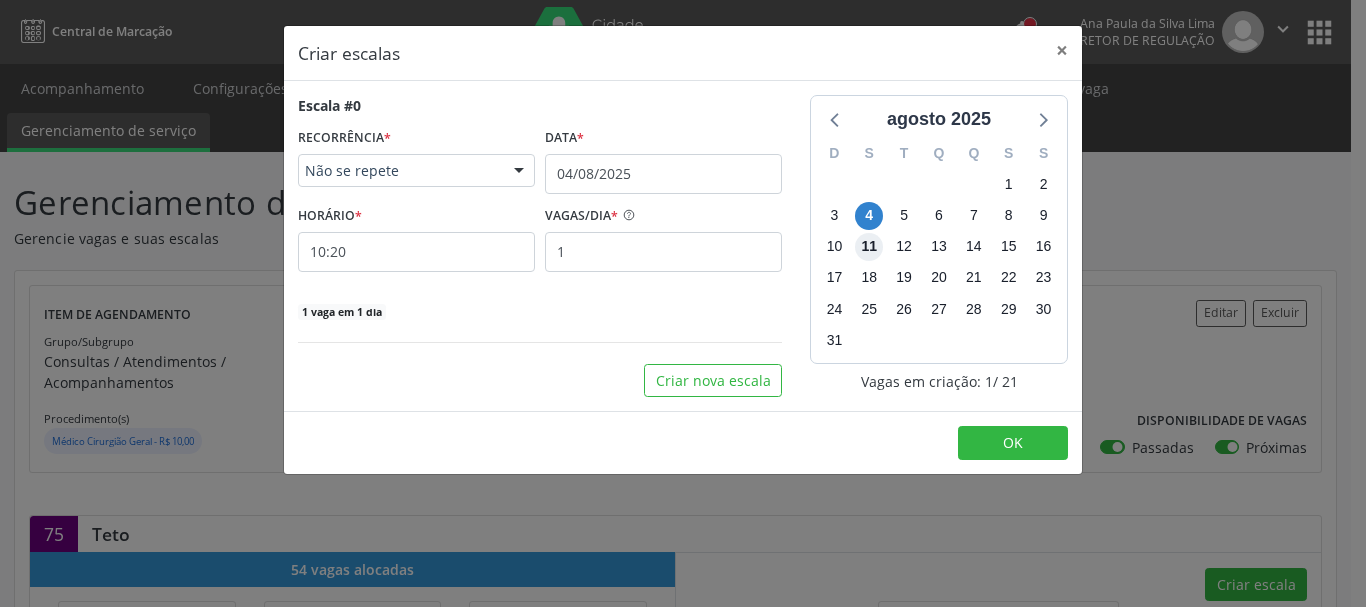 click on "11" at bounding box center (869, 247) 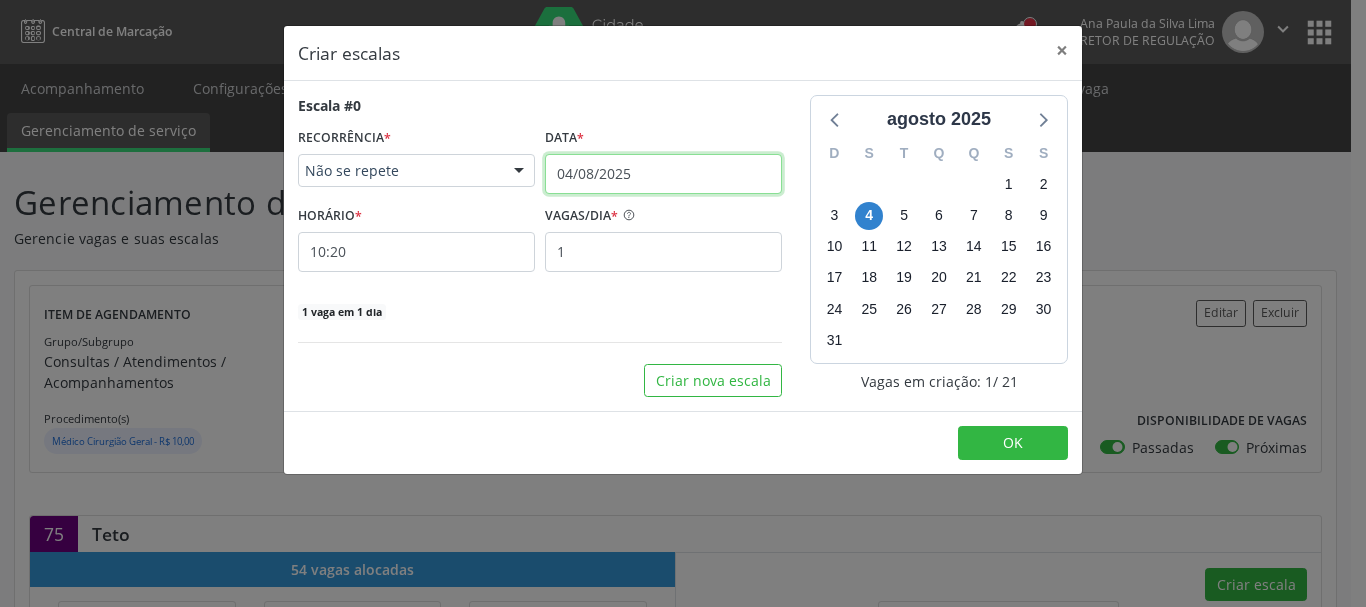 click on "04/08/2025" at bounding box center (663, 174) 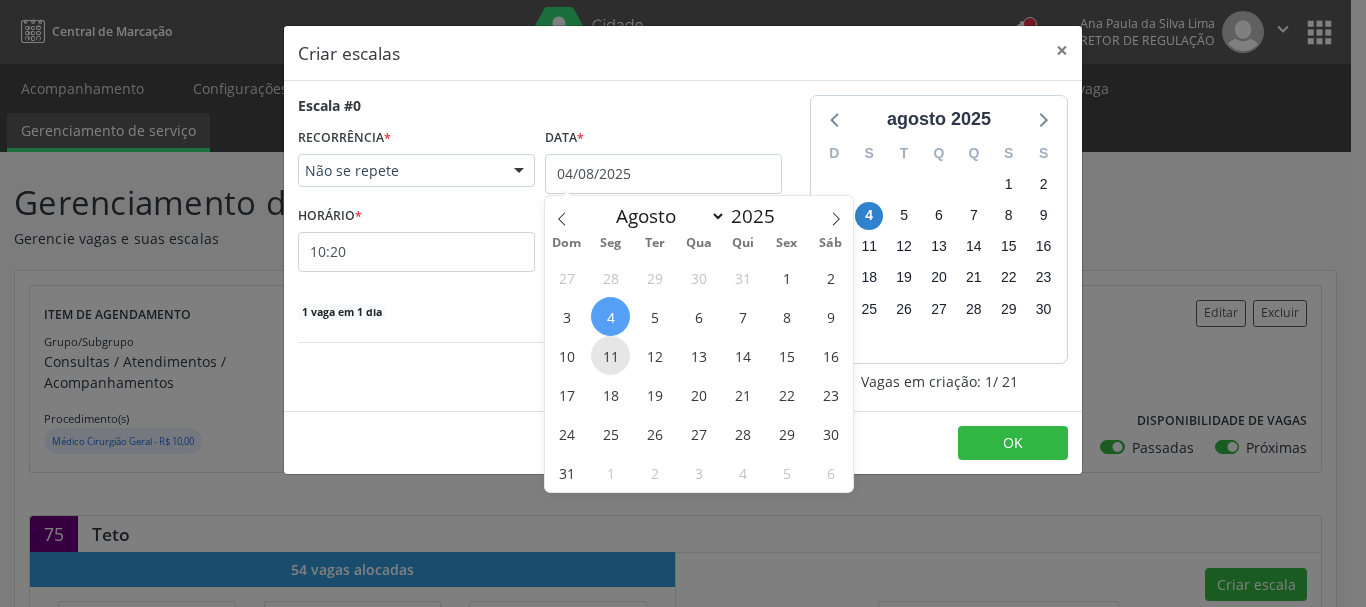 click on "11" at bounding box center (610, 355) 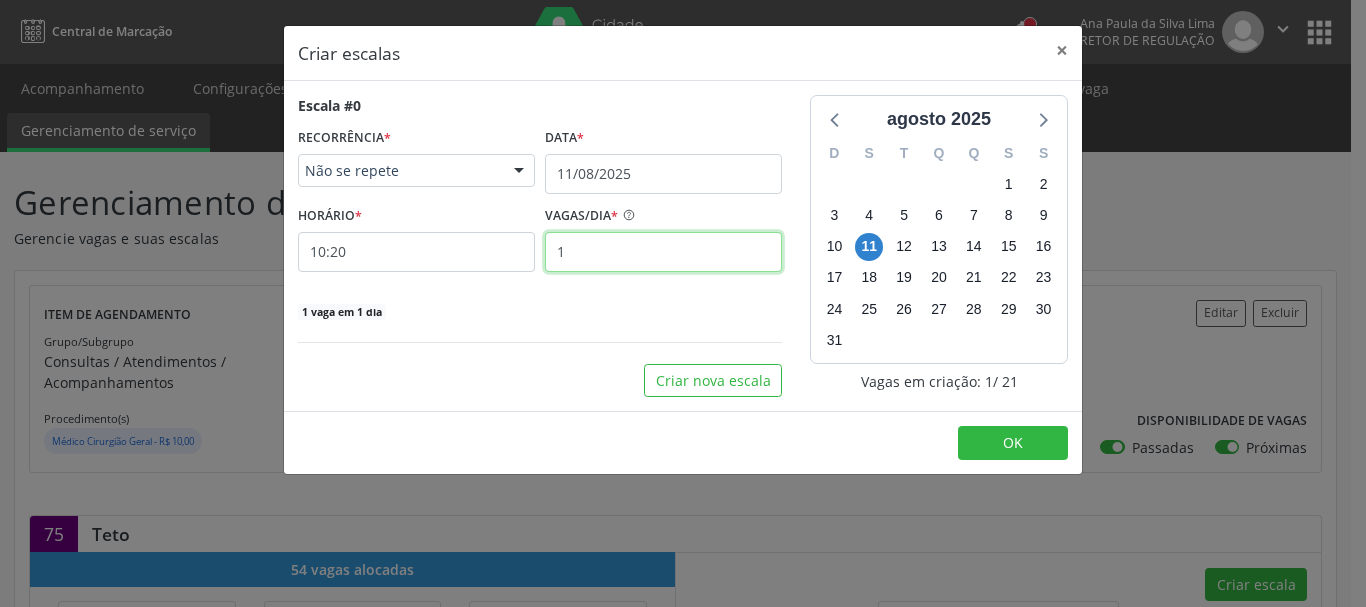 click on "1" at bounding box center [663, 252] 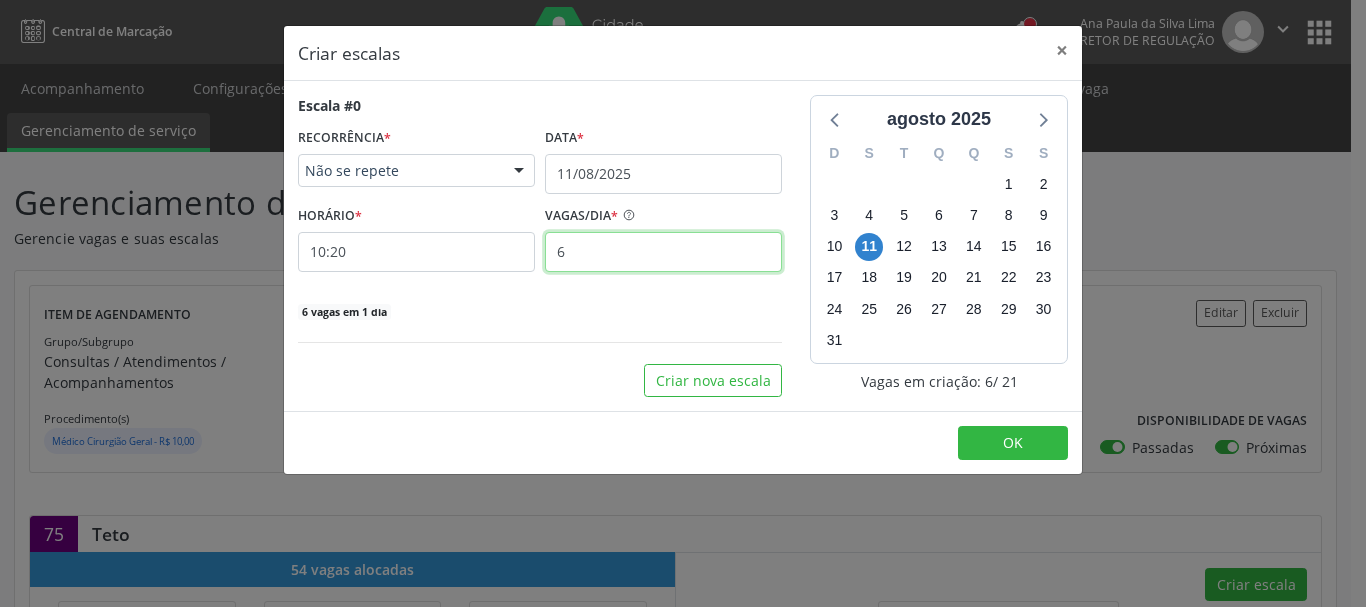 type on "6" 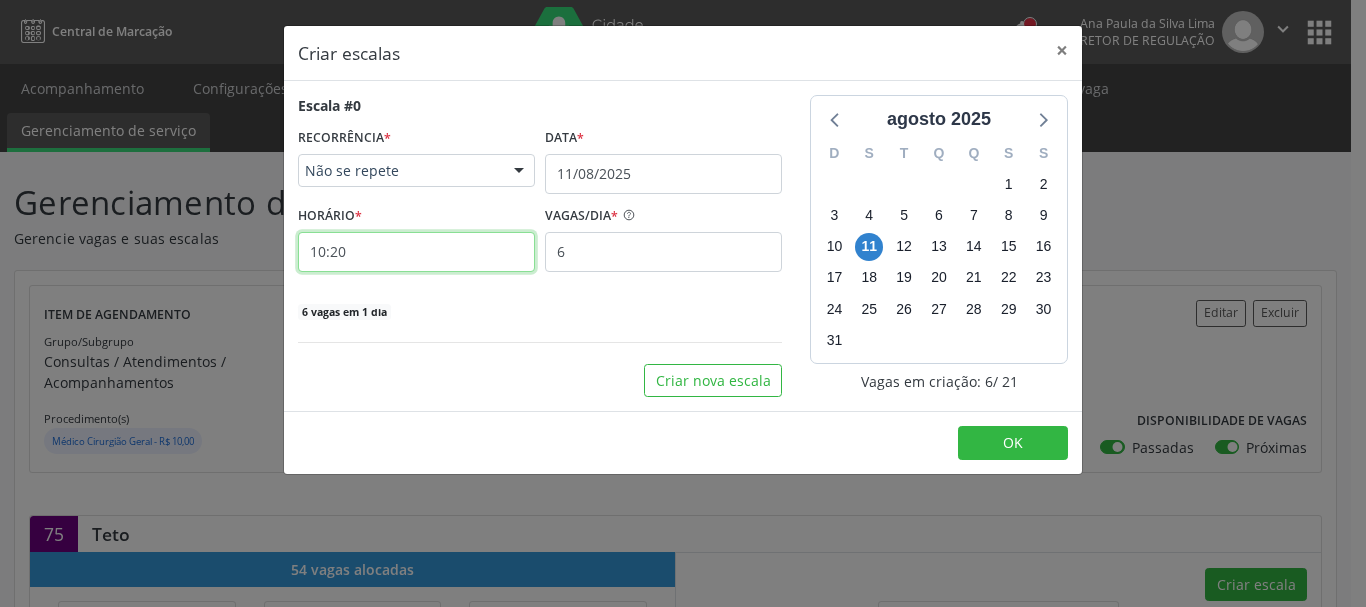 click on "10:20" at bounding box center (416, 252) 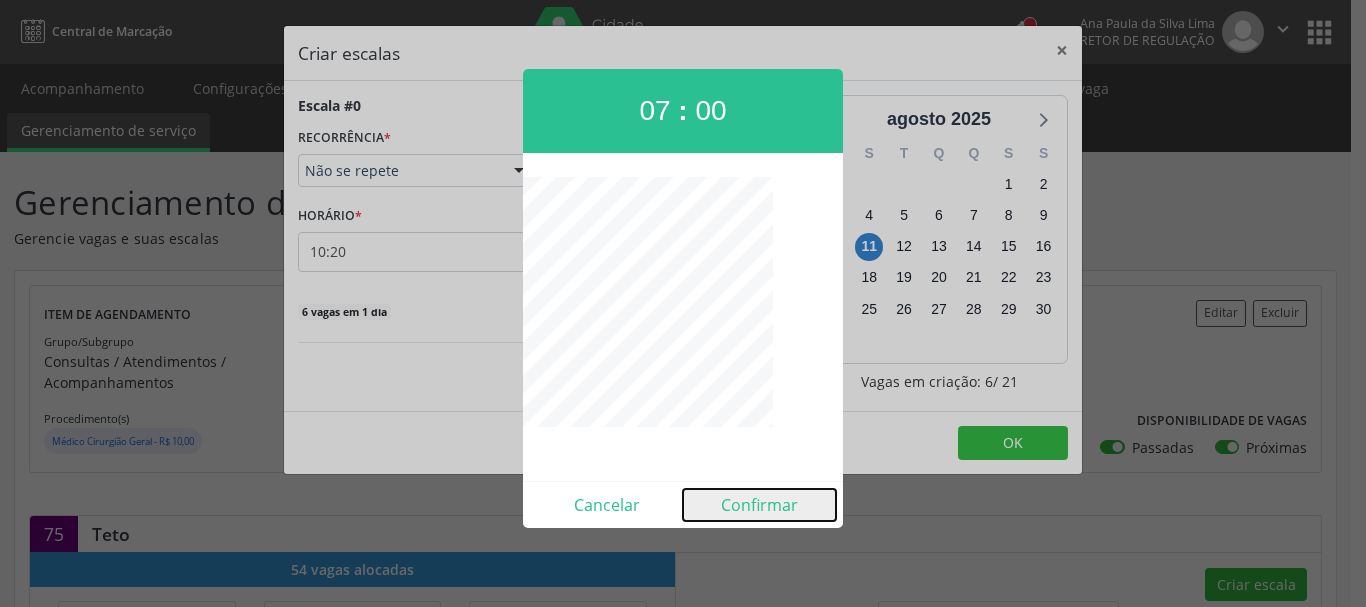 click on "Confirmar" at bounding box center [759, 505] 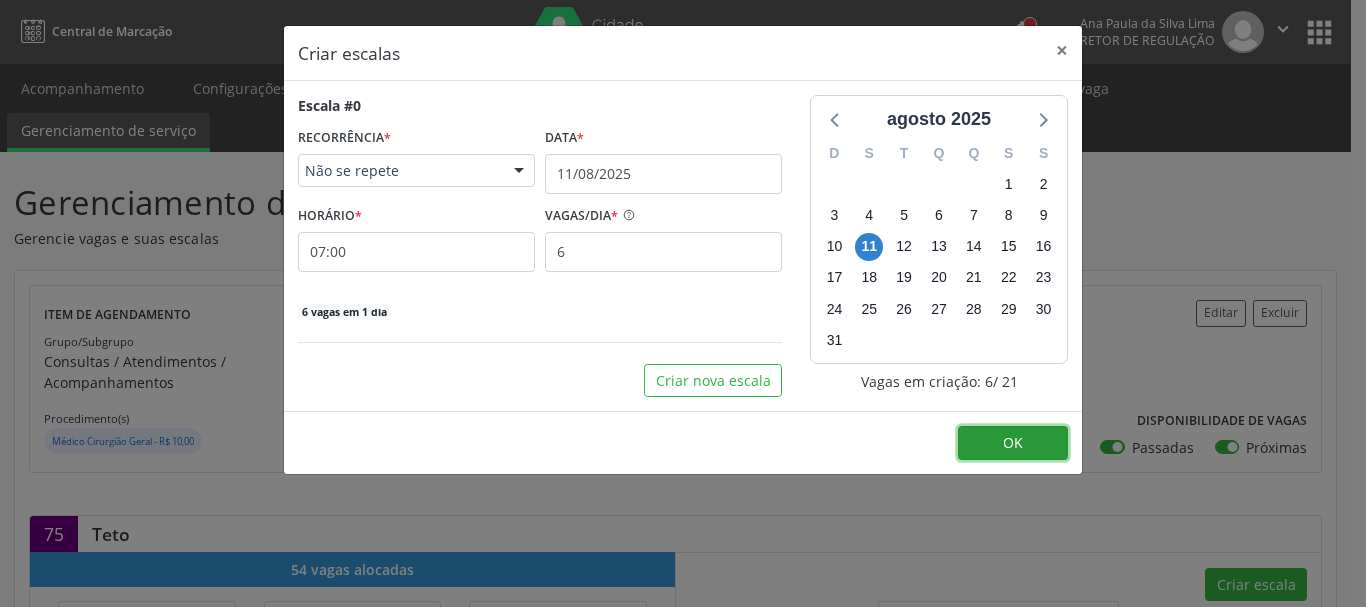 click on "OK" at bounding box center [1013, 443] 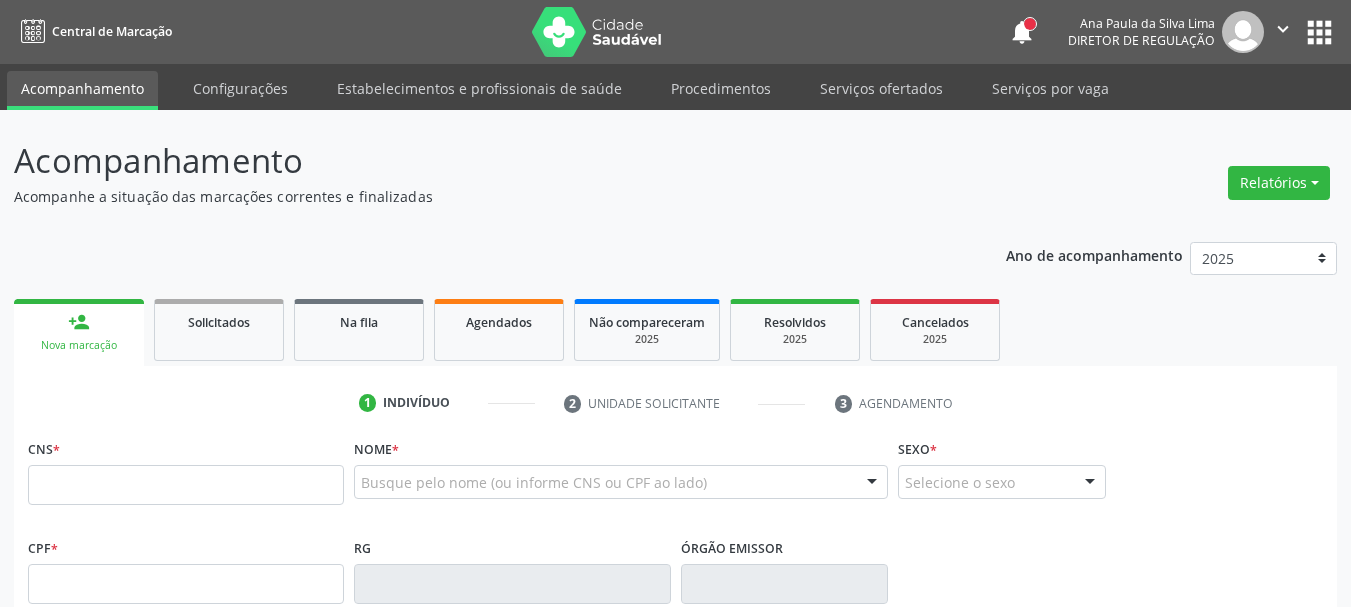 scroll, scrollTop: 200, scrollLeft: 0, axis: vertical 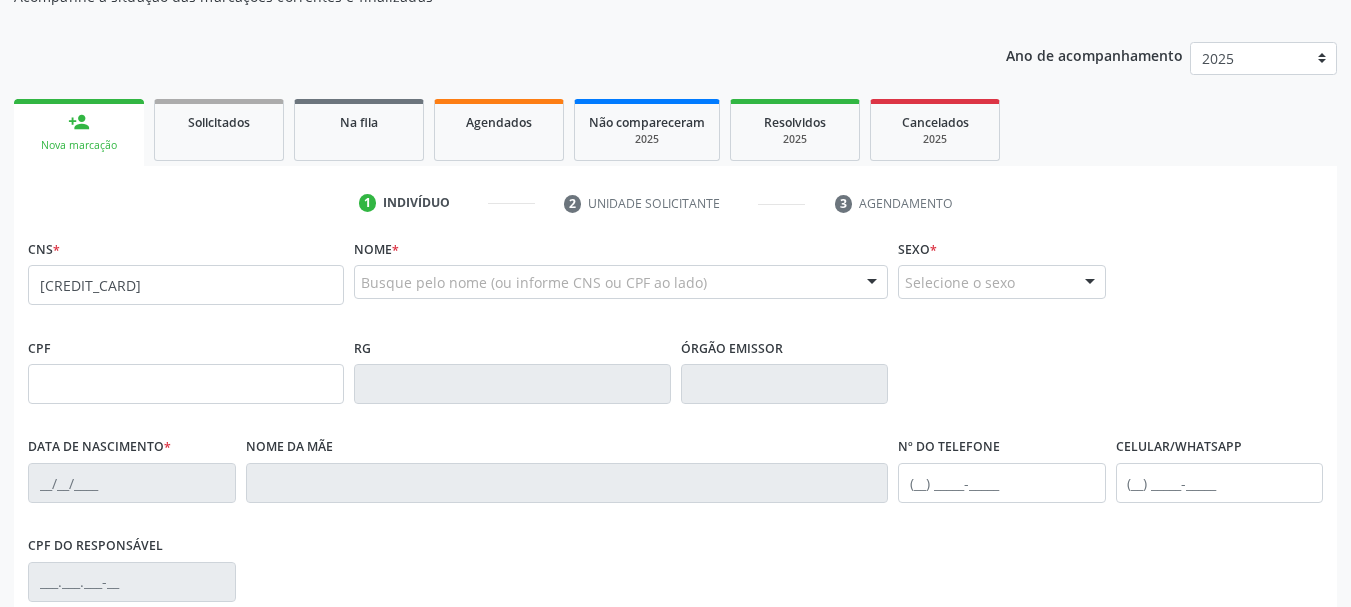 type on "704 6006 1644 1128" 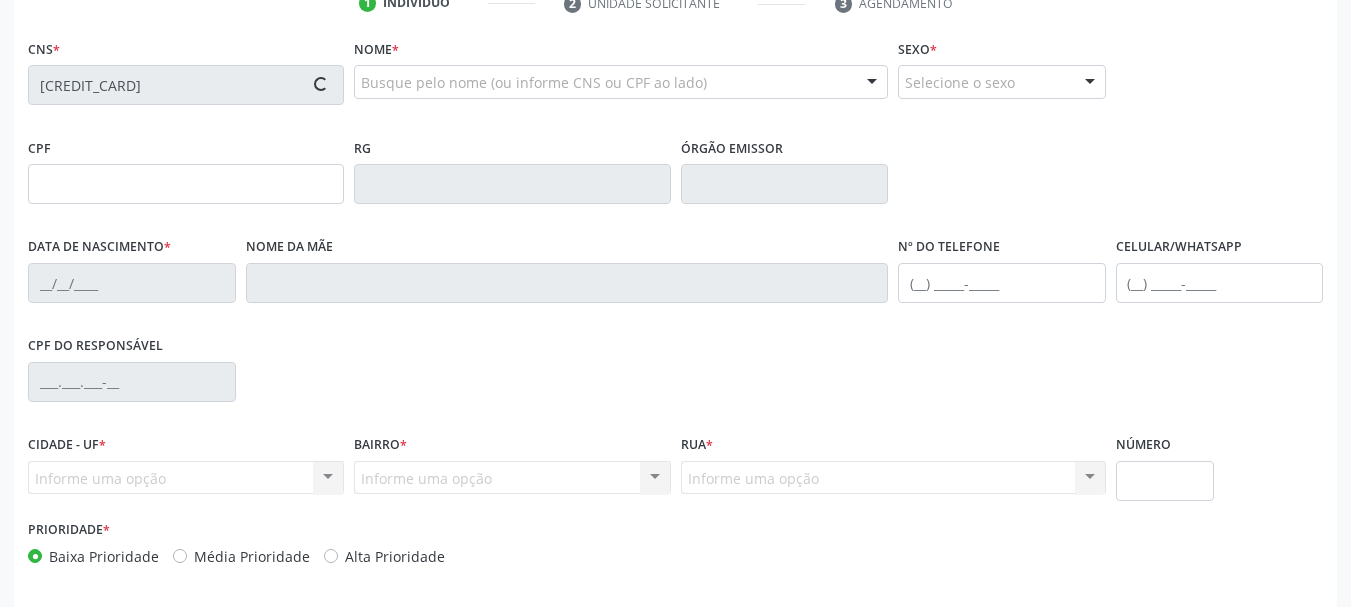 type on "074.681.464-03" 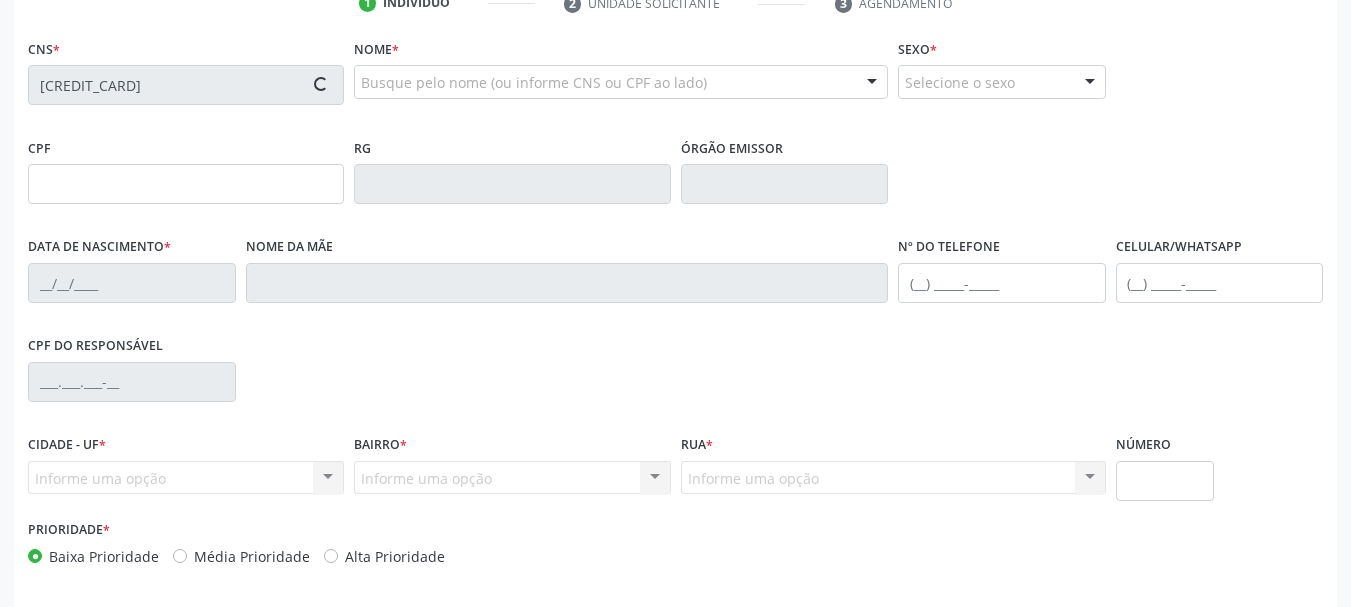 type on "01/09/1988" 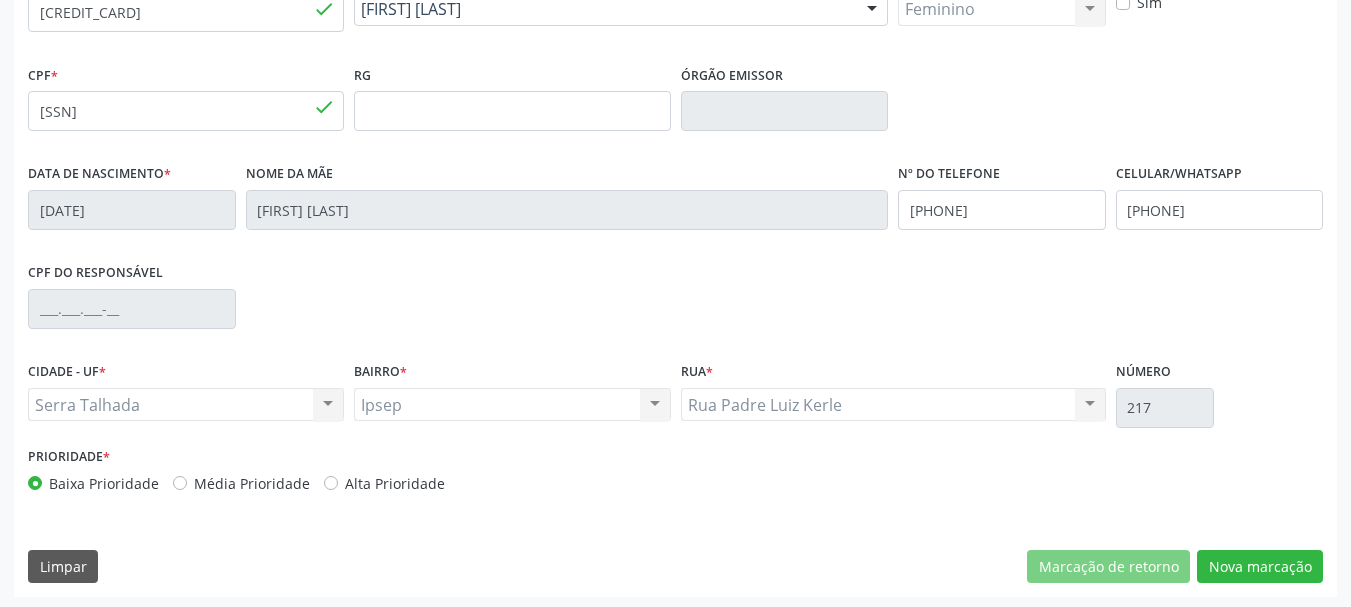 scroll, scrollTop: 477, scrollLeft: 0, axis: vertical 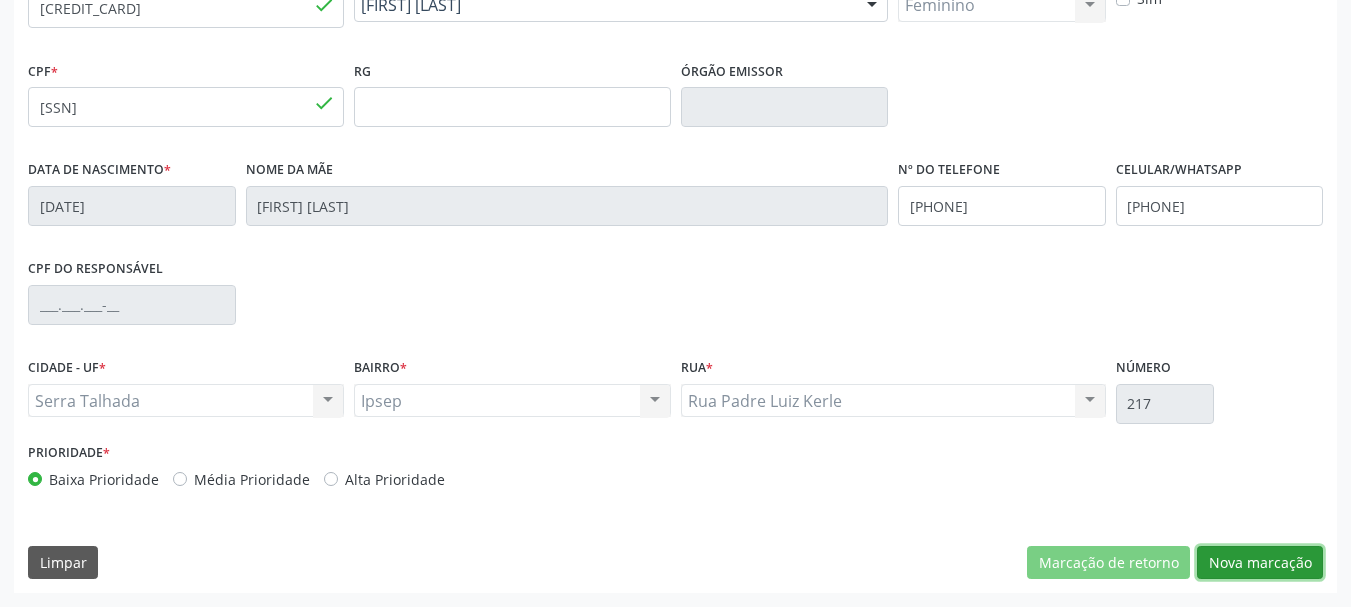 click on "Nova marcação" at bounding box center (1260, 563) 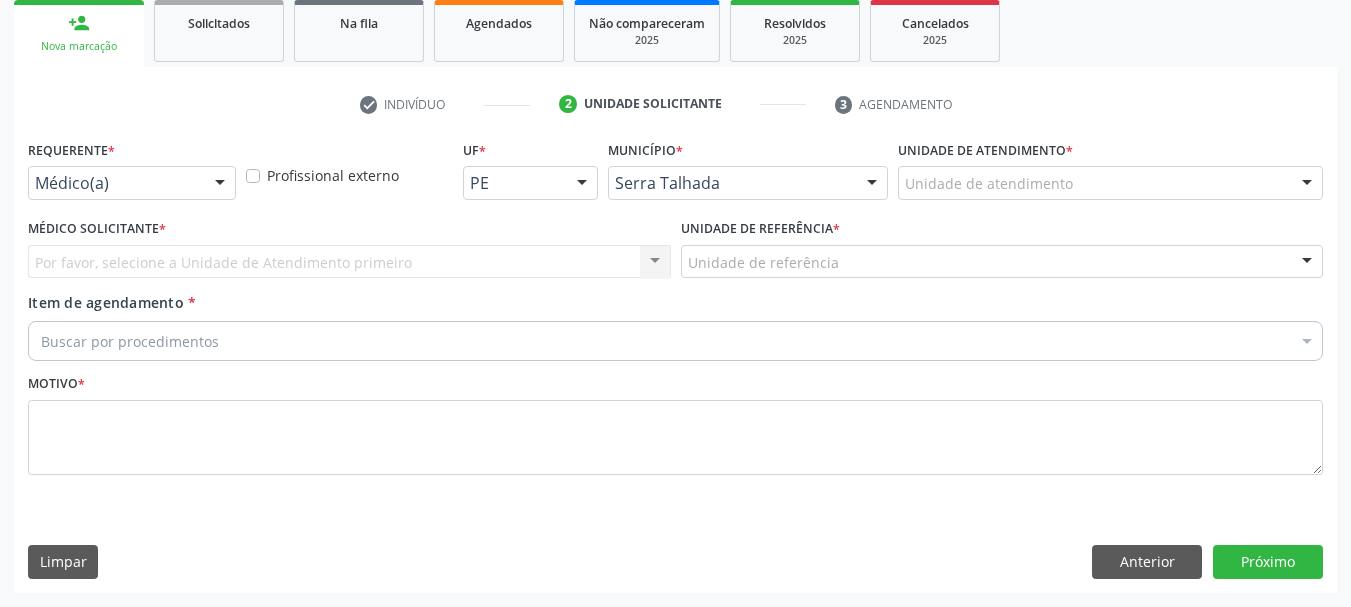 scroll, scrollTop: 299, scrollLeft: 0, axis: vertical 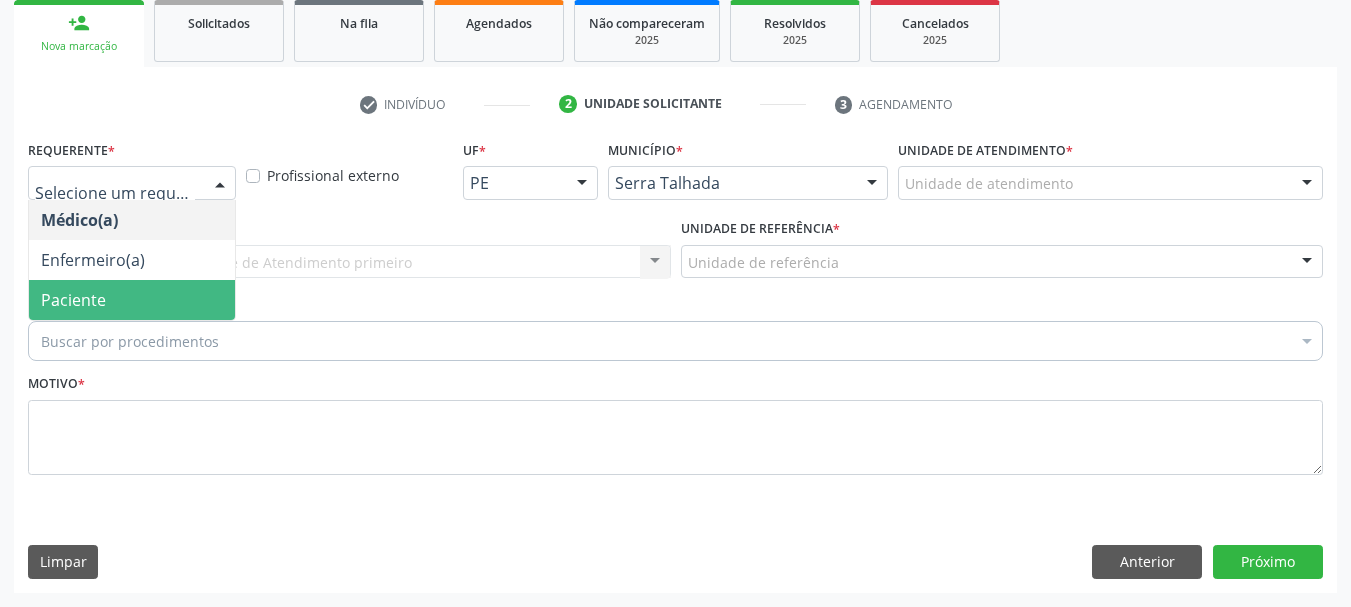 click on "Paciente" at bounding box center (132, 300) 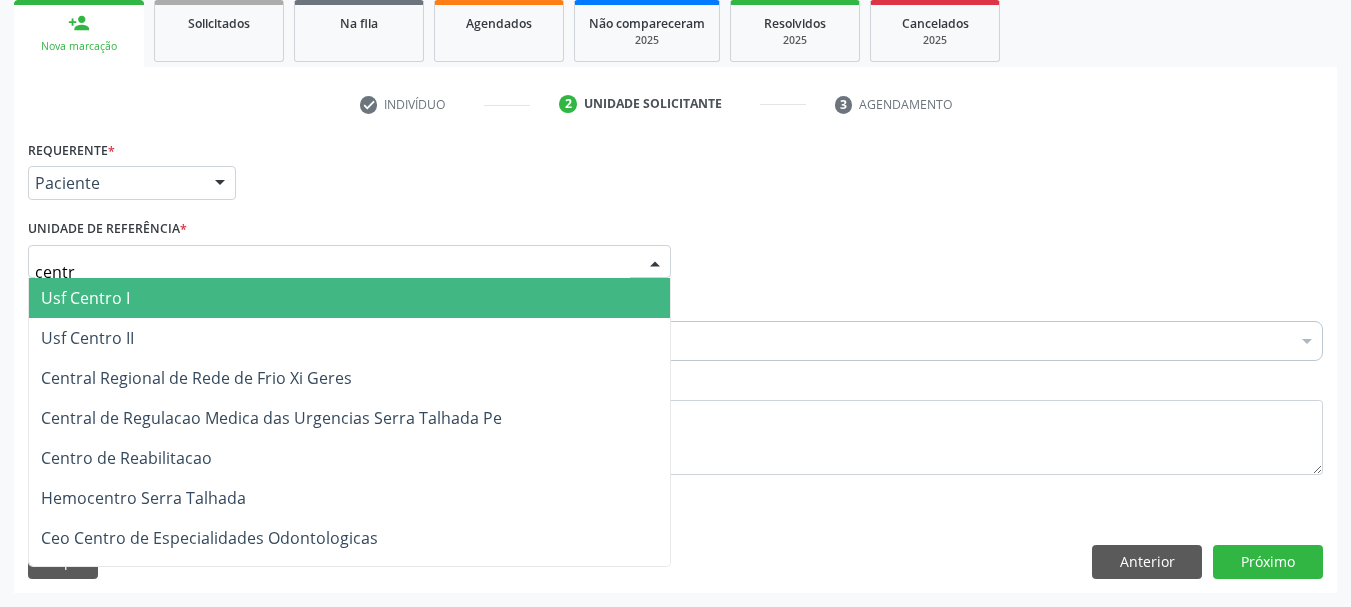 type on "centro" 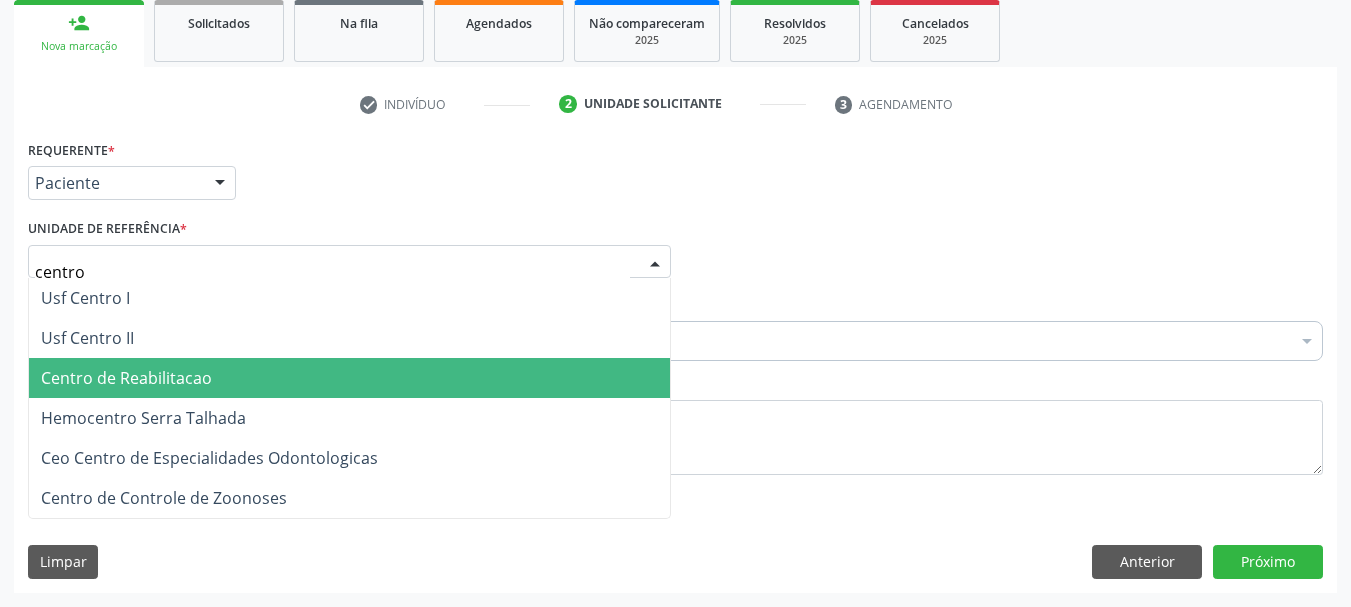 click on "Centro de Reabilitacao" at bounding box center [126, 378] 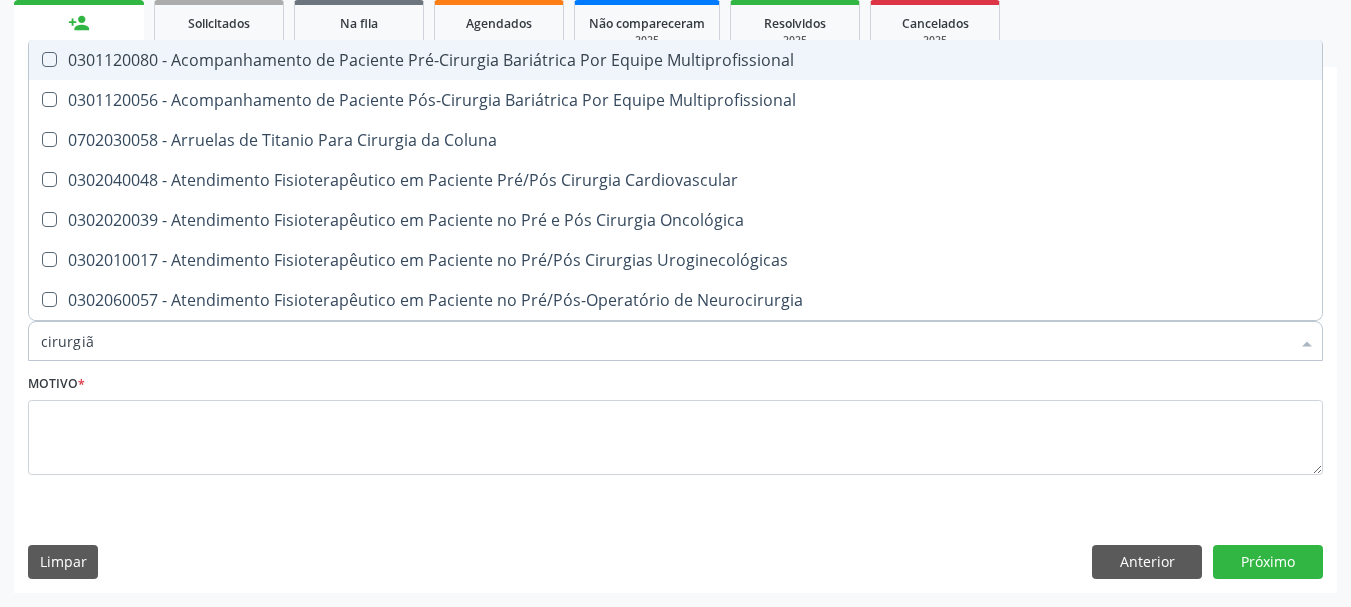 type on "cirurgião" 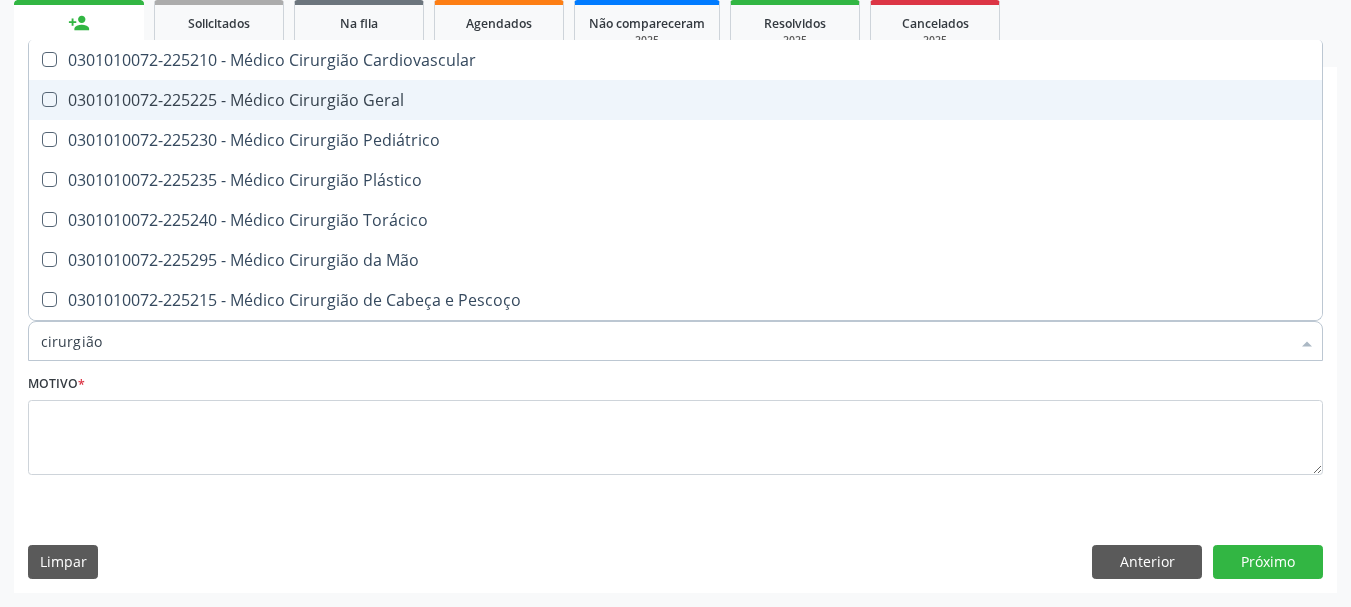 click on "0301010072-225225 - Médico Cirurgião Geral" at bounding box center [675, 100] 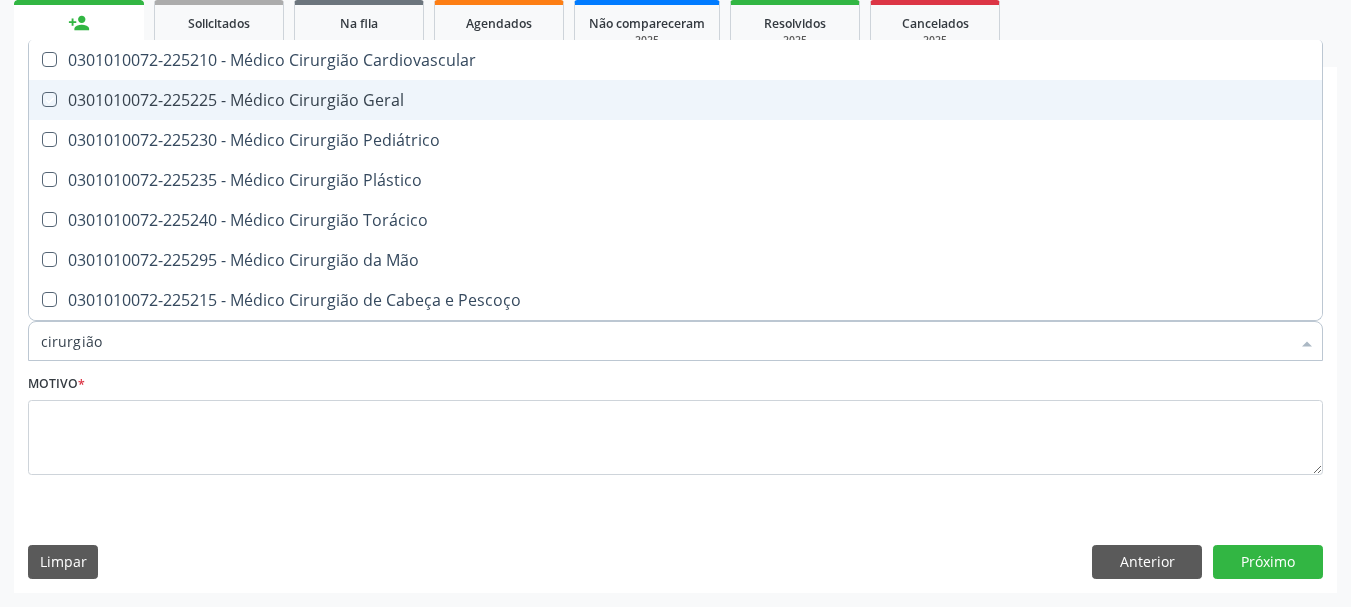 checkbox on "true" 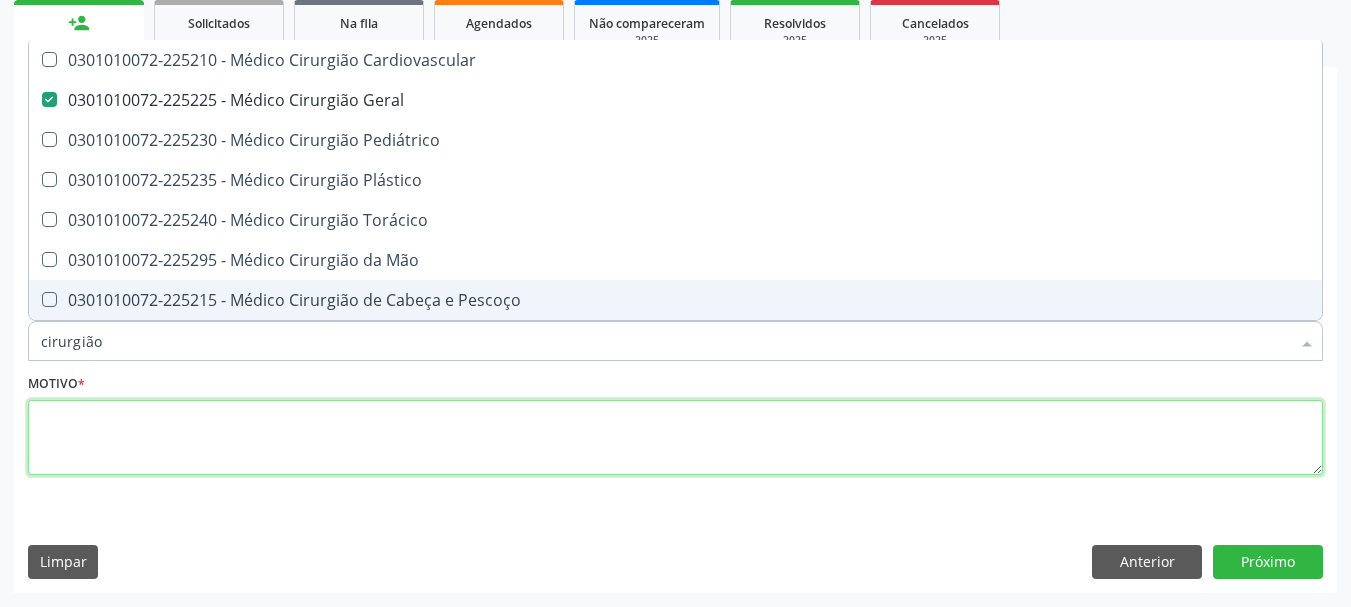 click at bounding box center (675, 438) 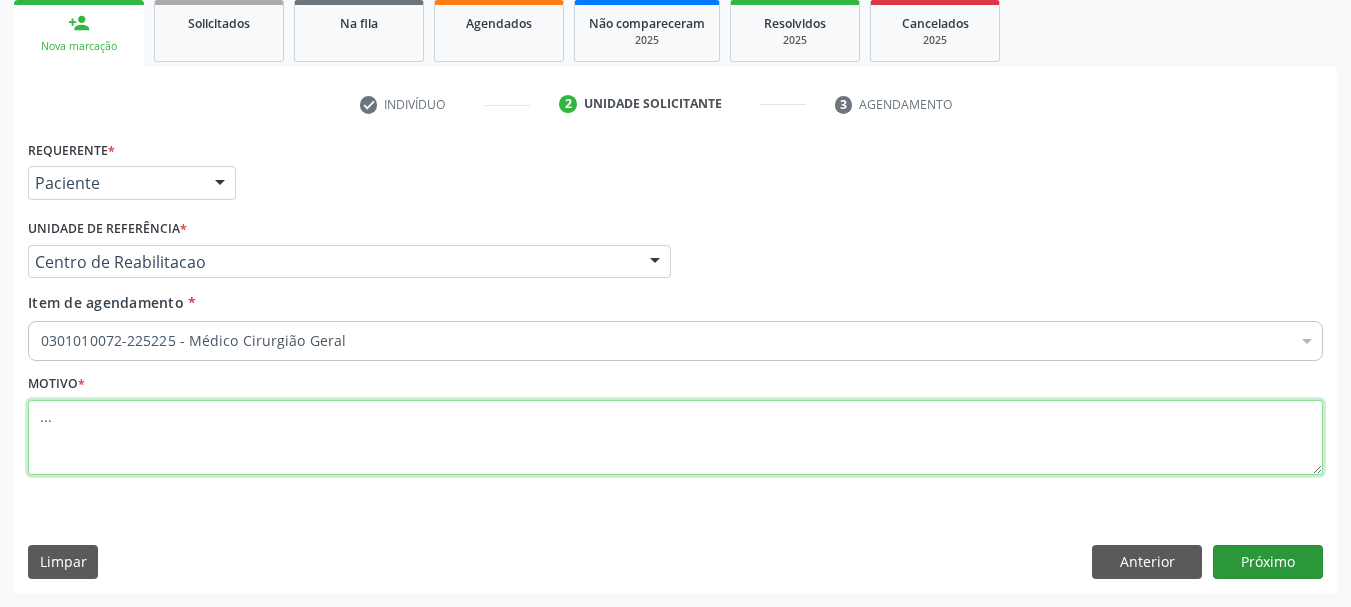 type on "..." 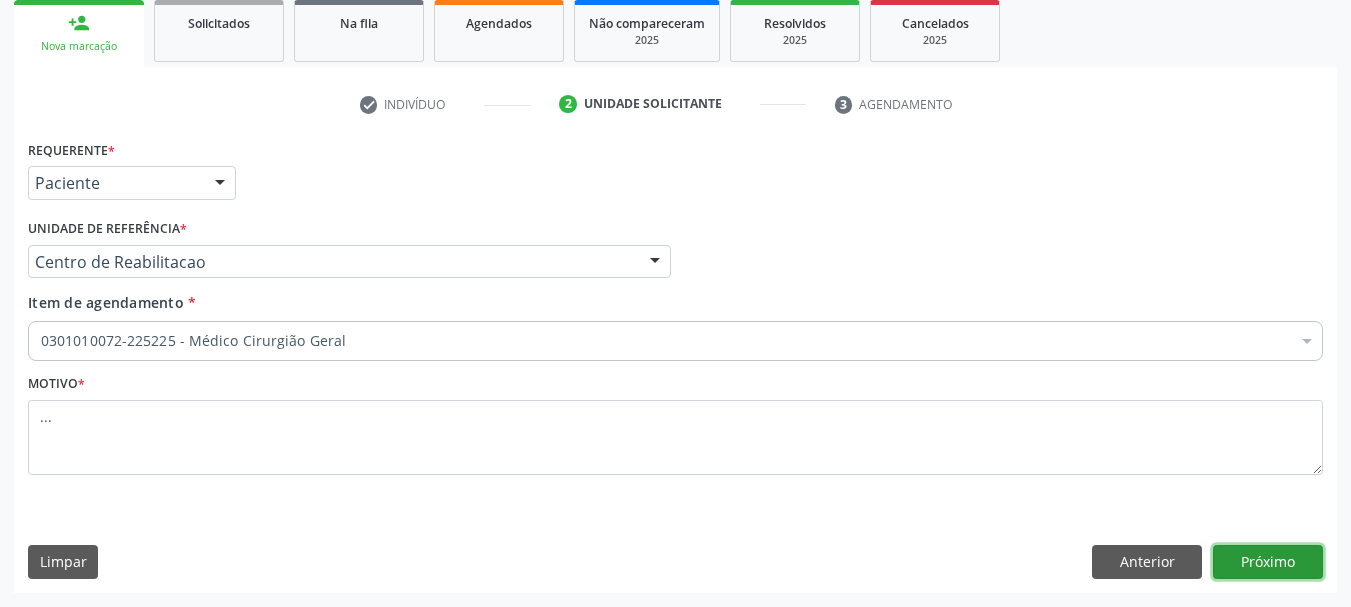 click on "Próximo" at bounding box center [1268, 562] 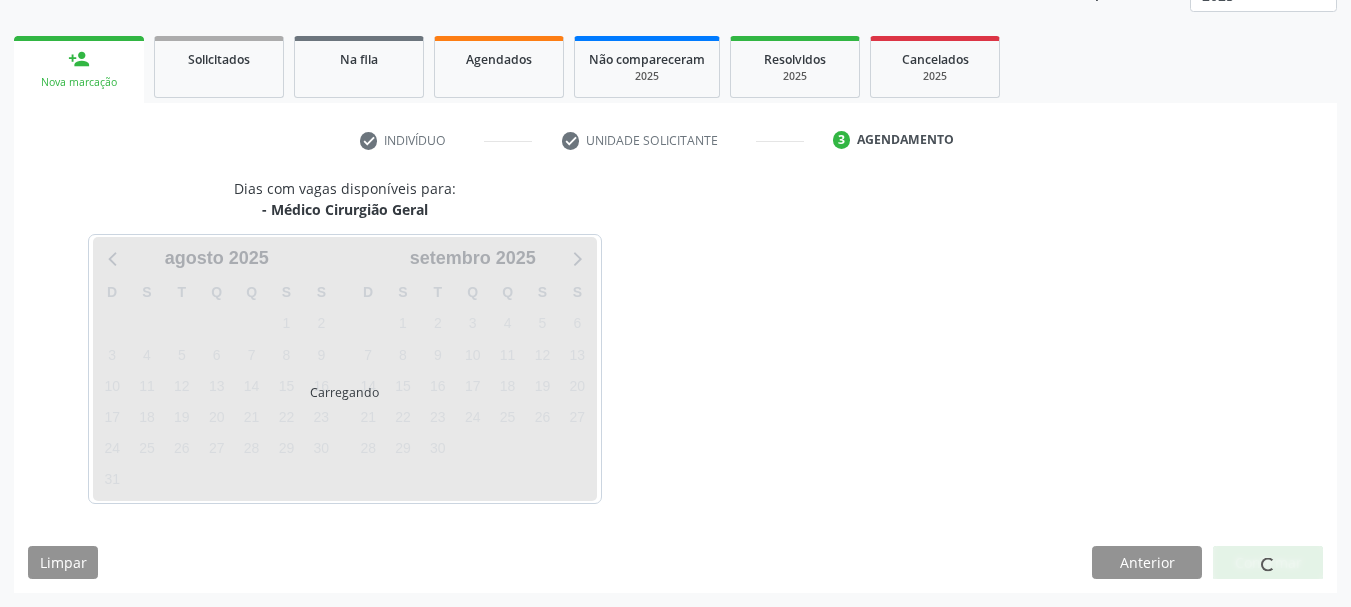 scroll, scrollTop: 263, scrollLeft: 0, axis: vertical 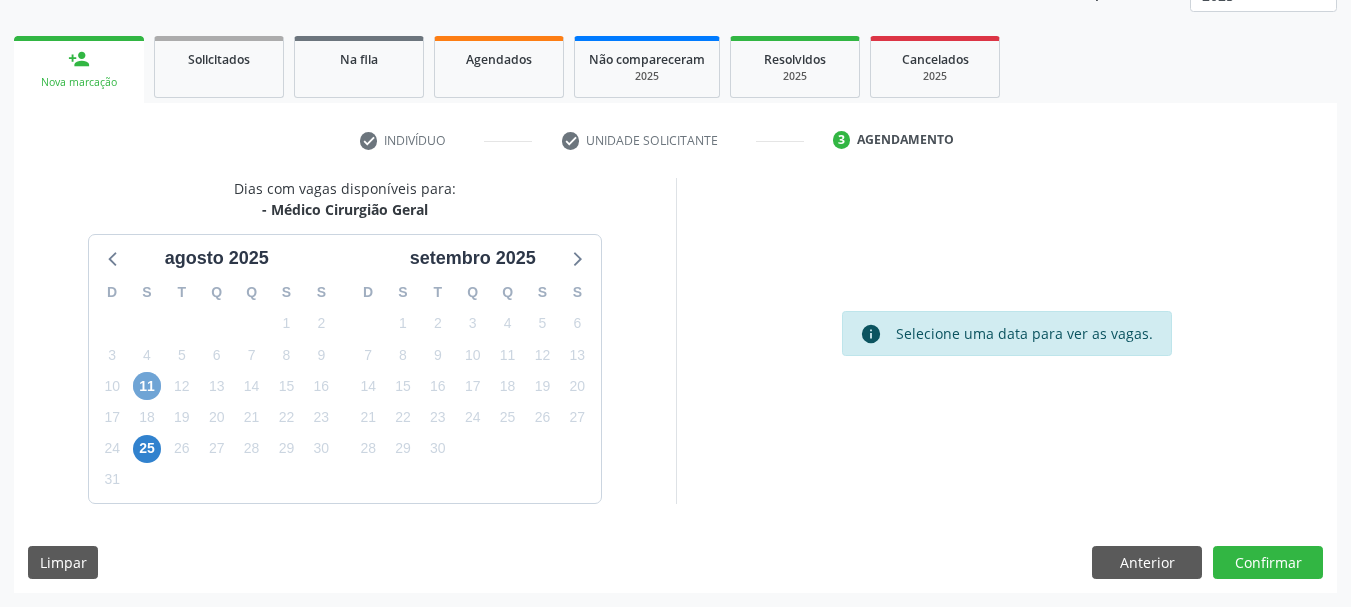 click on "11" at bounding box center (147, 386) 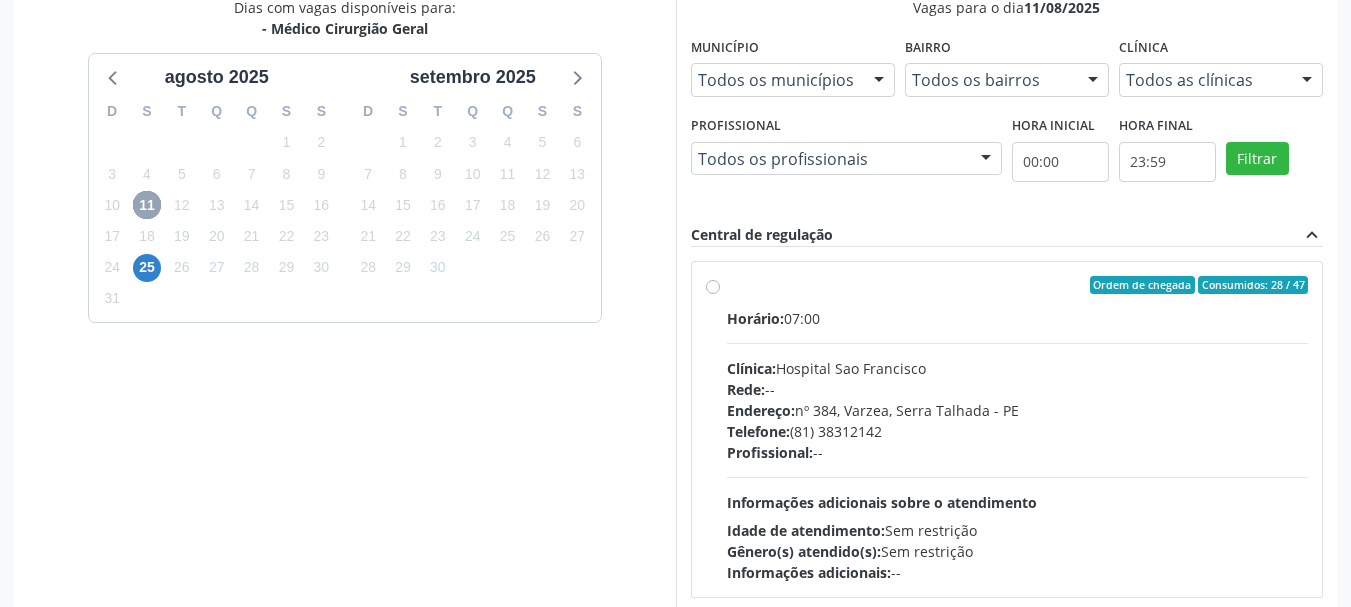 scroll, scrollTop: 463, scrollLeft: 0, axis: vertical 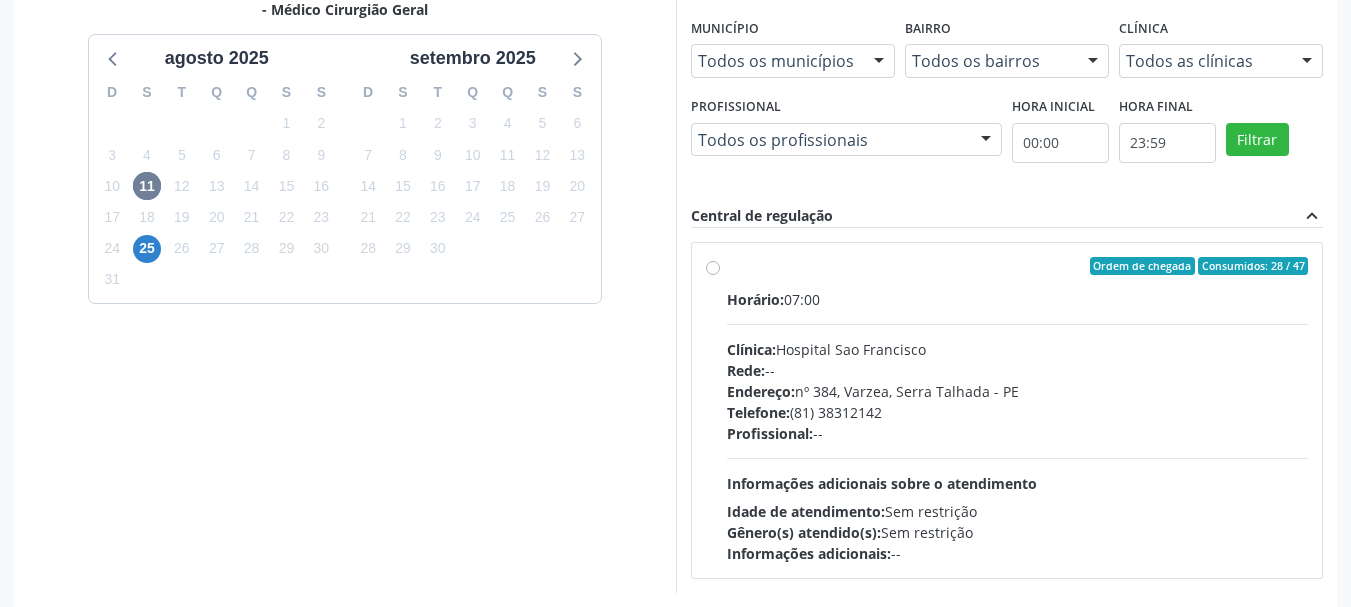 click on "Ordem de chegada
Consumidos: 28 / 47
Horário:   07:00
Clínica:  Hospital Sao Francisco
Rede:
--
Endereço:   nº 384, Varzea, Serra Talhada - PE
Telefone:   (81) 38312142
Profissional:
--
Informações adicionais sobre o atendimento
Idade de atendimento:
Sem restrição
Gênero(s) atendido(s):
Sem restrição
Informações adicionais:
--" at bounding box center [1007, 410] 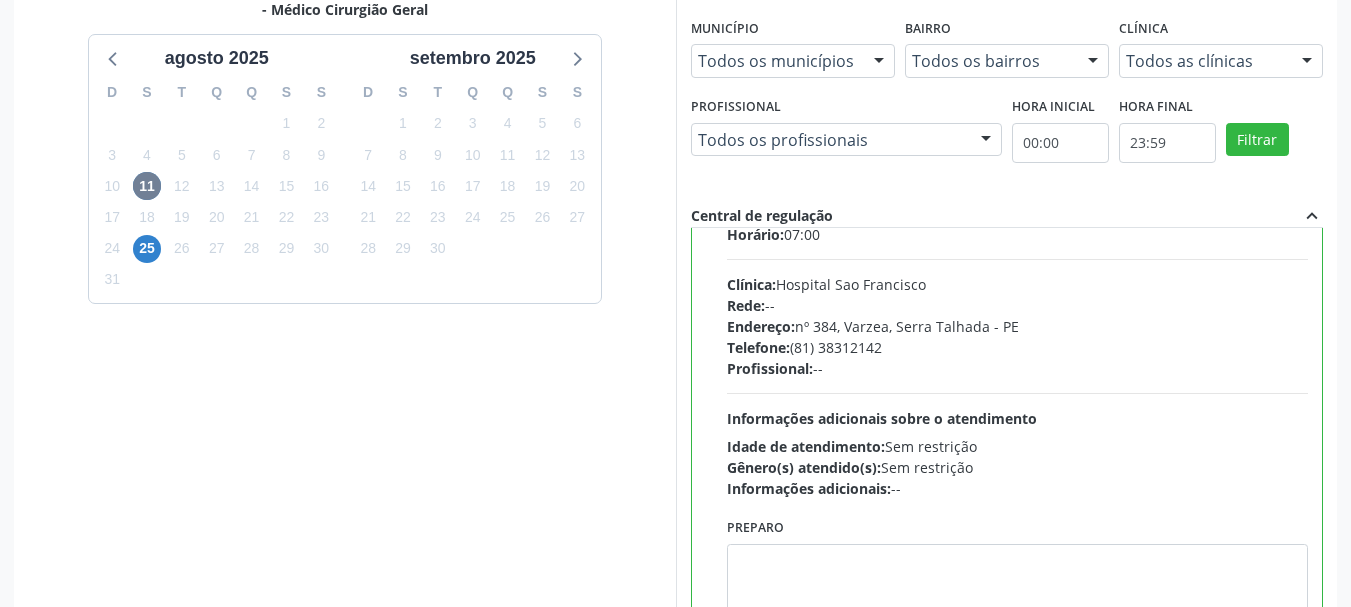 scroll, scrollTop: 99, scrollLeft: 0, axis: vertical 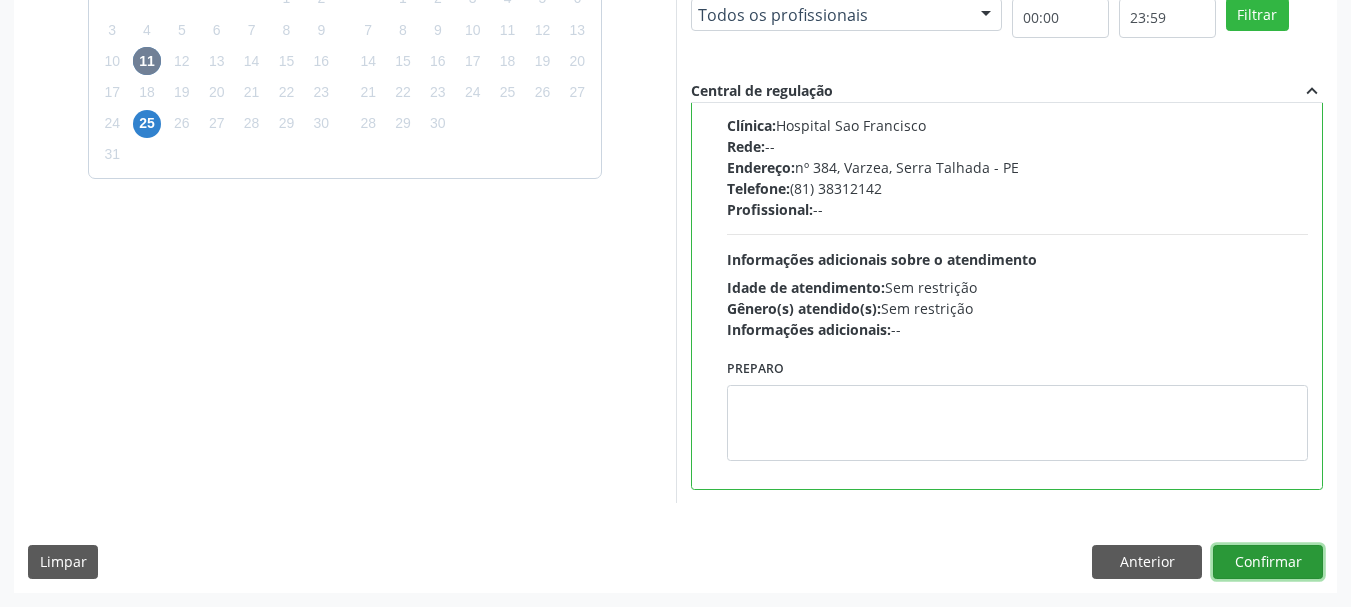 click on "Confirmar" at bounding box center [1268, 562] 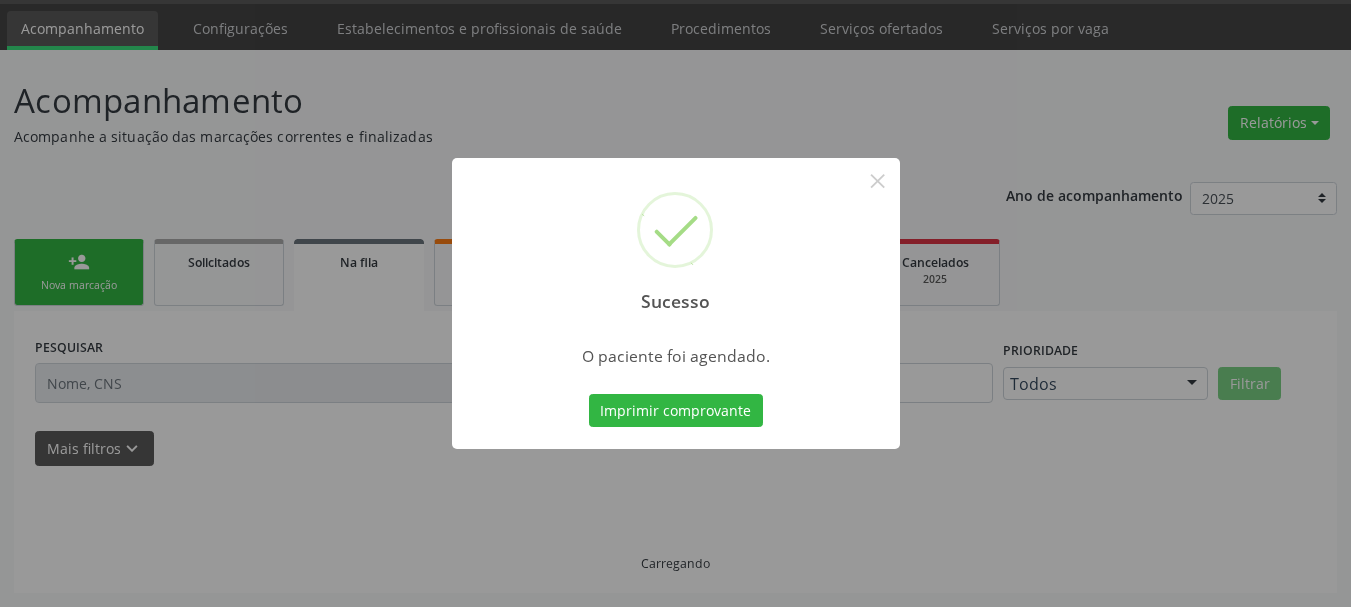 scroll, scrollTop: 60, scrollLeft: 0, axis: vertical 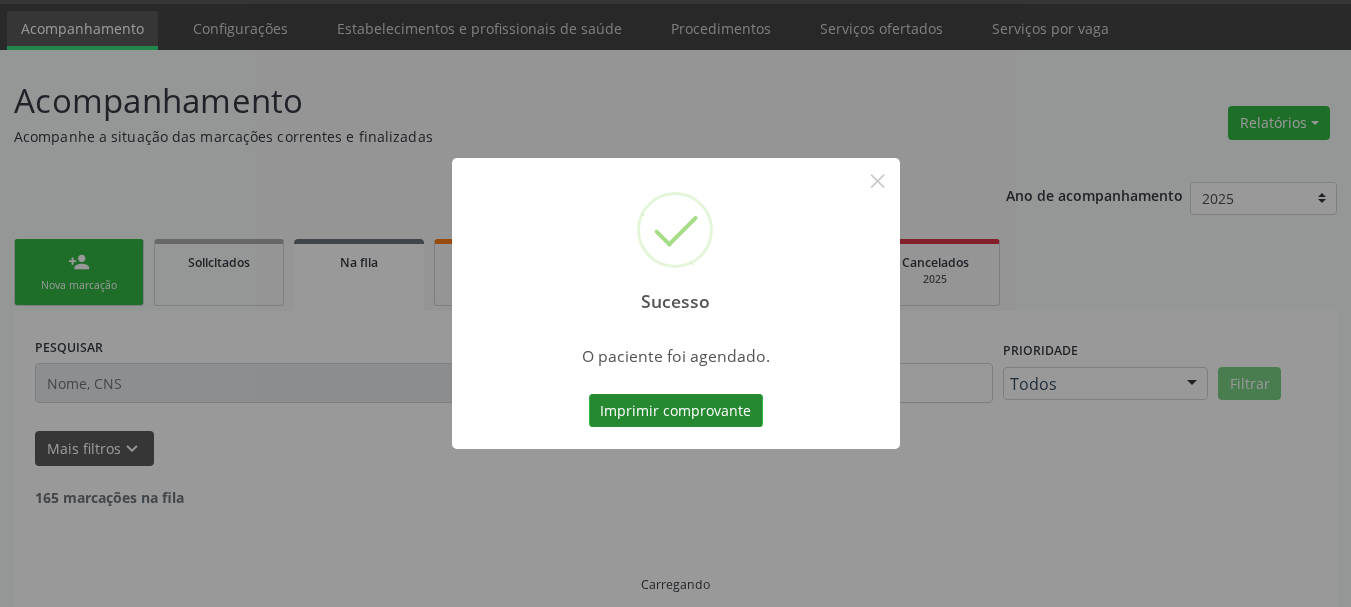 click on "Imprimir comprovante" at bounding box center (676, 411) 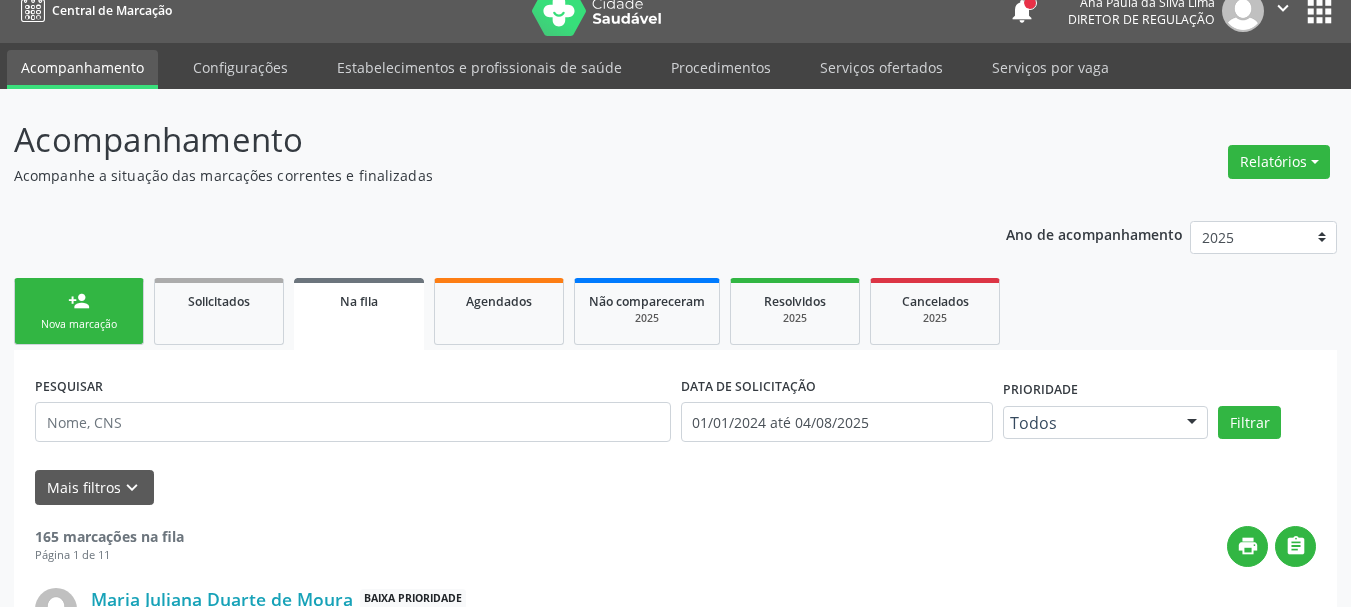 scroll, scrollTop: 0, scrollLeft: 0, axis: both 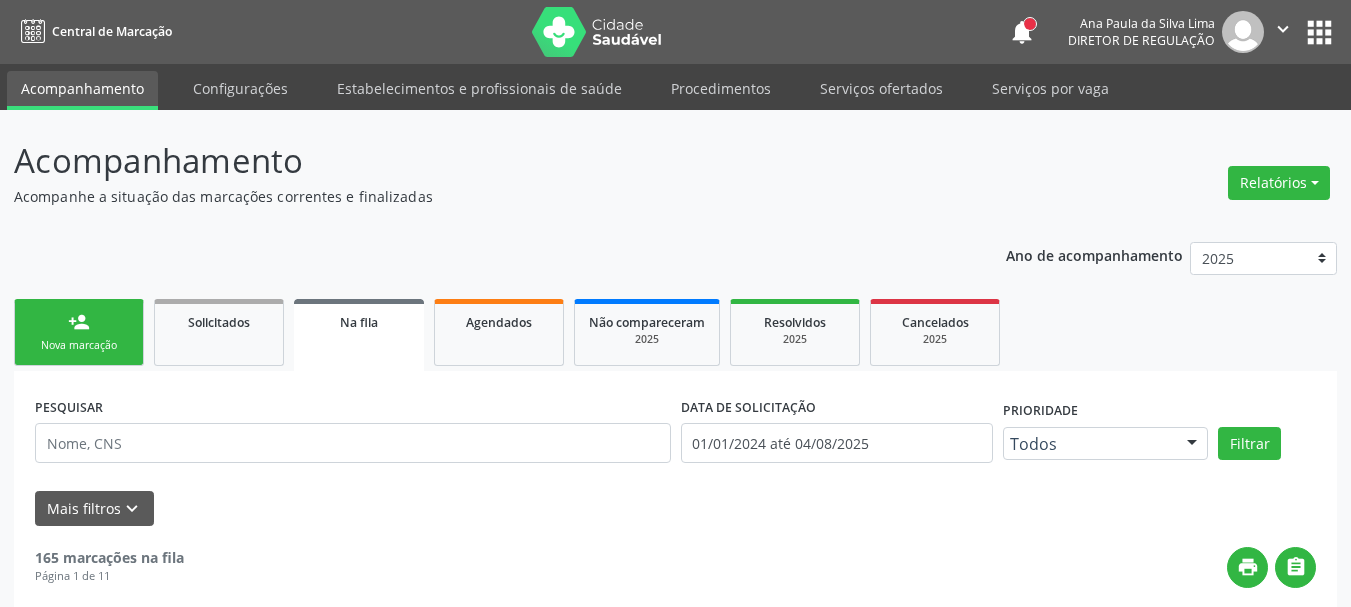 click on "apps" at bounding box center [1319, 32] 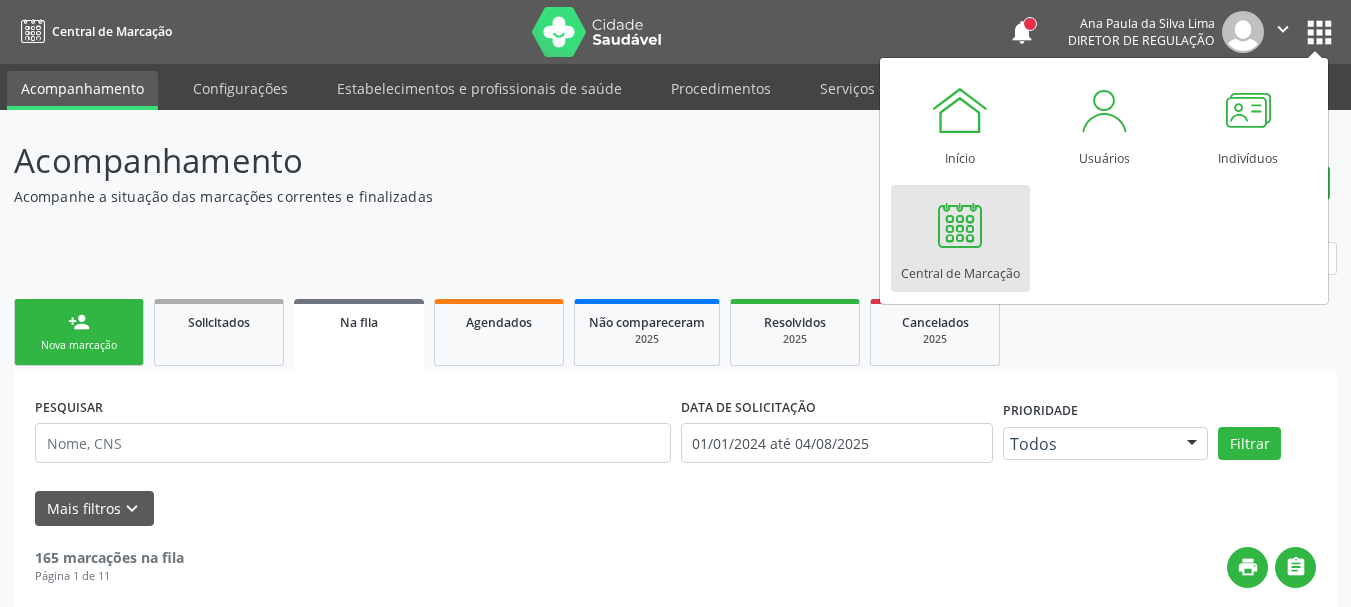 click at bounding box center [960, 225] 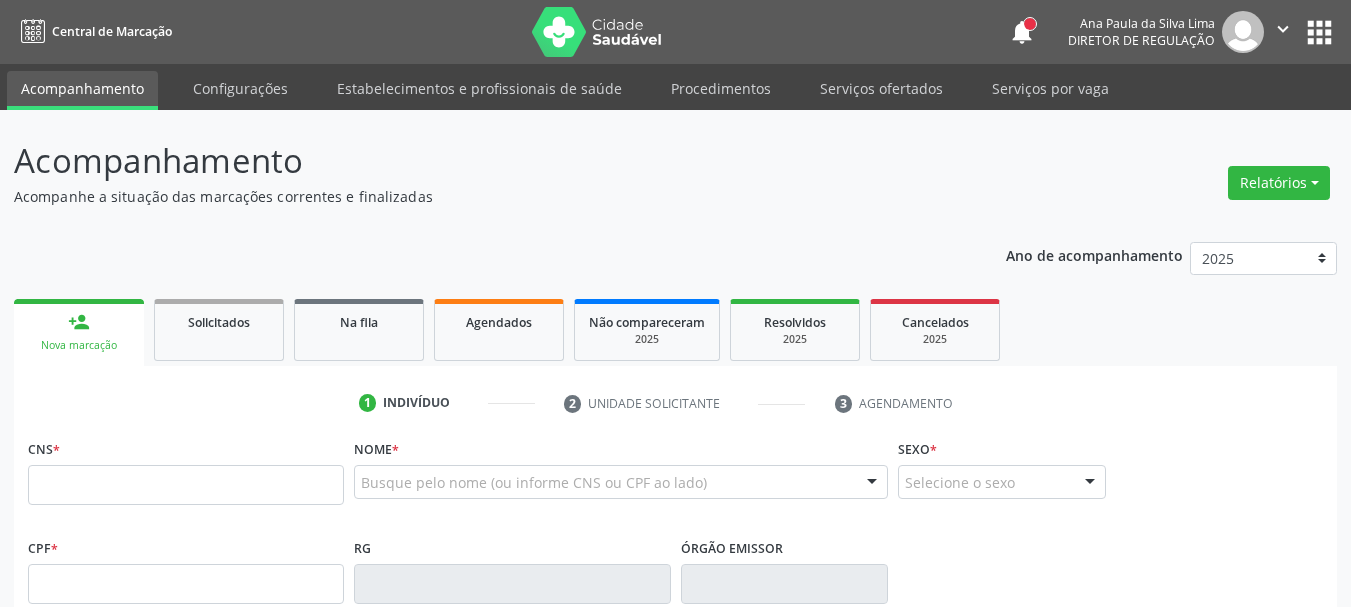 scroll, scrollTop: 0, scrollLeft: 0, axis: both 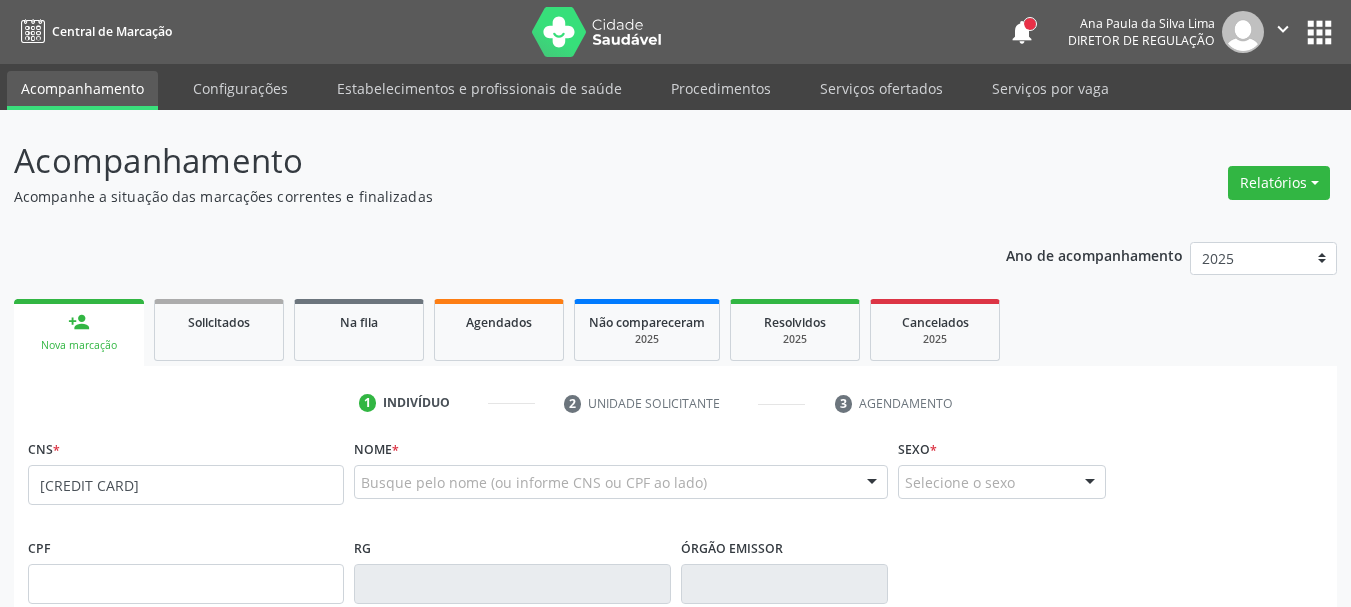 type on "[CREDIT CARD]" 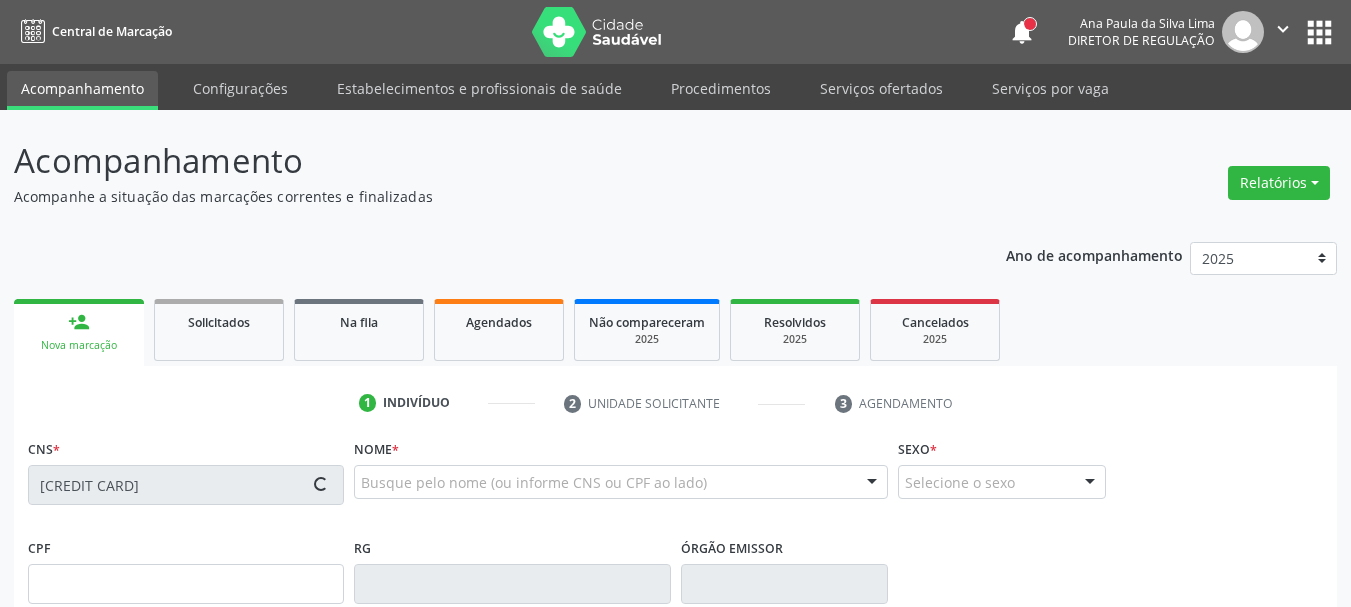 type on "[SSN]" 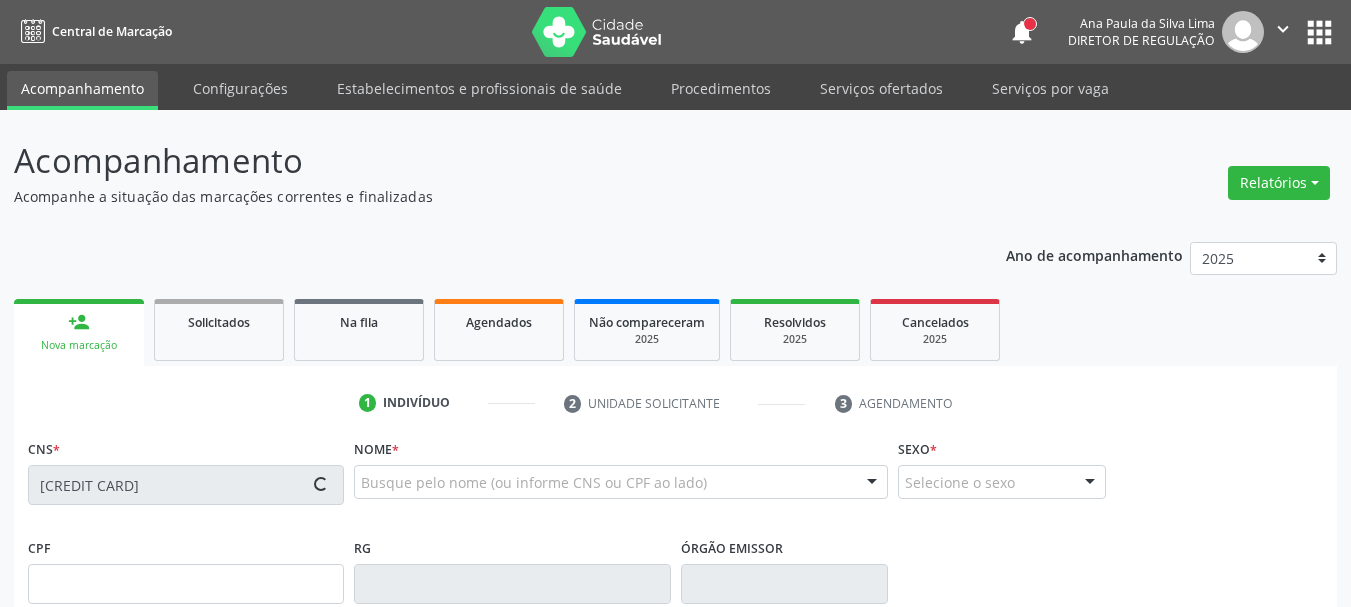 type on "[DATE]" 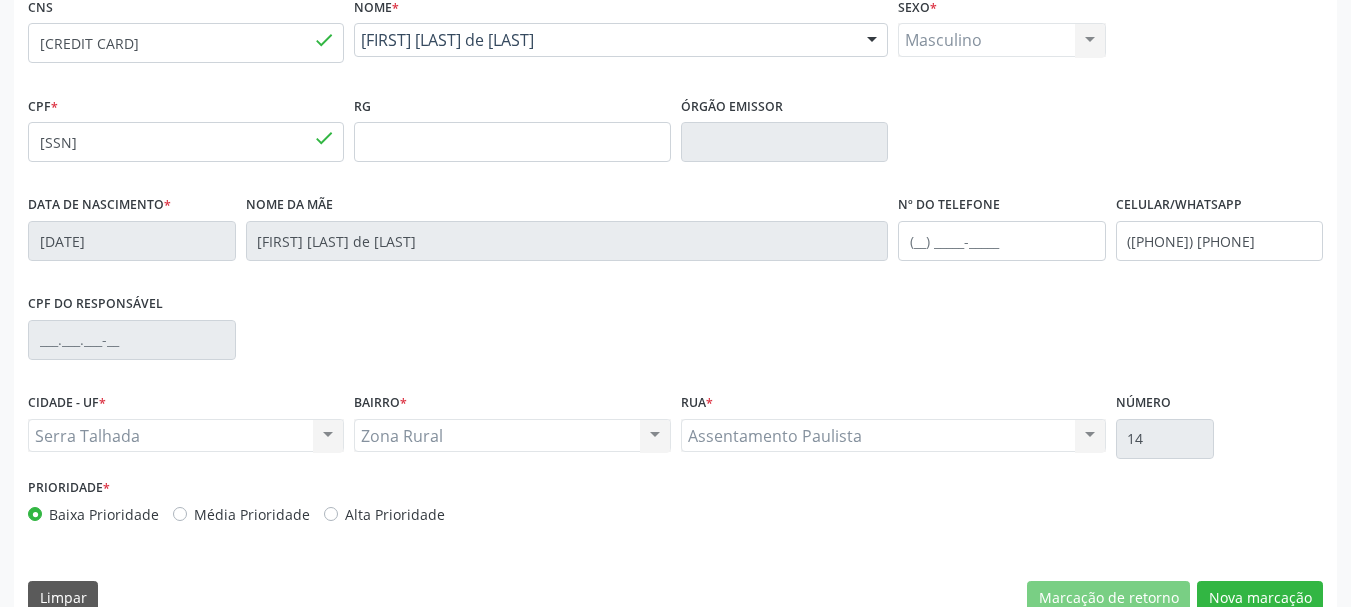 scroll, scrollTop: 477, scrollLeft: 0, axis: vertical 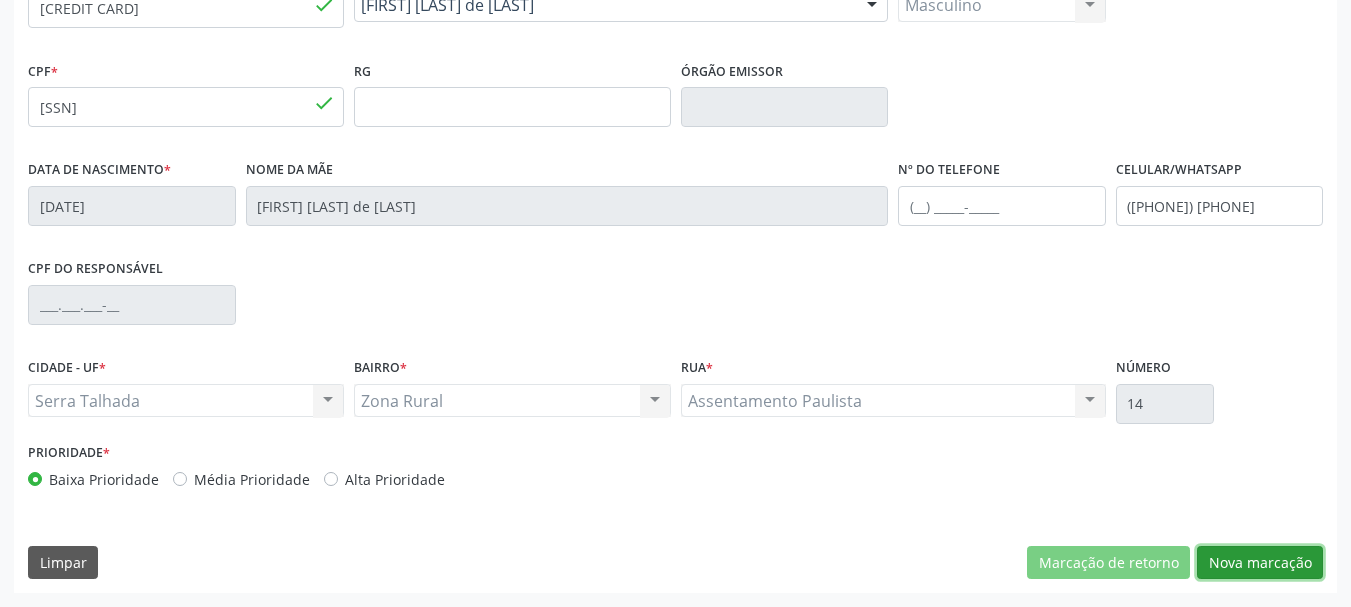 click on "Nova marcação" at bounding box center (1260, 563) 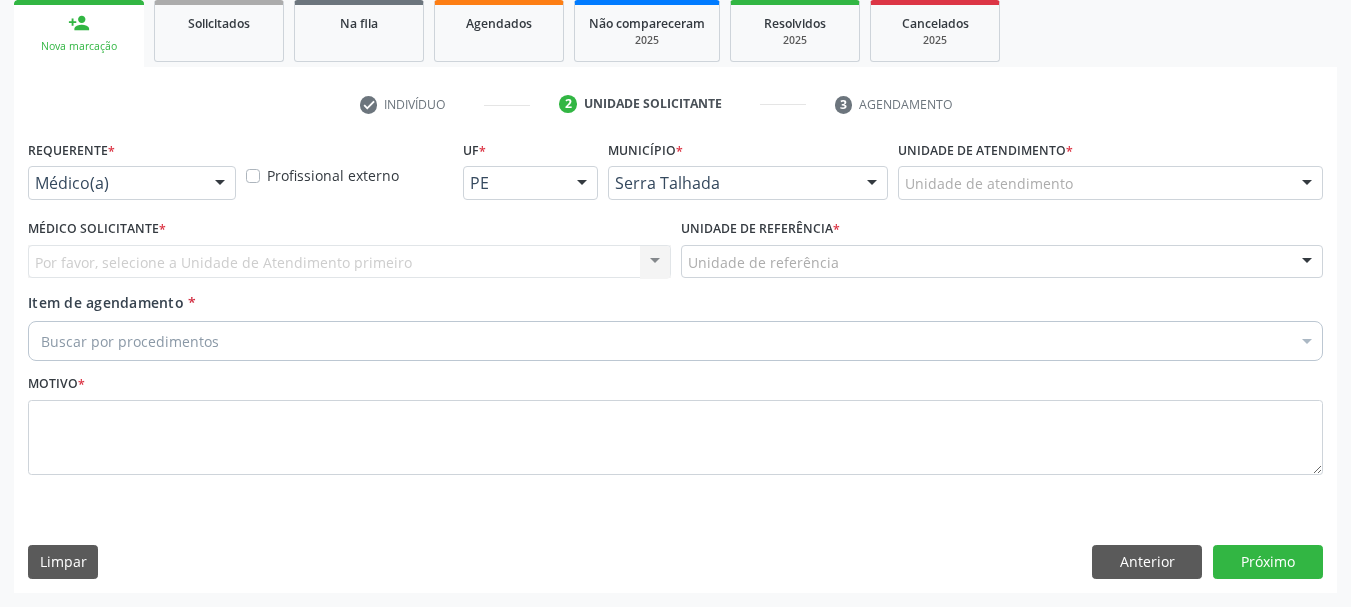 scroll, scrollTop: 299, scrollLeft: 0, axis: vertical 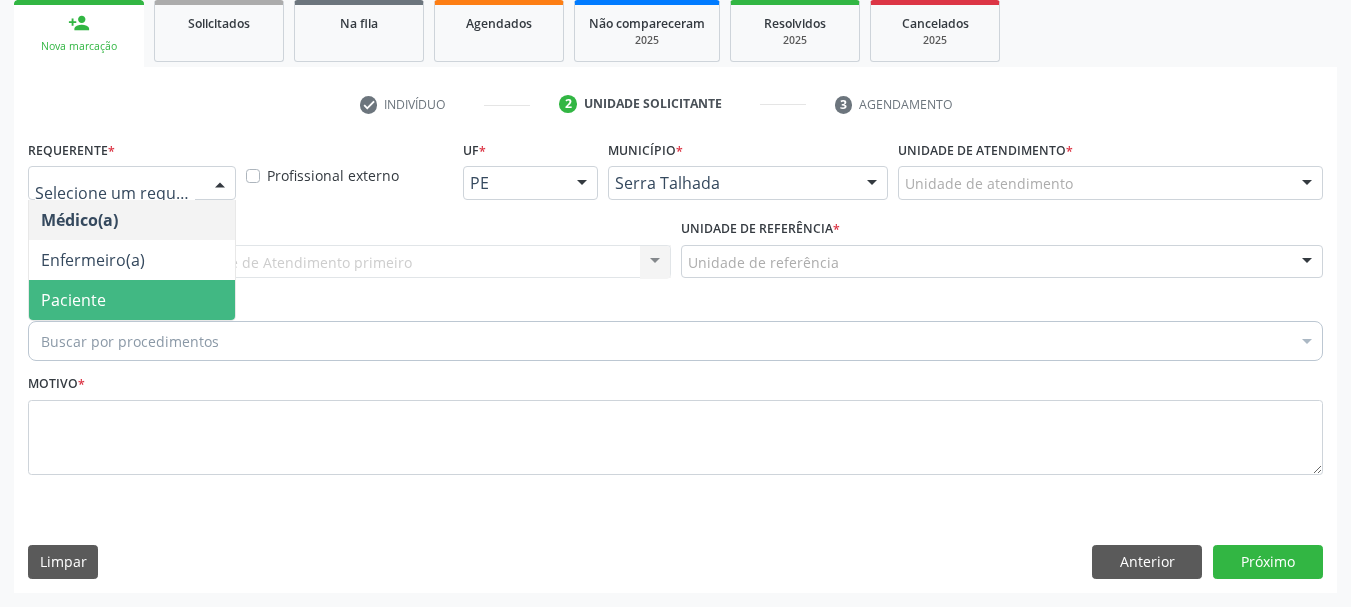 click on "Paciente" at bounding box center (73, 300) 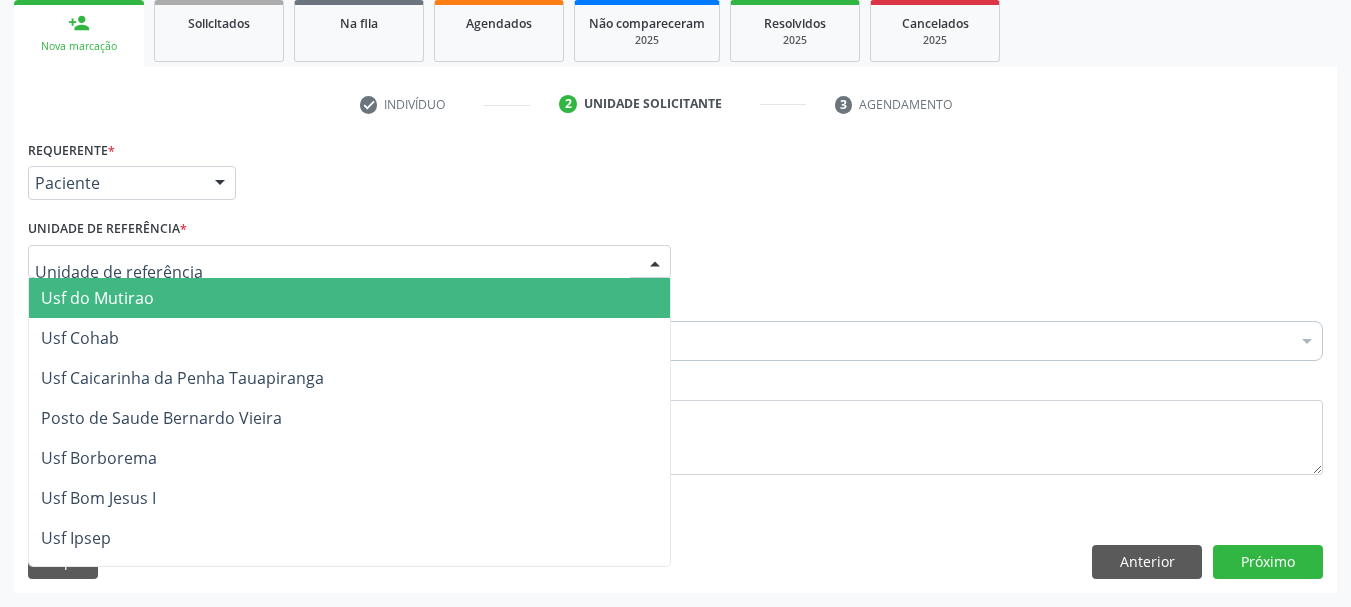 type on "x" 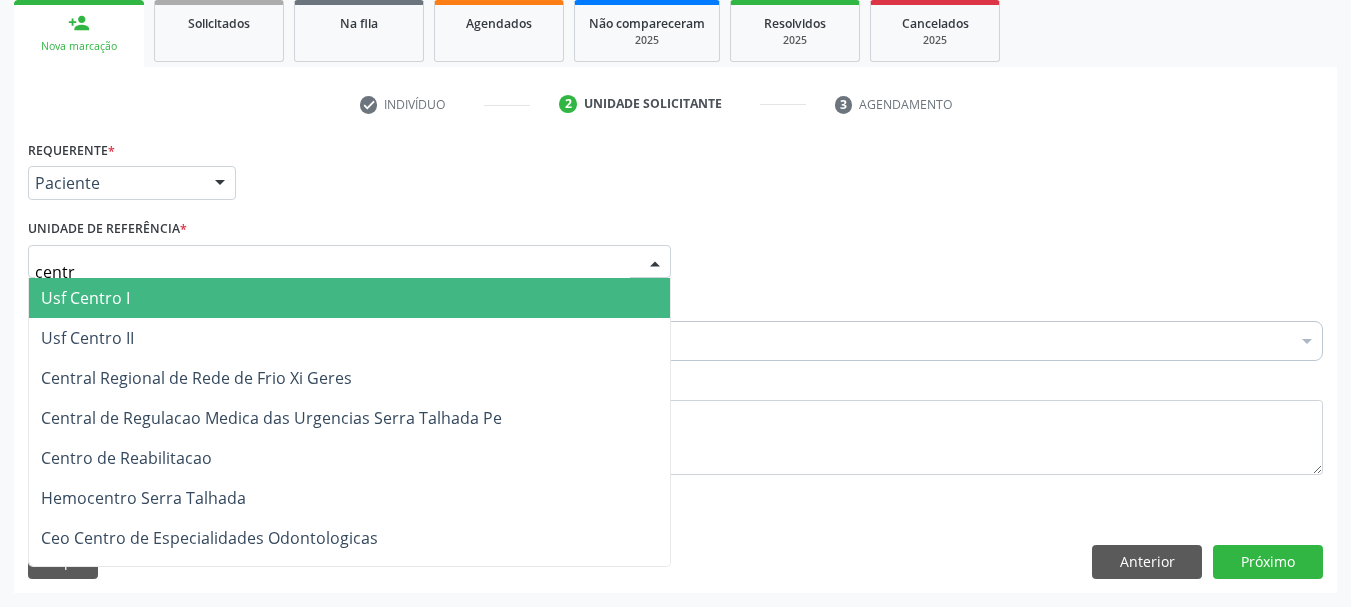 type on "centro" 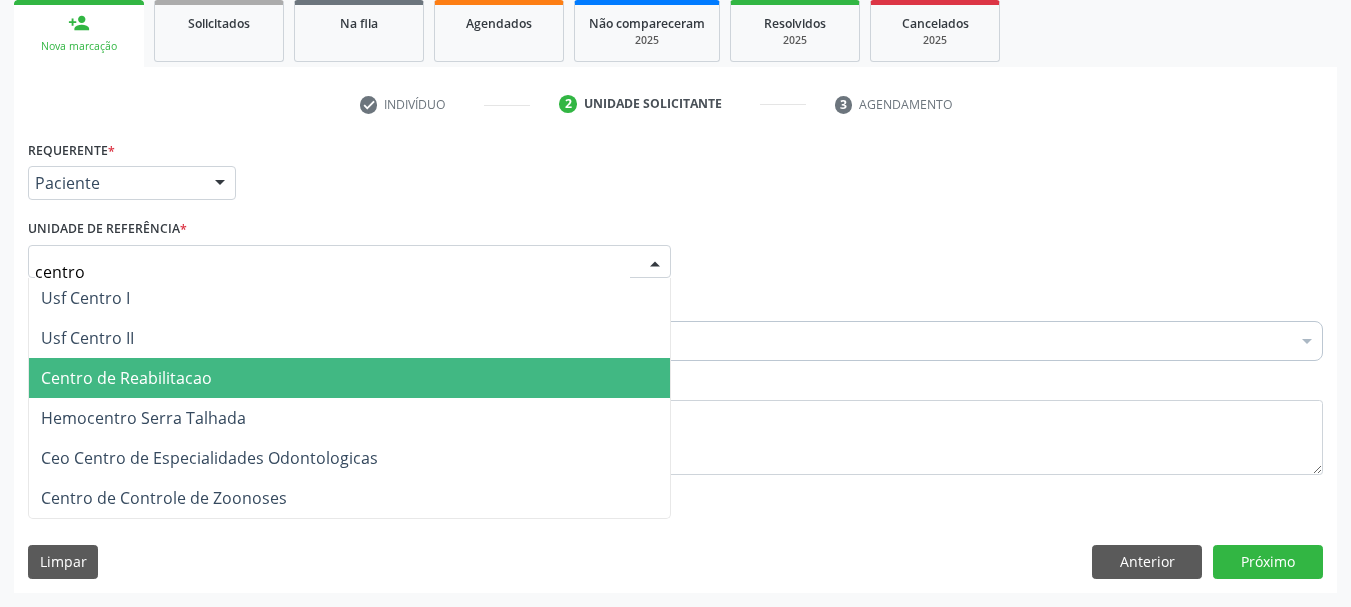 click on "Centro de Reabilitacao" at bounding box center [126, 378] 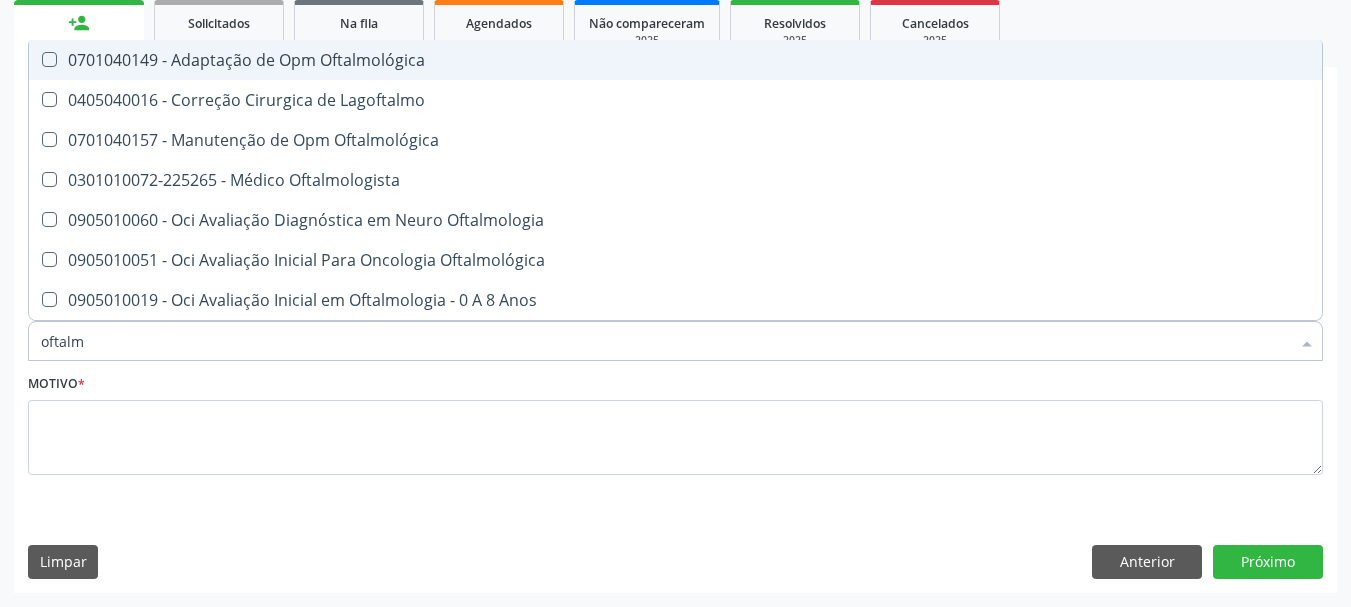 type on "oftalmo" 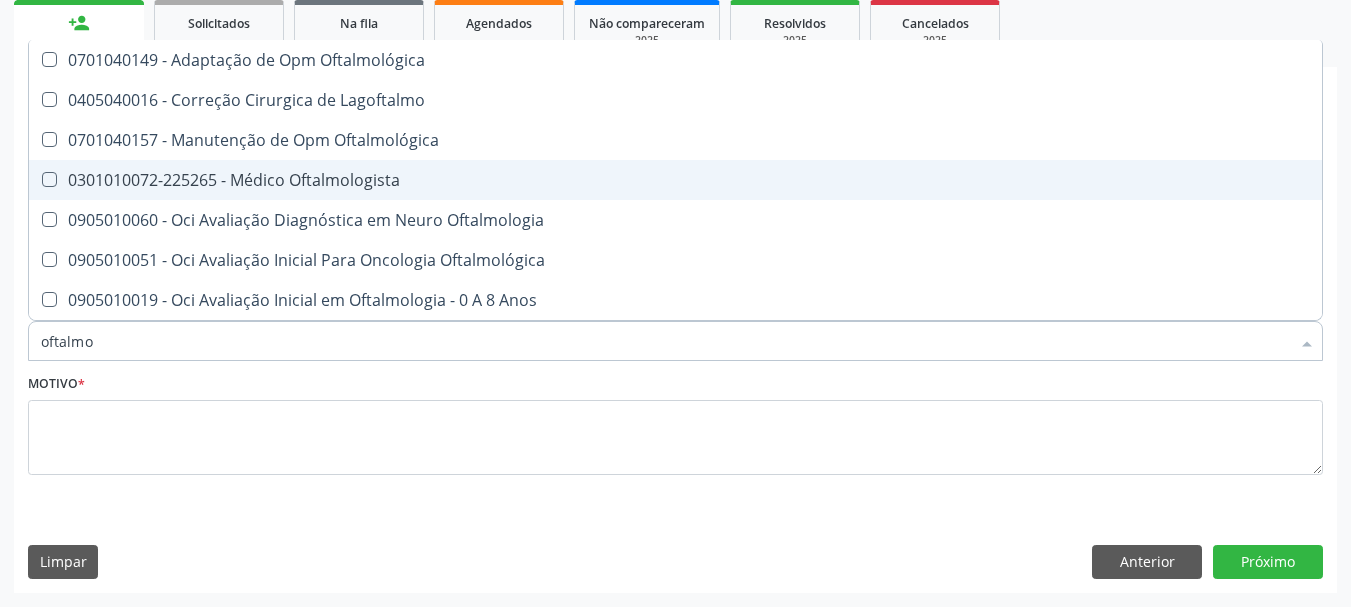scroll, scrollTop: 100, scrollLeft: 0, axis: vertical 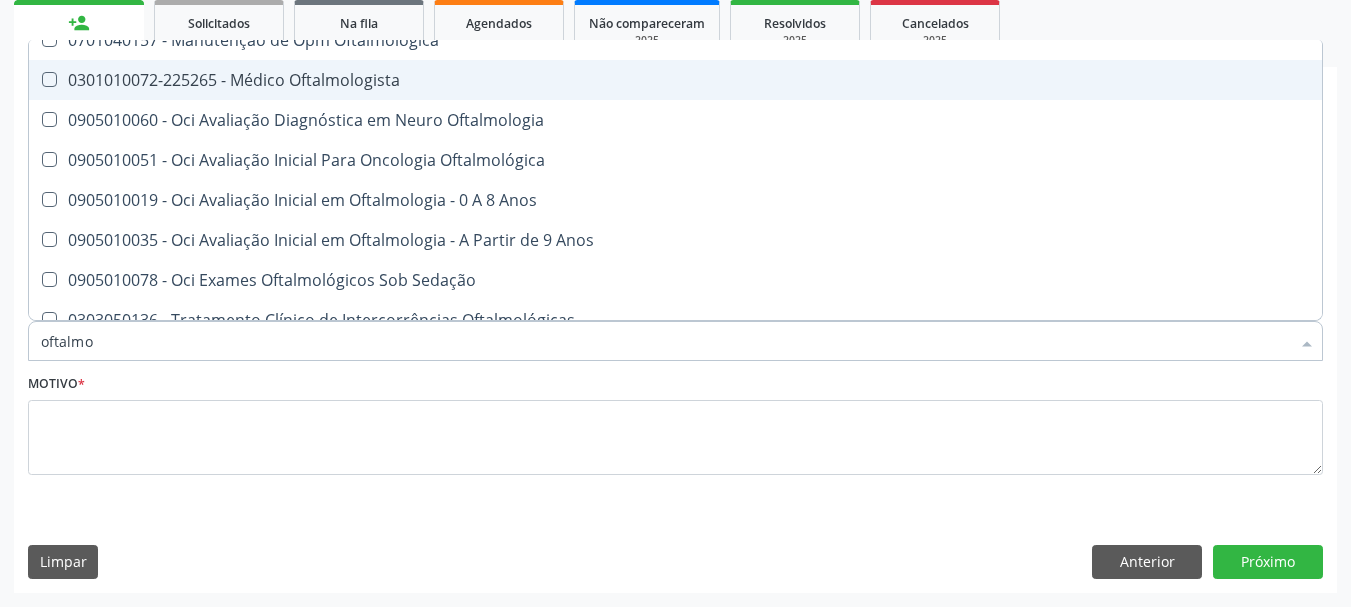 click on "0301010072-225265 - Médico Oftalmologista" at bounding box center [675, 80] 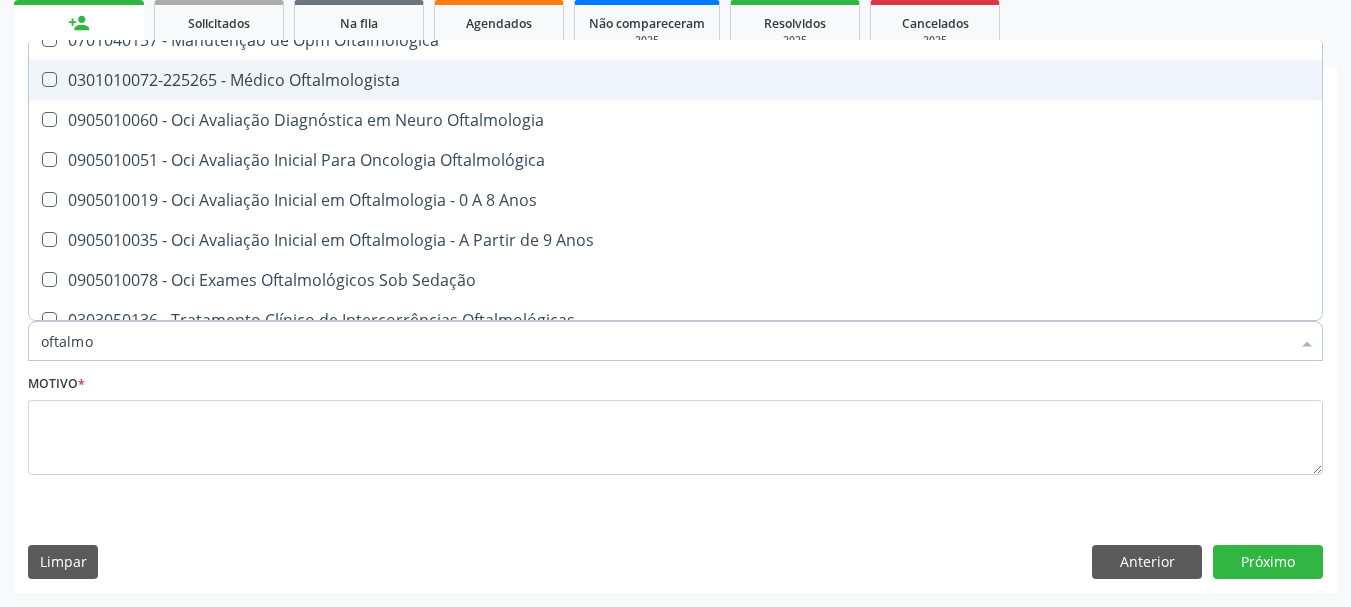 checkbox on "true" 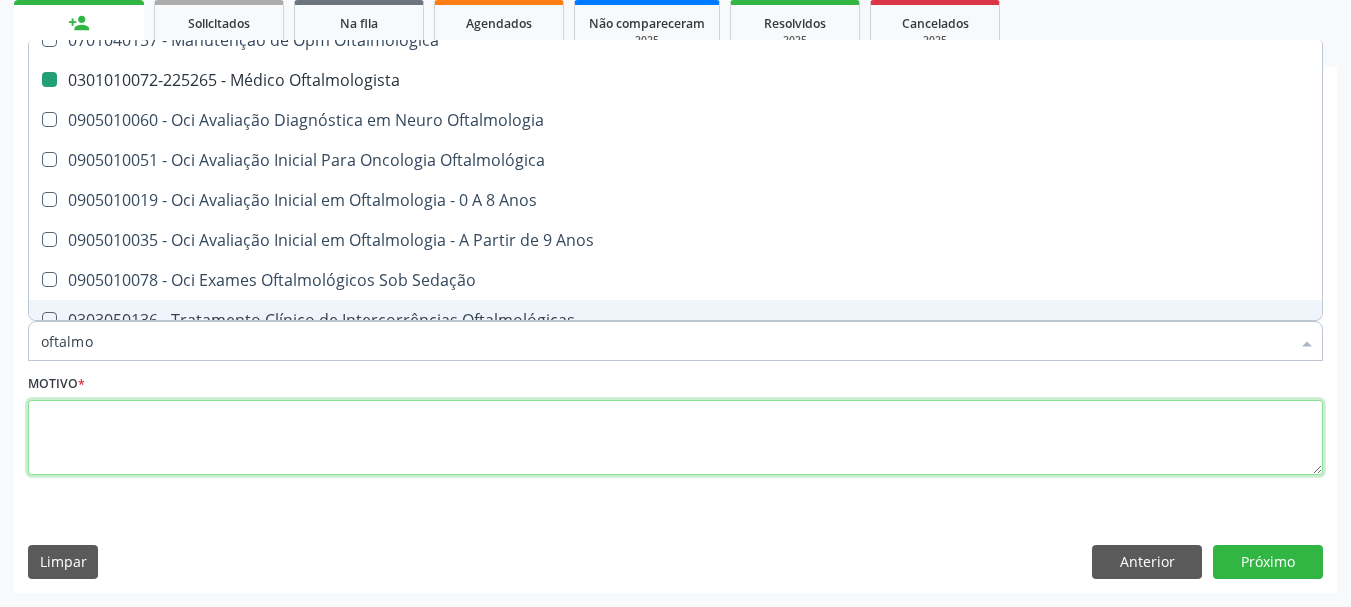 click at bounding box center [675, 438] 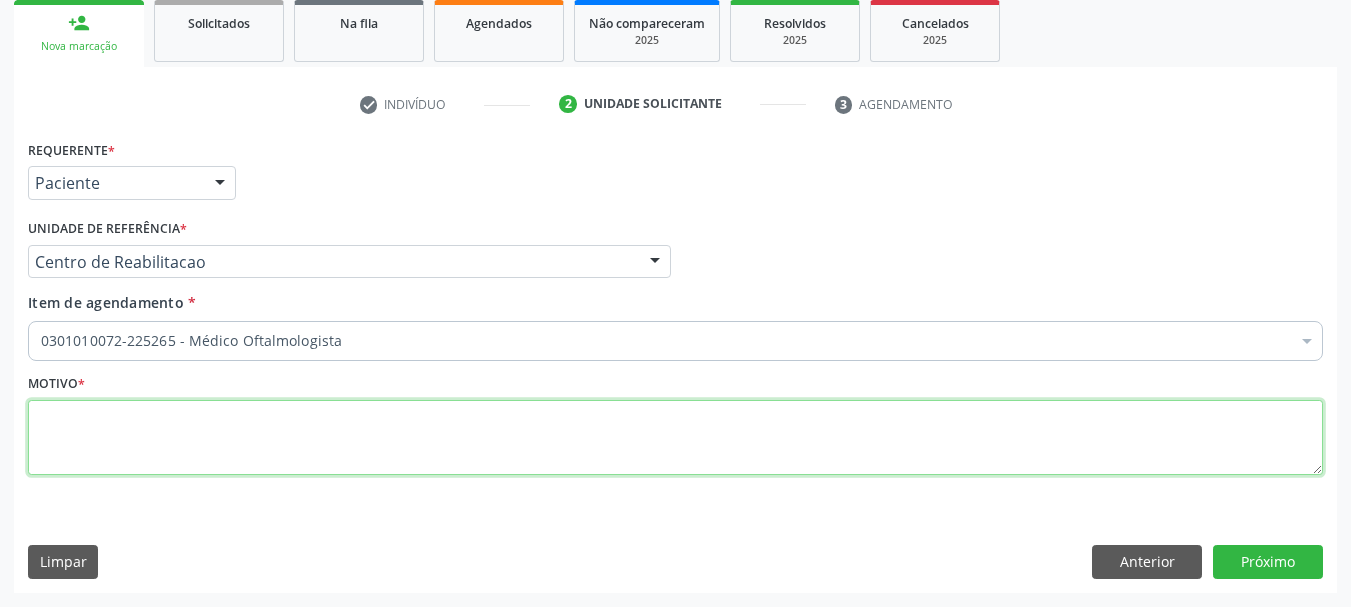 scroll, scrollTop: 0, scrollLeft: 0, axis: both 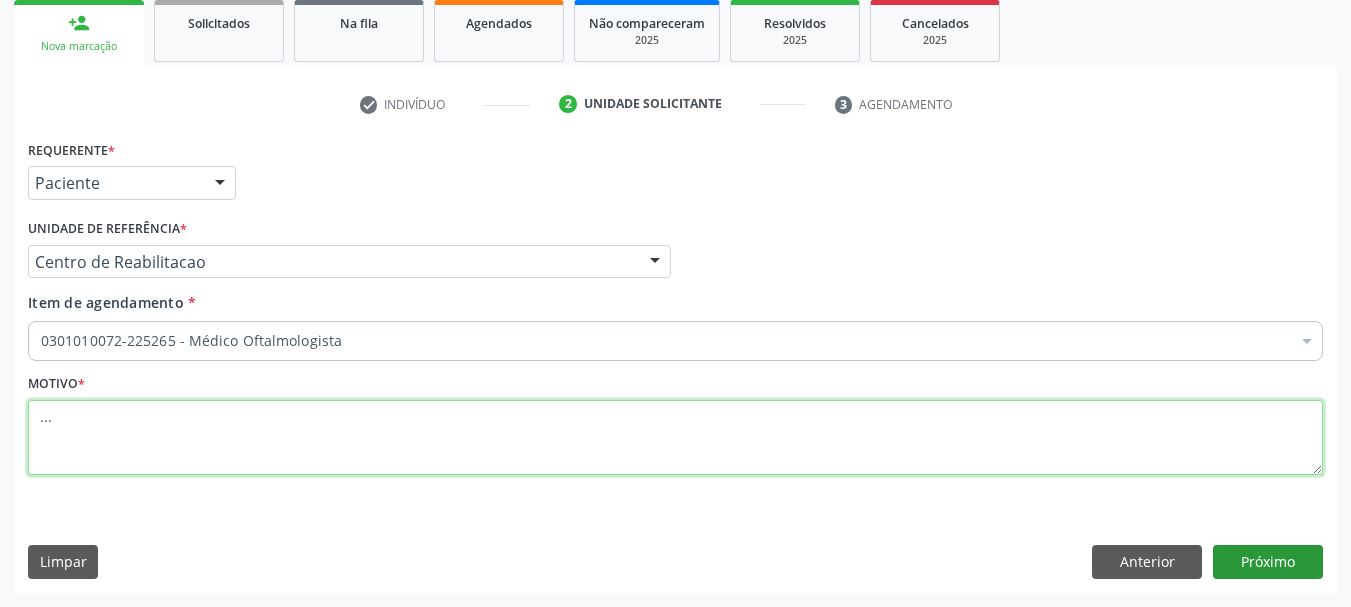 type on "..." 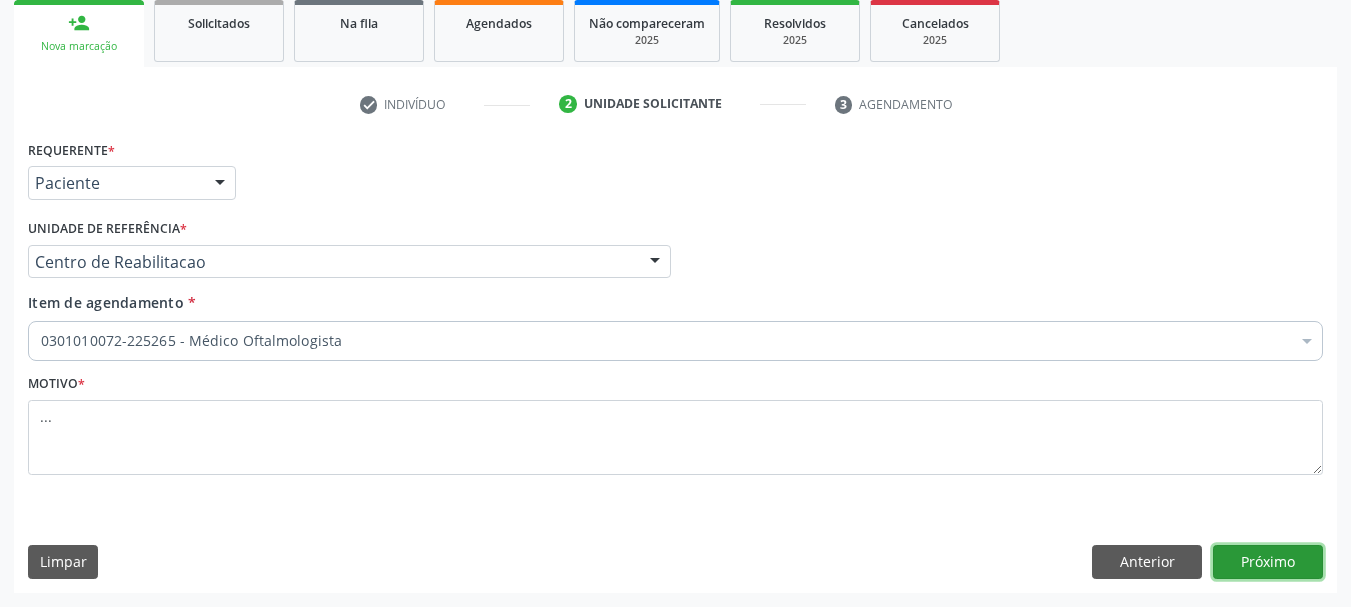 click on "Próximo" at bounding box center (1268, 562) 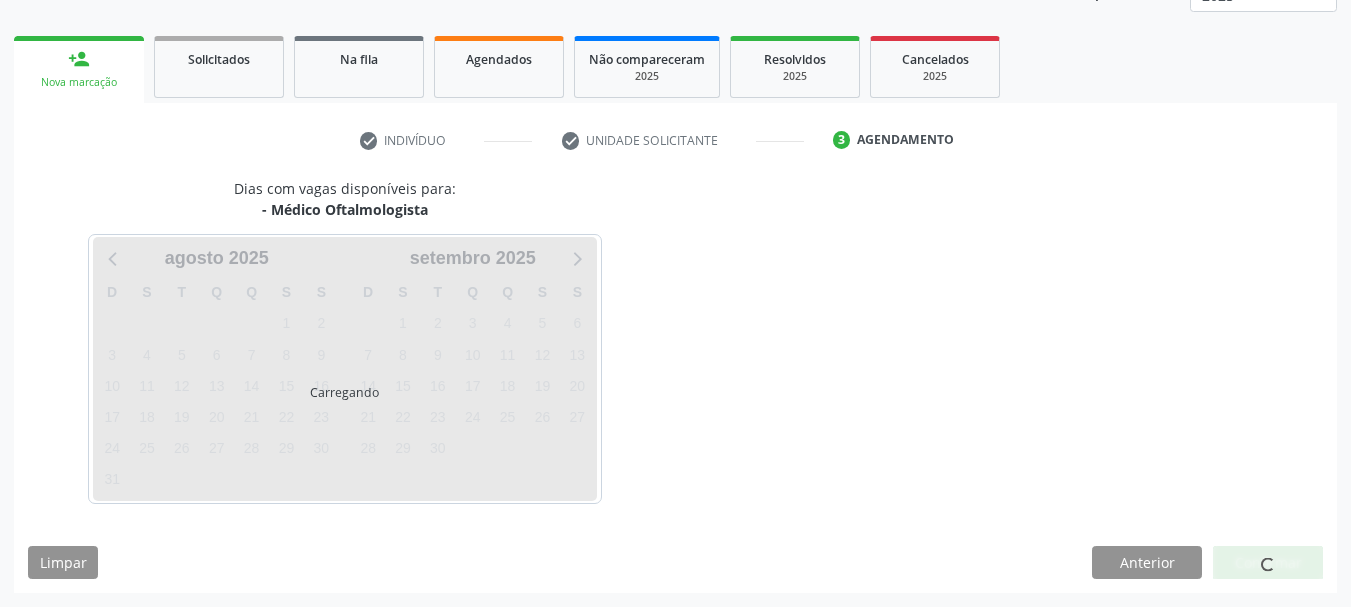 scroll, scrollTop: 263, scrollLeft: 0, axis: vertical 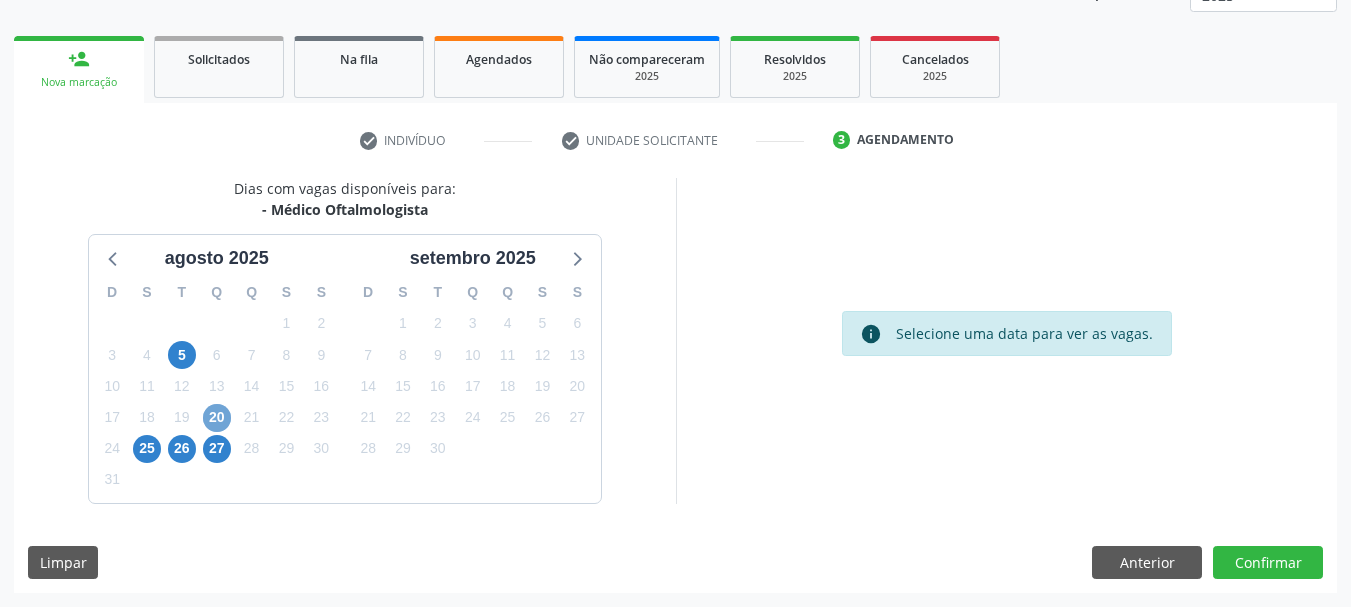 click on "20" at bounding box center (217, 418) 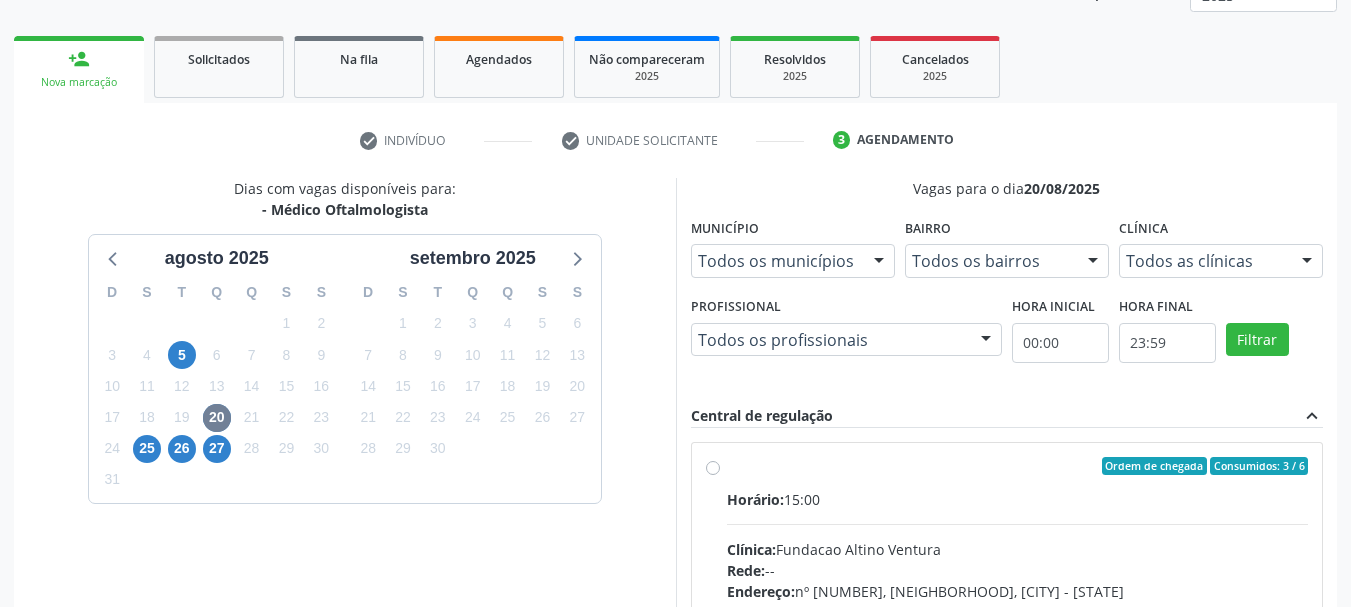 click on "Ordem de chegada
Consumidos: 3 / 6
Horário:   15:00
Clínica:  Fundacao Altino Ventura
Rede:
--
Endereço:   nº [NUMBER], [NEIGHBORHOOD], [CITY] - [STATE]
Telefone:   --
Profissional:
[FIRST] [LAST] [LAST] [LAST]
Informações adicionais sobre o atendimento
Idade de atendimento:
de 0 a 120 anos
Gênero(s) atendido(s):
Masculino e Feminino
Informações adicionais:
--" at bounding box center (1018, 610) 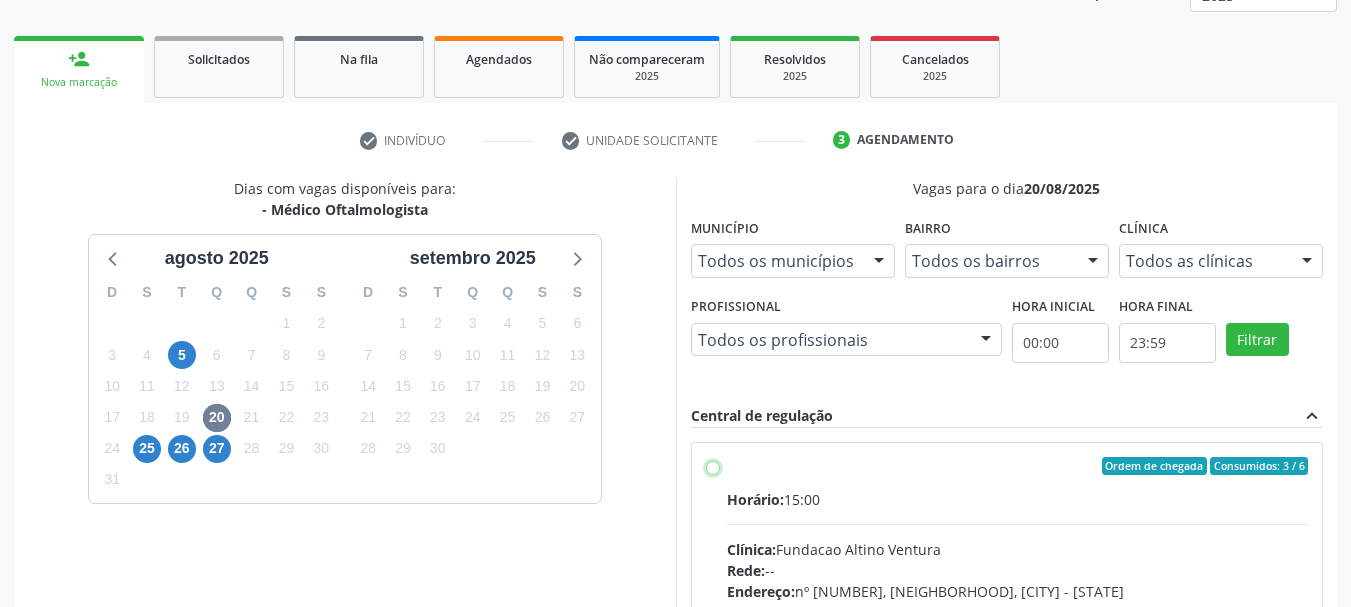 radio on "true" 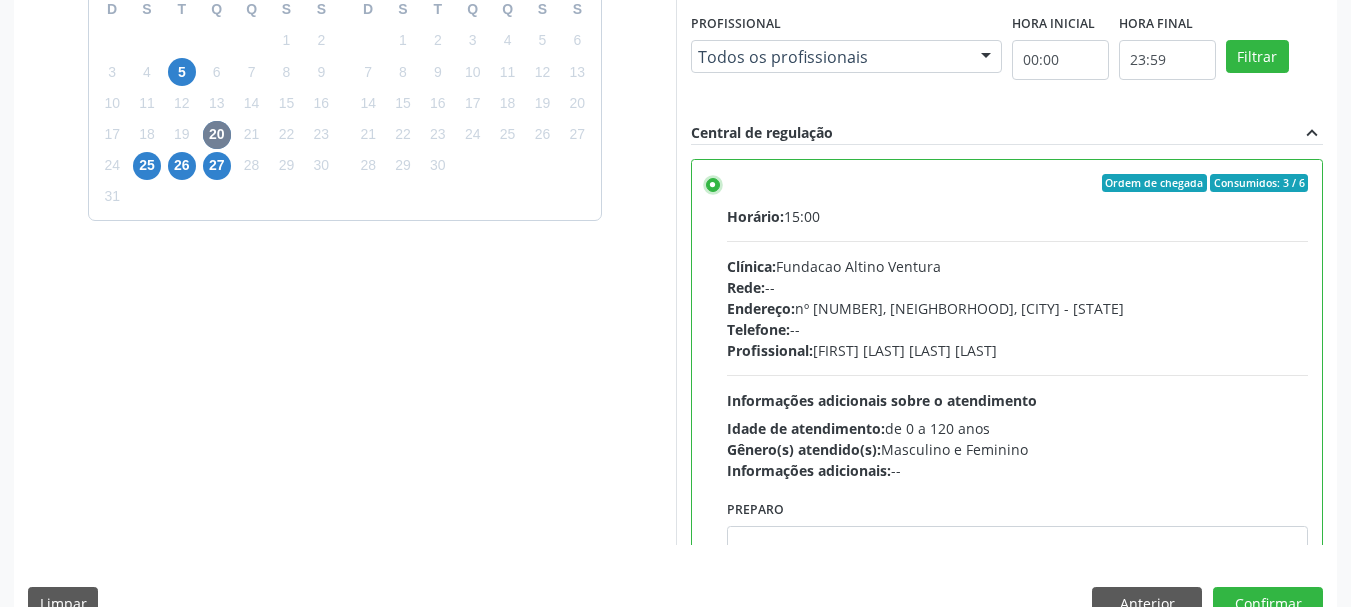 scroll, scrollTop: 588, scrollLeft: 0, axis: vertical 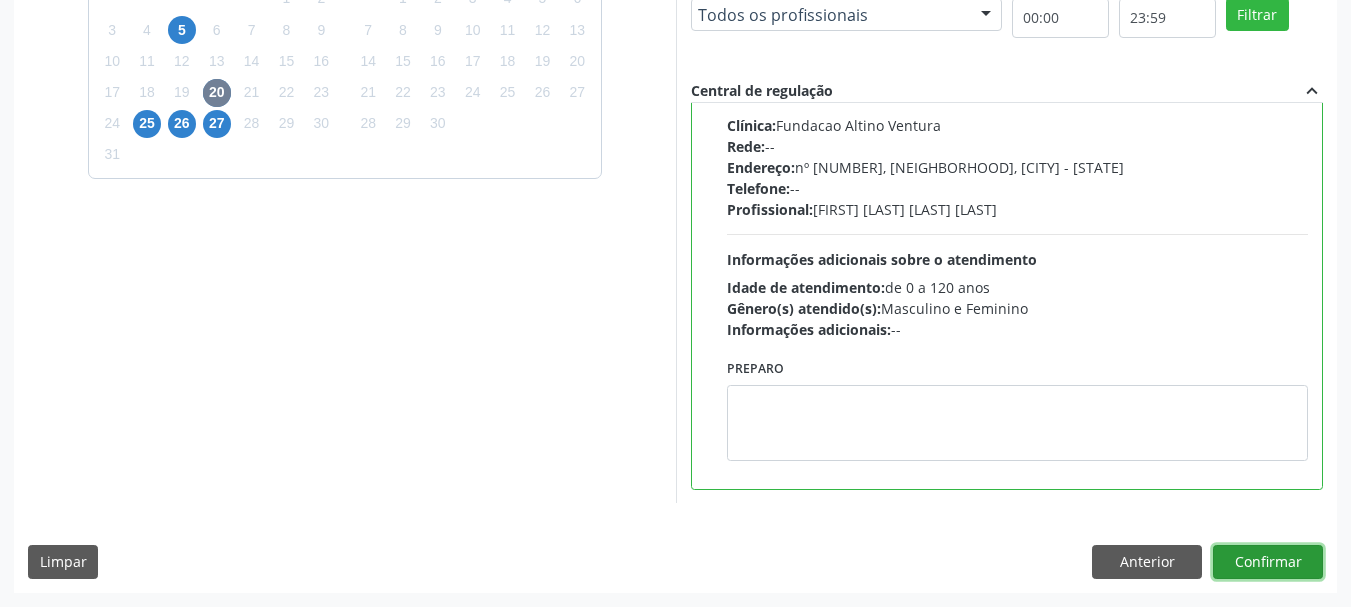 click on "Confirmar" at bounding box center (1268, 562) 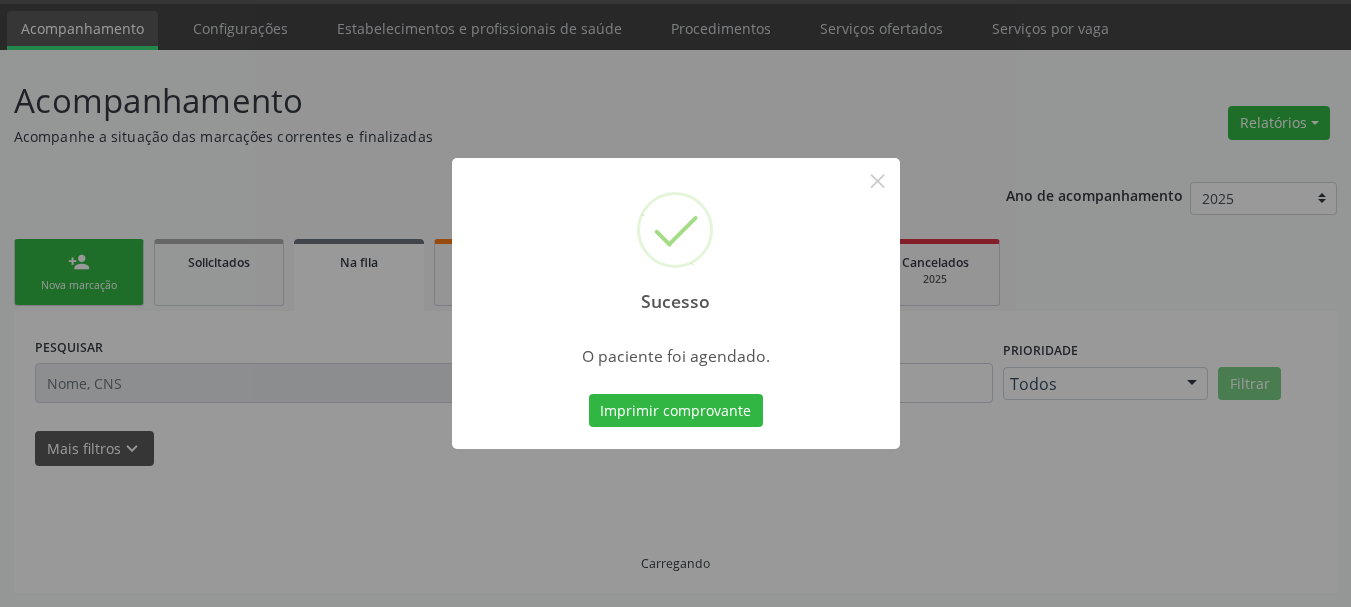 scroll, scrollTop: 60, scrollLeft: 0, axis: vertical 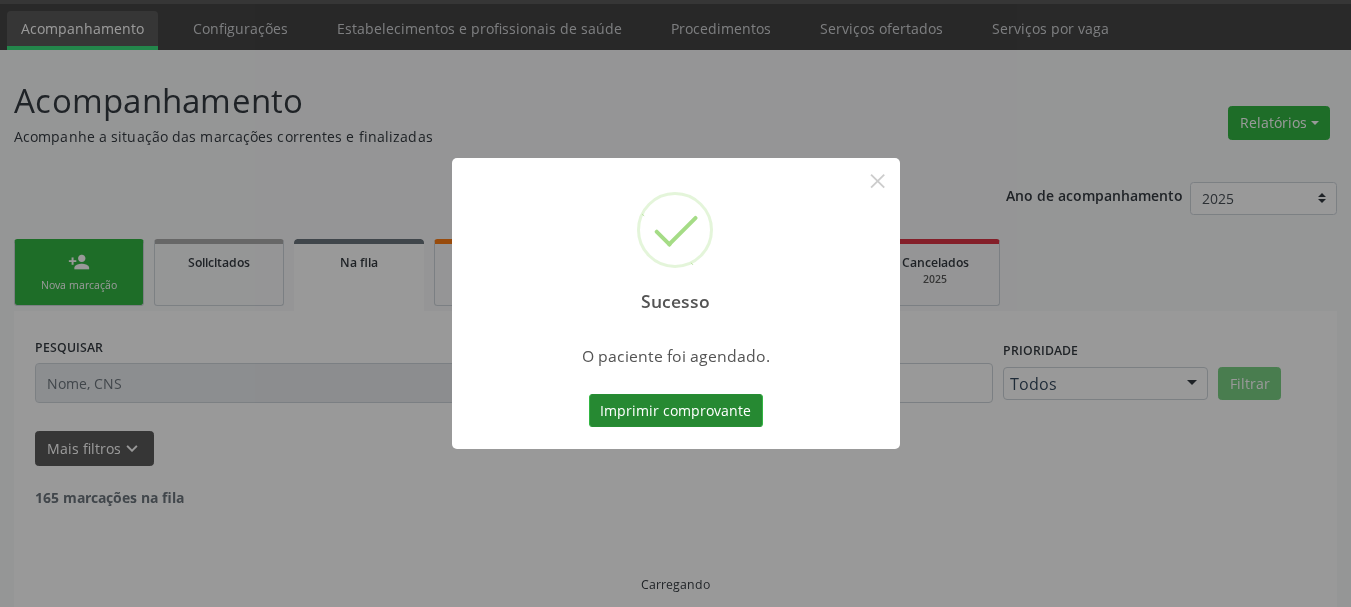 click on "Imprimir comprovante" at bounding box center (676, 411) 